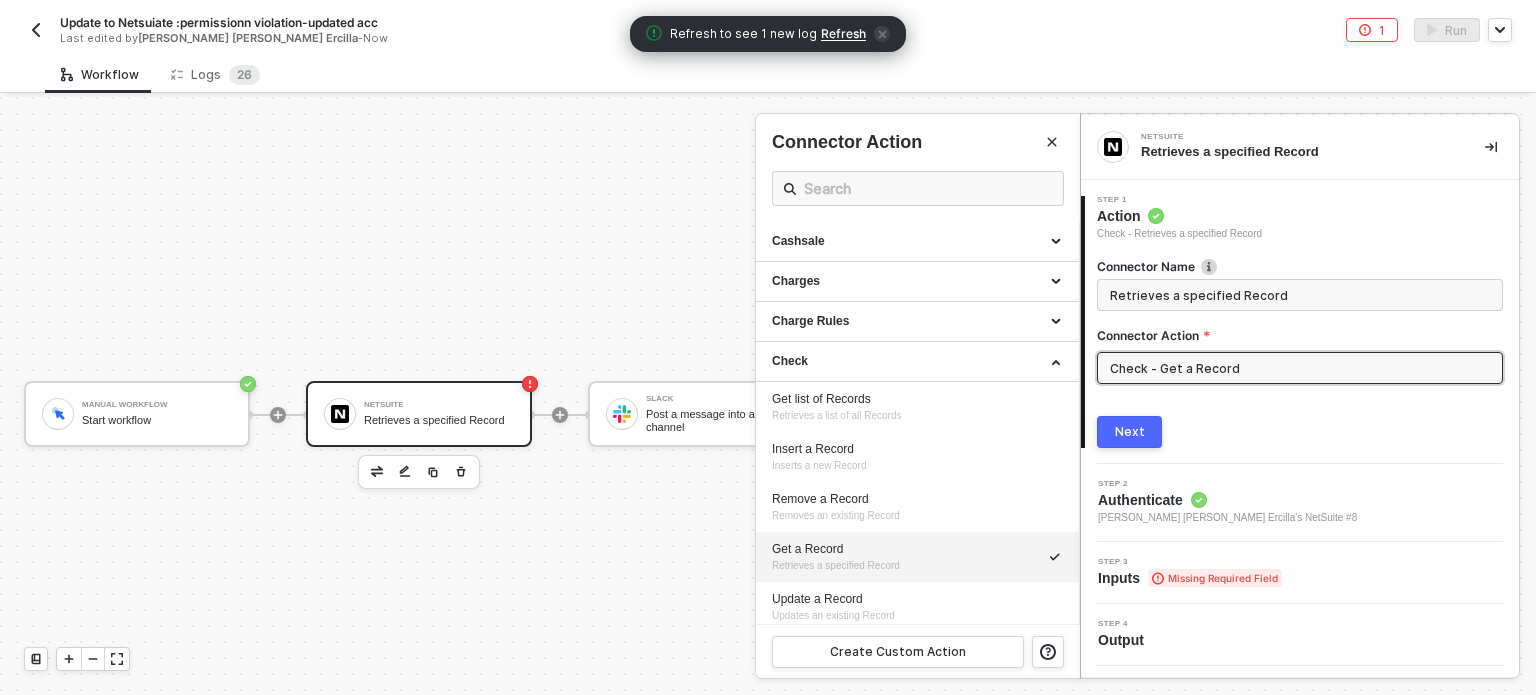 scroll, scrollTop: 0, scrollLeft: 0, axis: both 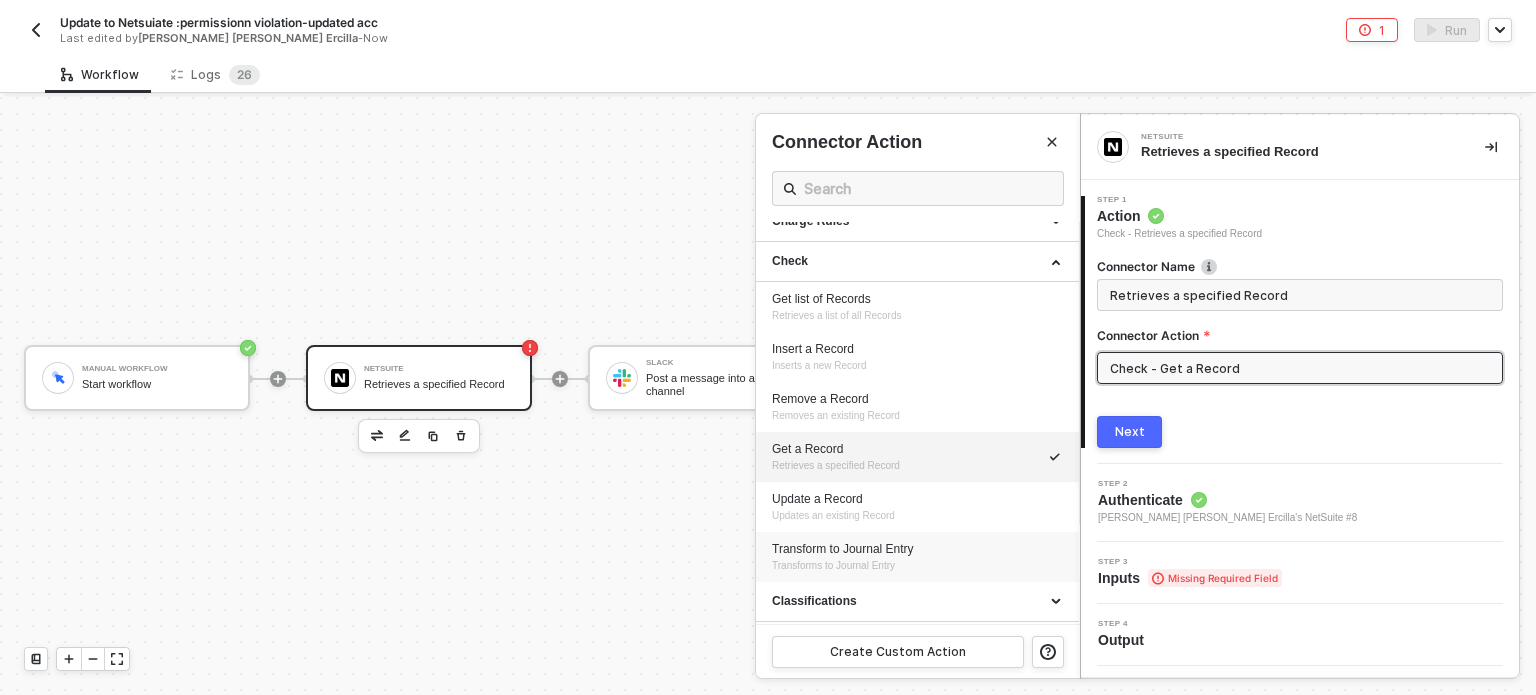 click on "Transform to Journal Entry Transforms to Journal Entry" at bounding box center (917, 557) 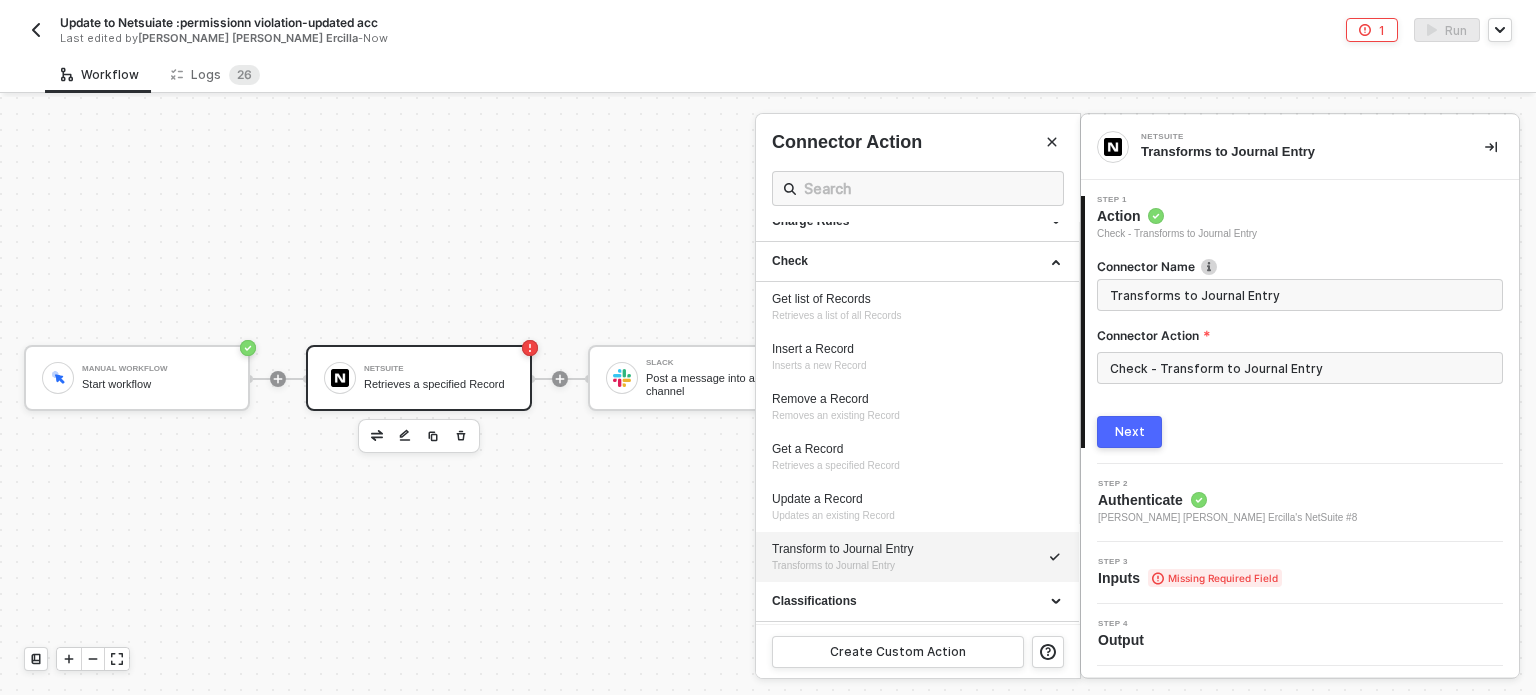 type on "Transforms to Journal Entry" 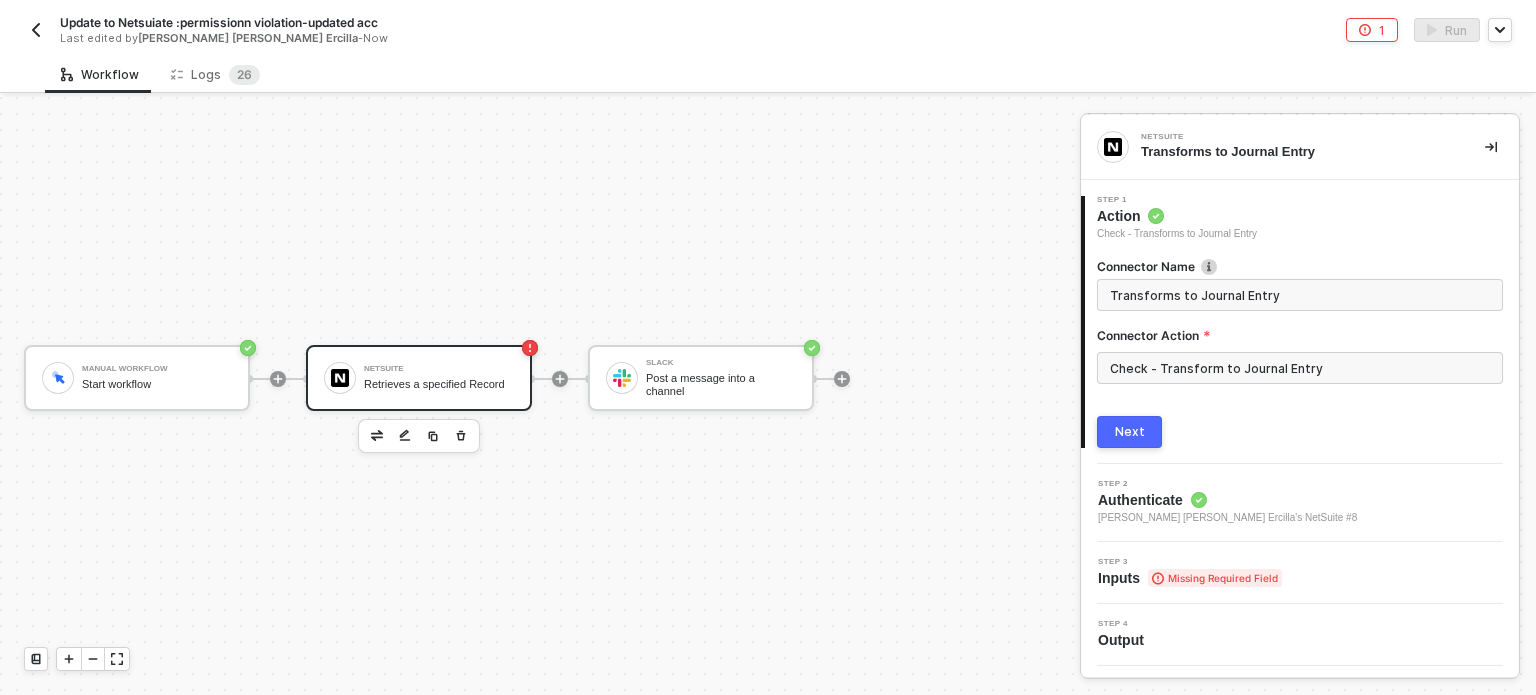 click on "Next" at bounding box center (1129, 432) 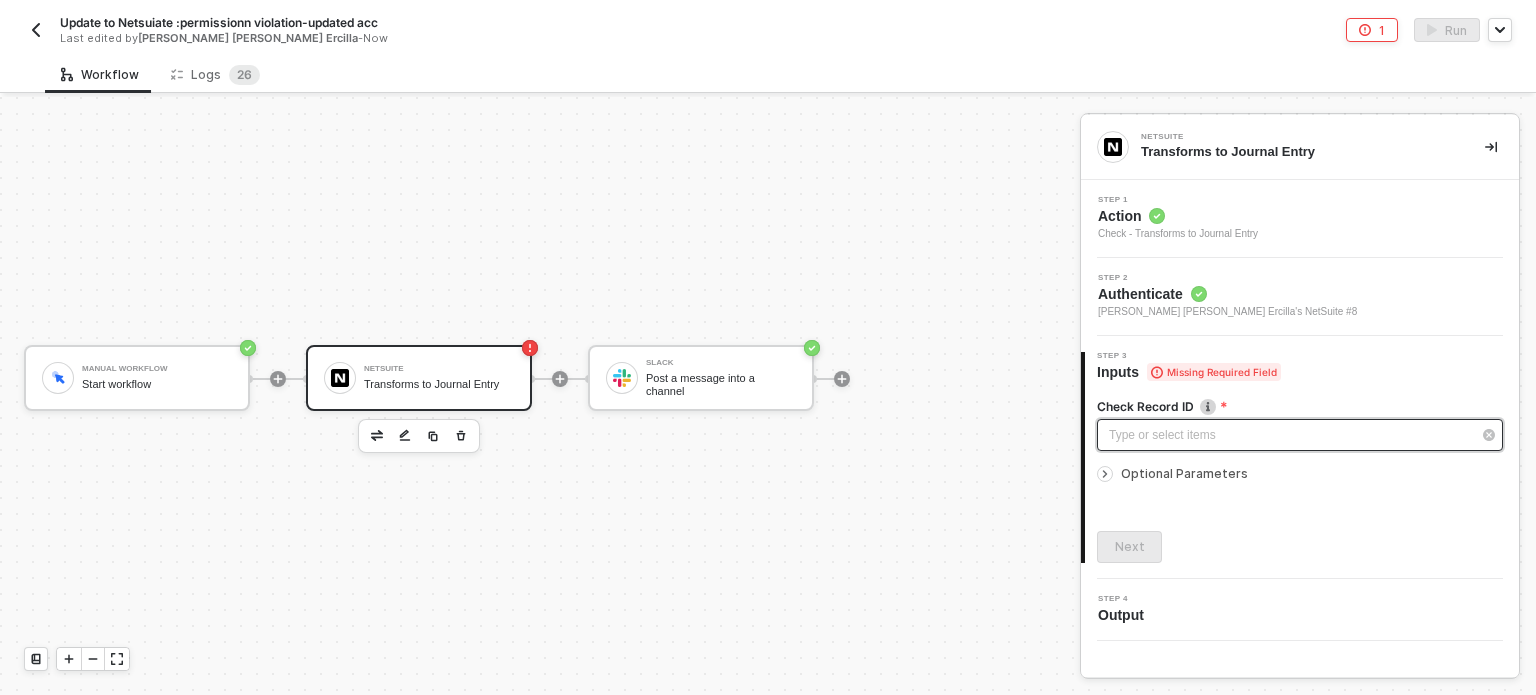 click on "Type or select items ﻿" at bounding box center (1290, 435) 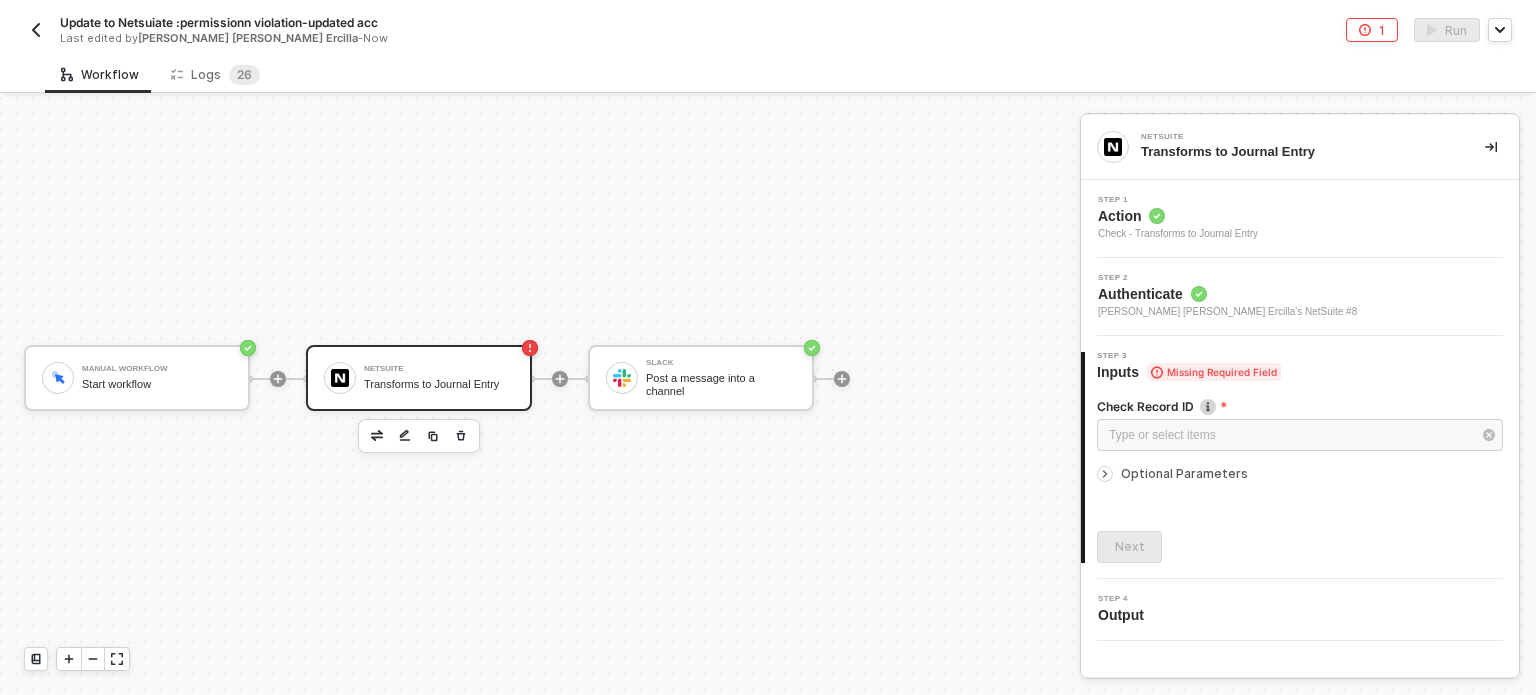 click on "Check Record ID Type or select items ﻿ Optional Parameters Next" at bounding box center [1300, 472] 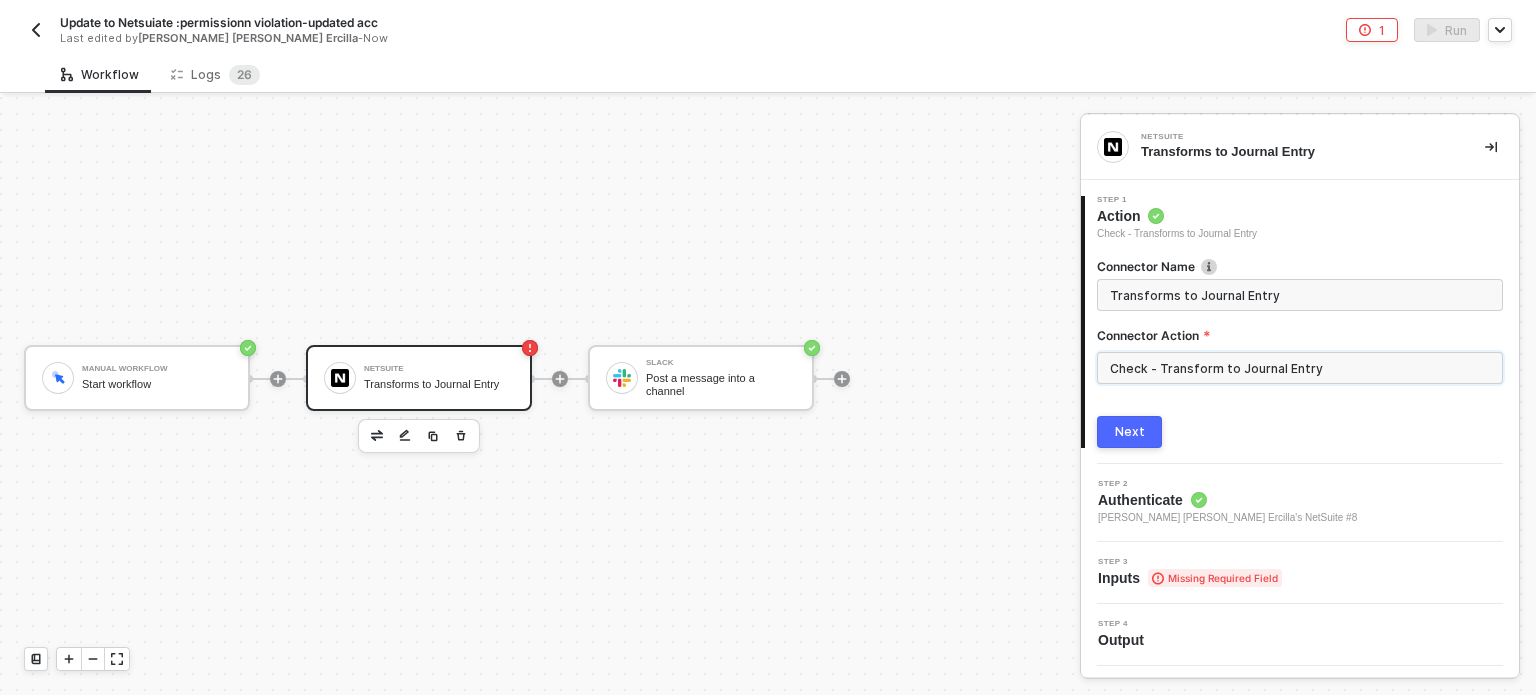 click on "Check - Transform to Journal Entry" at bounding box center [1300, 368] 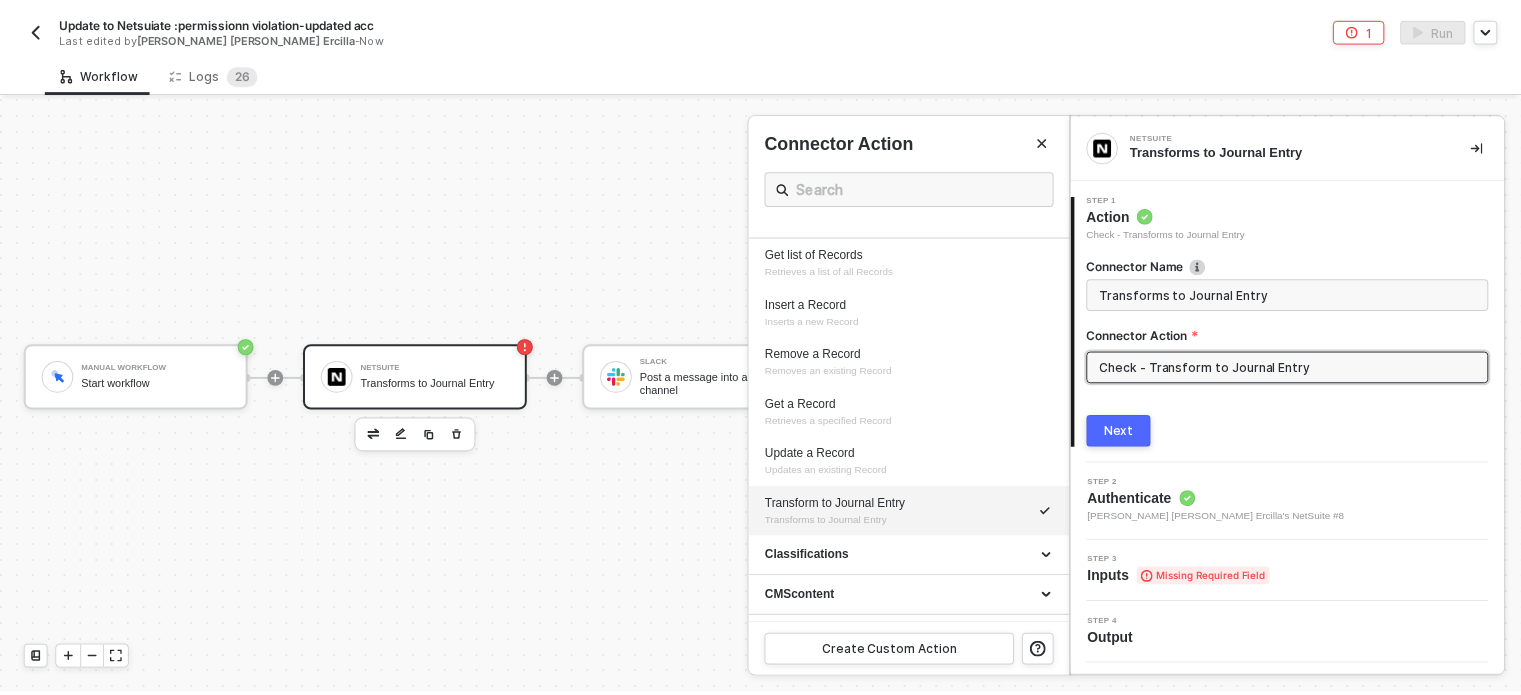 scroll, scrollTop: 100, scrollLeft: 0, axis: vertical 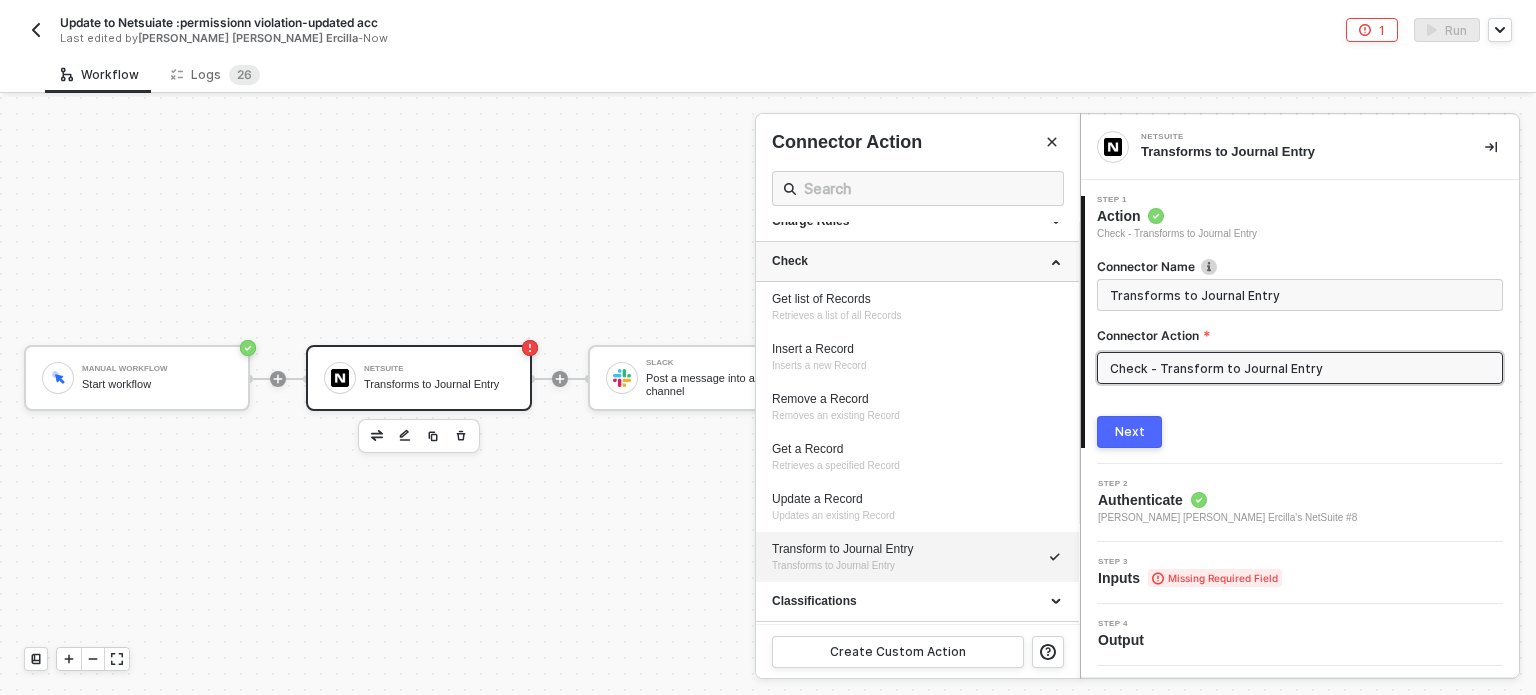 click on "Check" at bounding box center [917, 261] 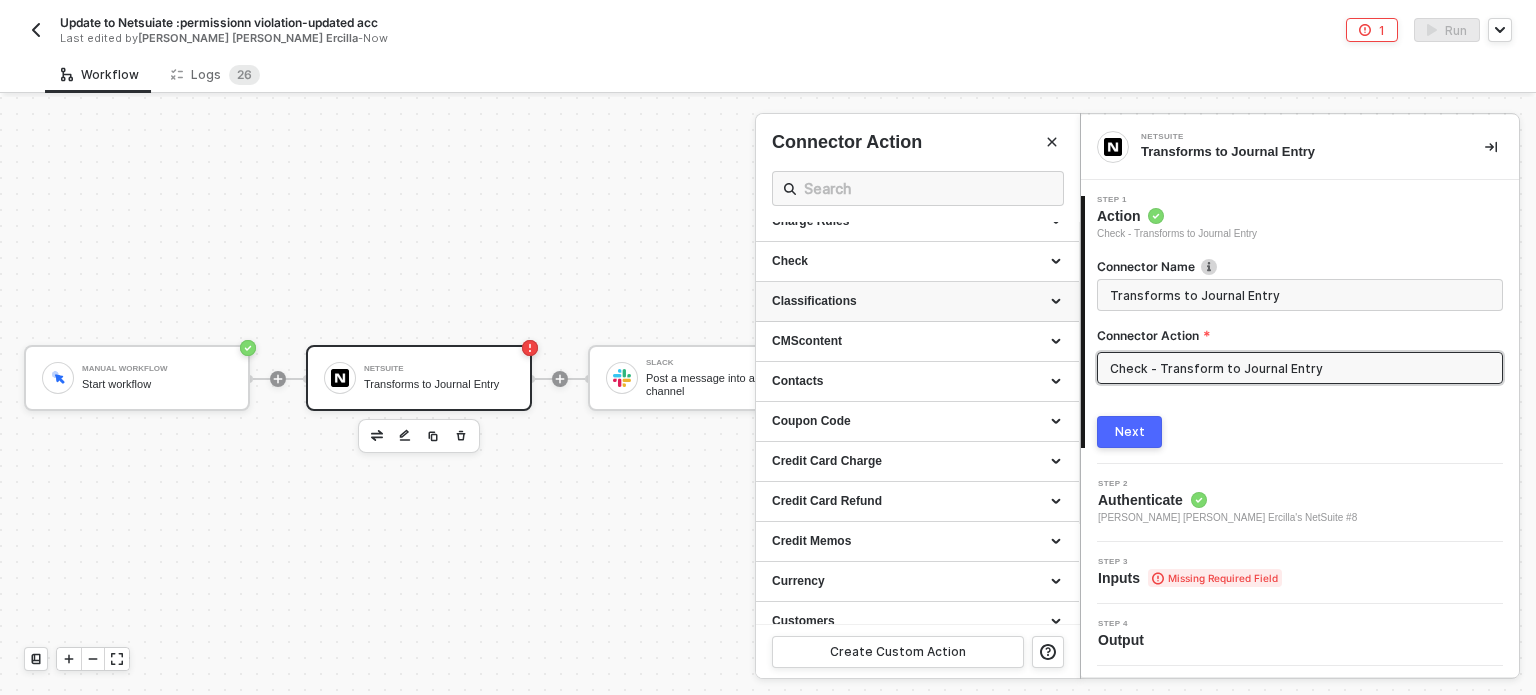 drag, startPoint x: 821, startPoint y: 304, endPoint x: 842, endPoint y: 314, distance: 23.259407 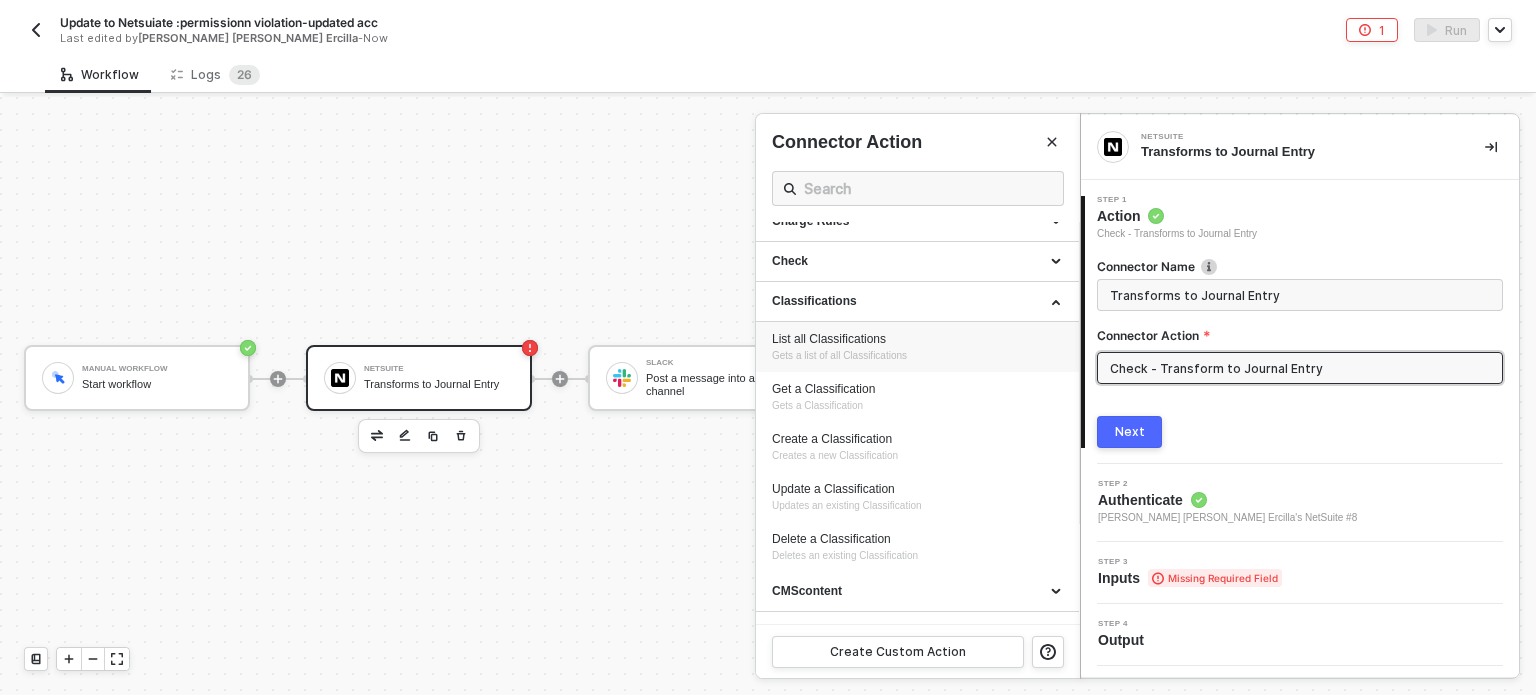 click on "List all Classifications" at bounding box center (917, 339) 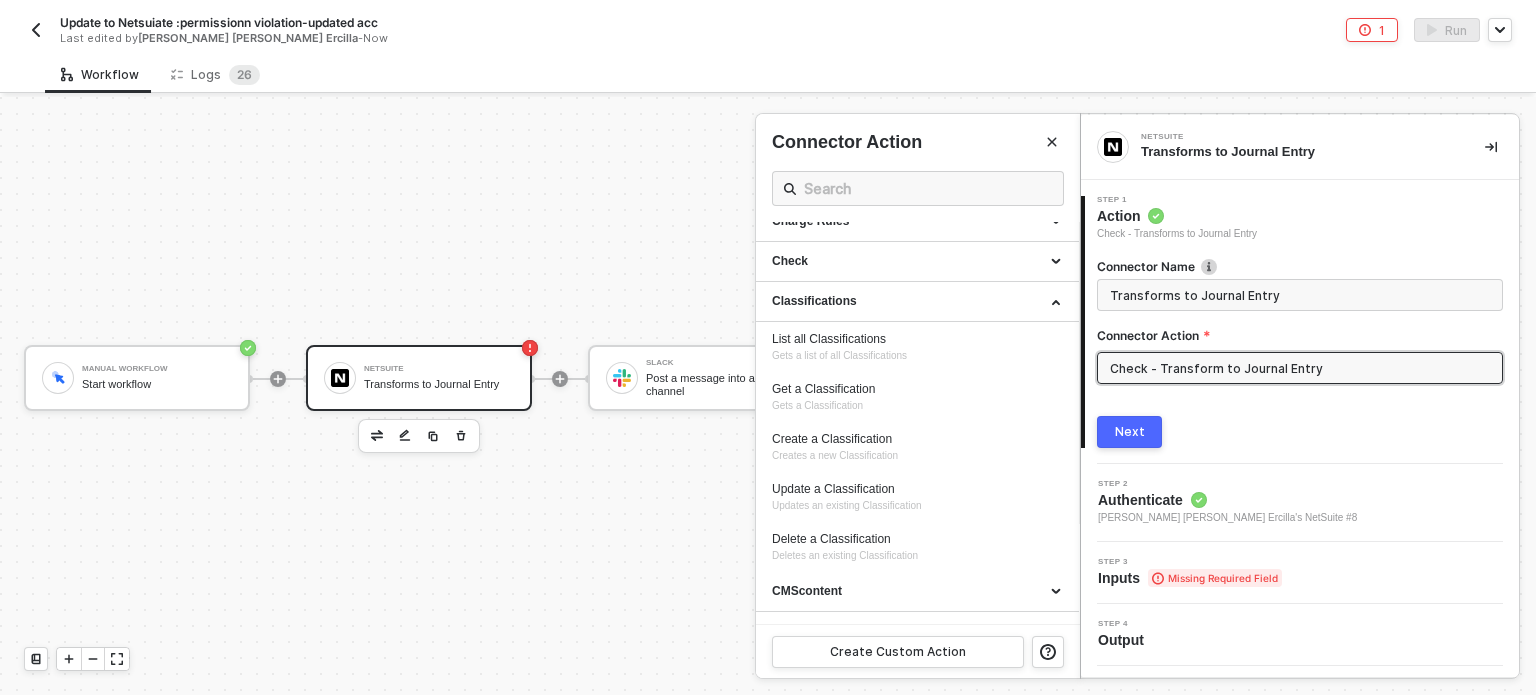 type on "Gets a list of all Classifications" 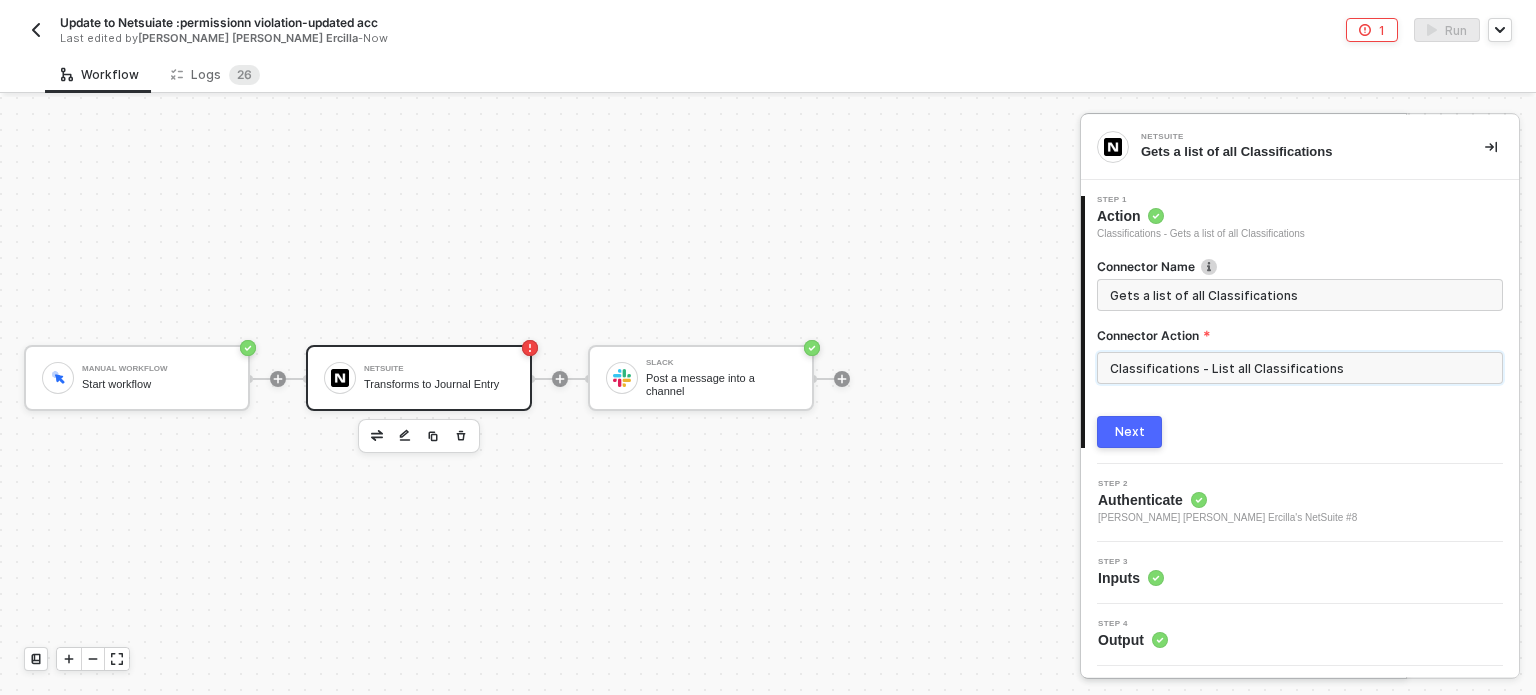 click on "Next" at bounding box center [1129, 432] 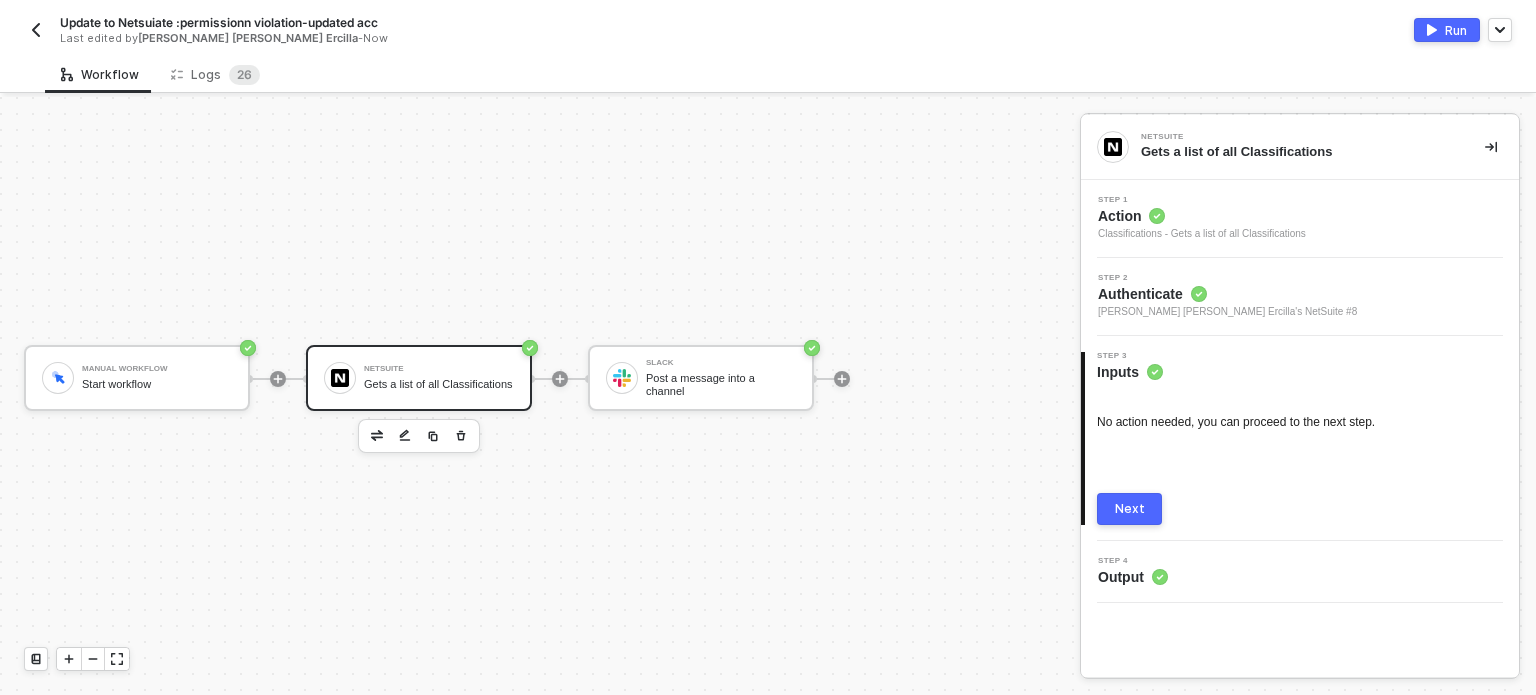 click on "Next" at bounding box center (1130, 509) 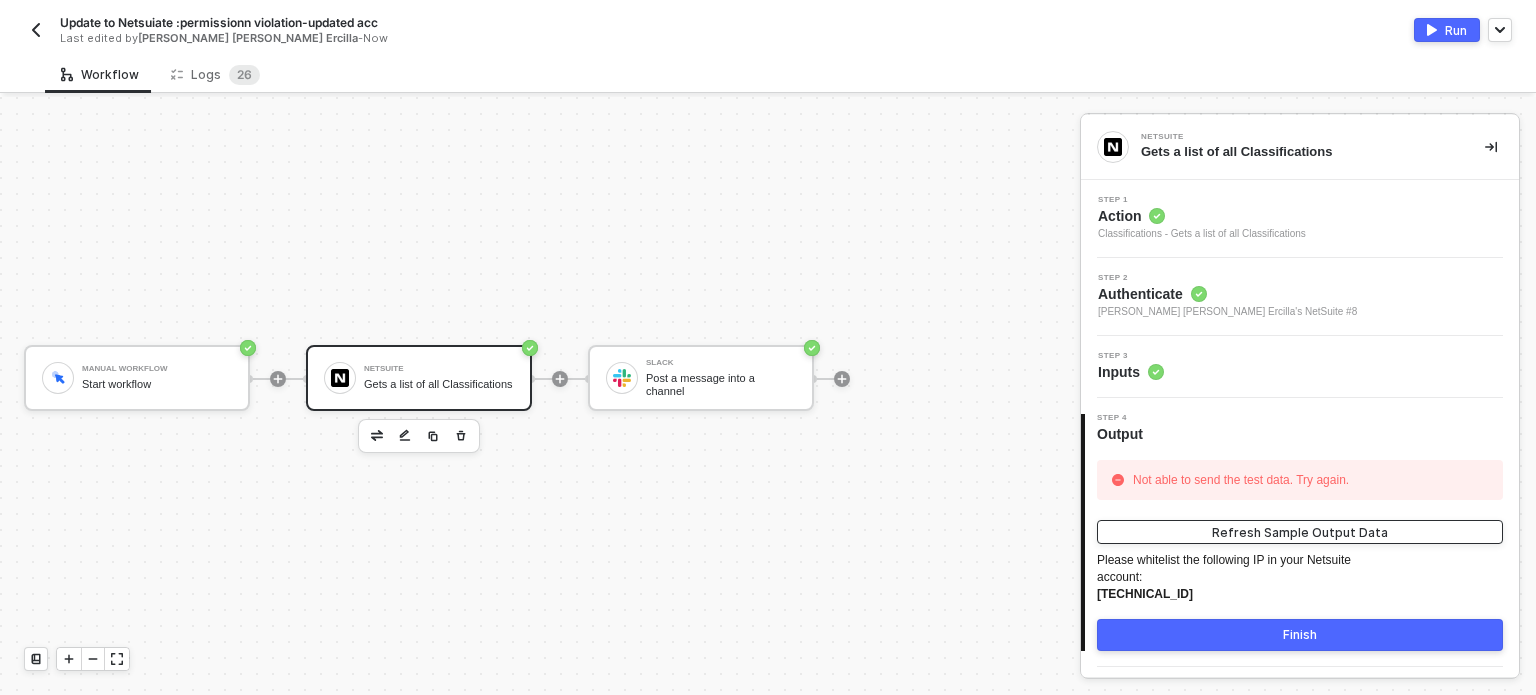 click on "Refresh Sample Output Data" at bounding box center [1300, 532] 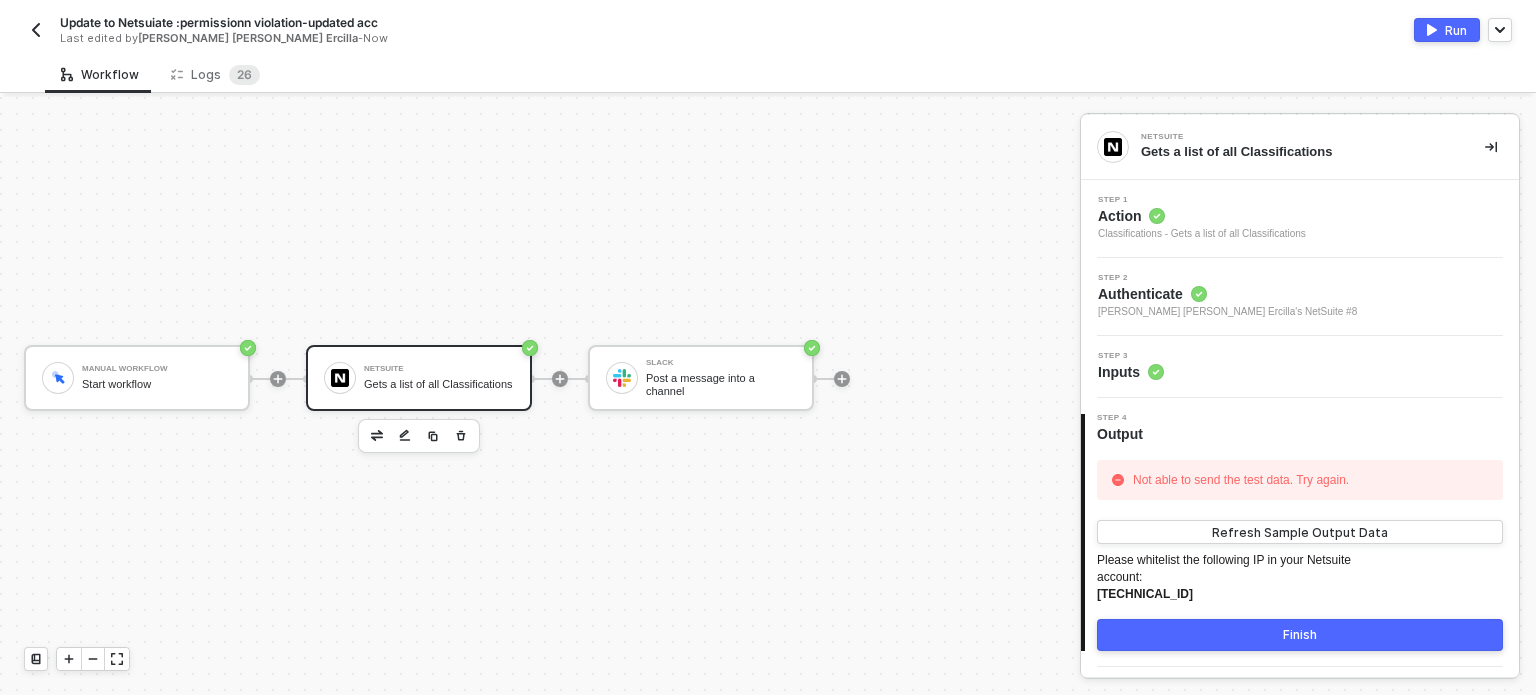 drag, startPoint x: 1436, startPoint y: 28, endPoint x: 1192, endPoint y: 82, distance: 249.90398 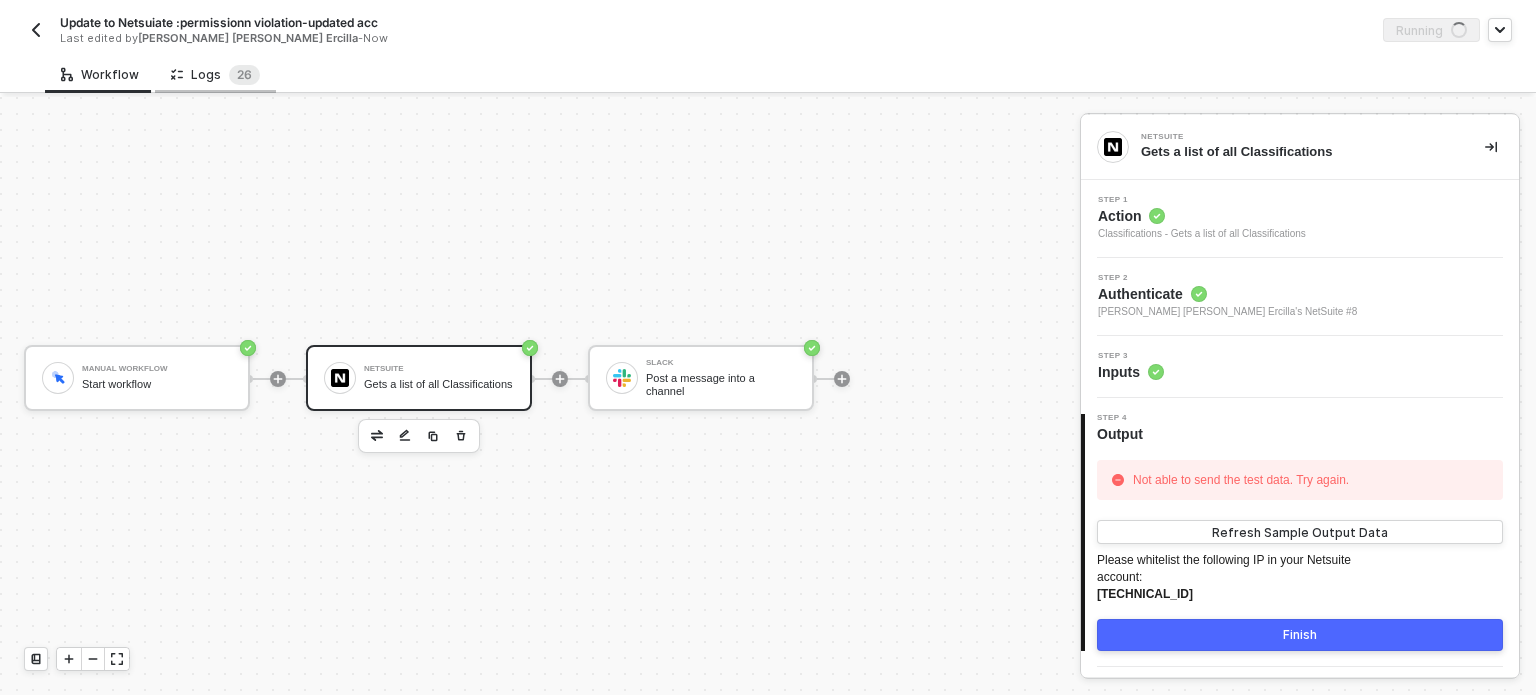 click on "Logs 2 6" at bounding box center [215, 75] 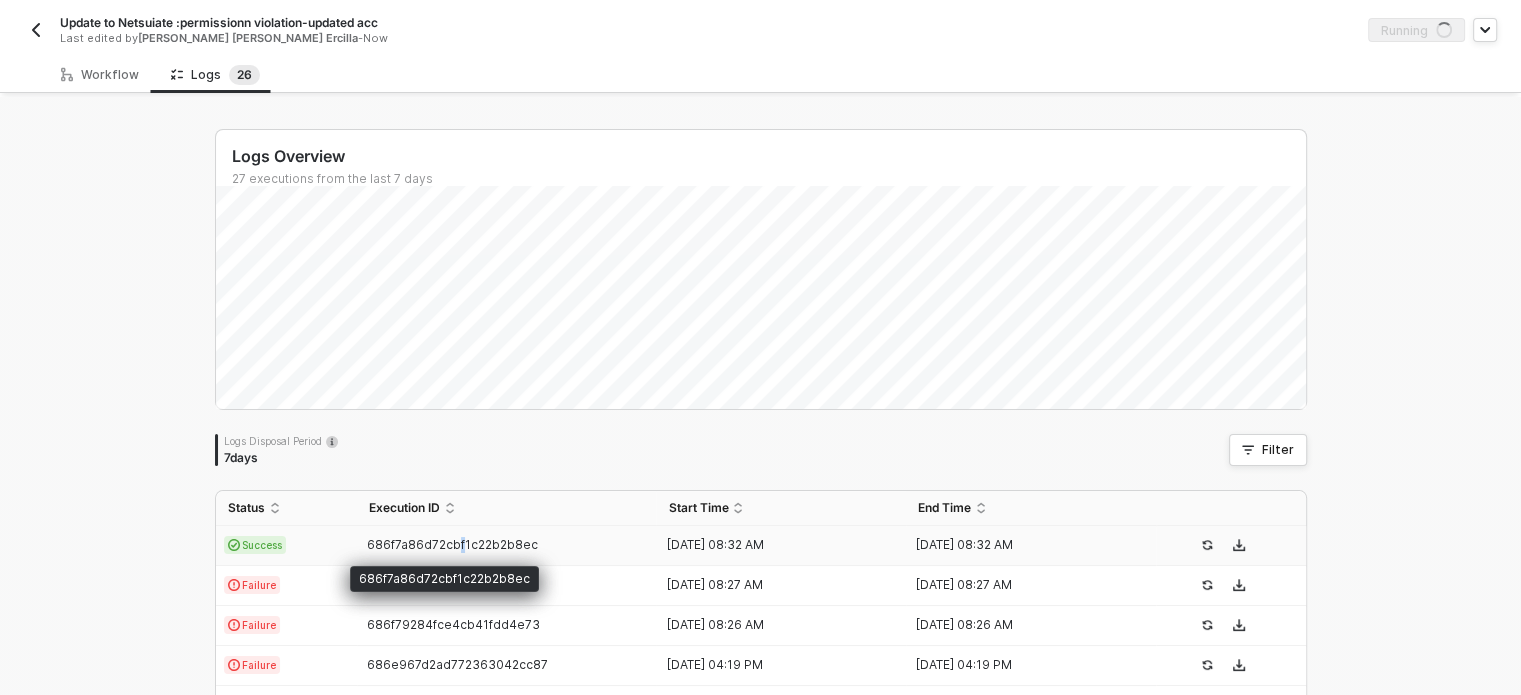 click on "686f7a86d72cbf1c22b2b8ec" at bounding box center (452, 544) 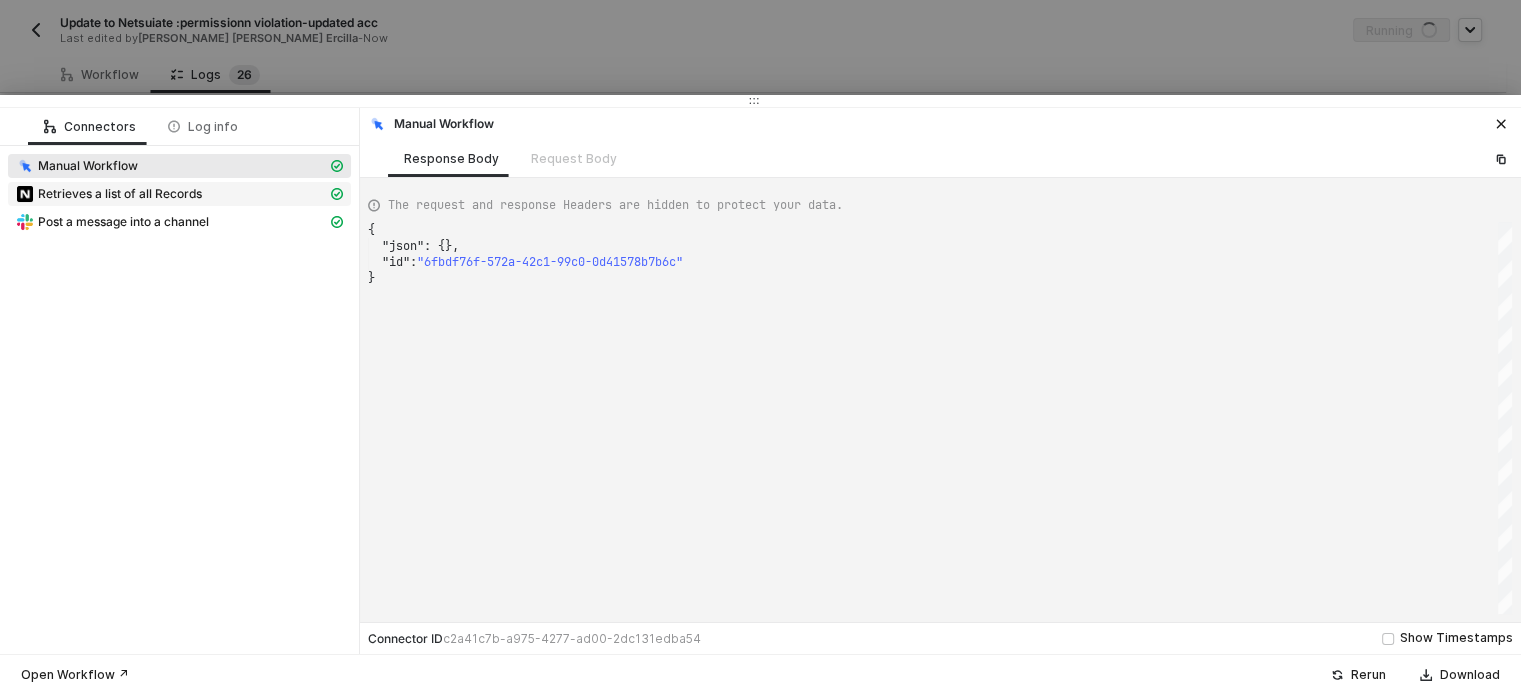click on "Retrieves a list of all Records" at bounding box center (171, 194) 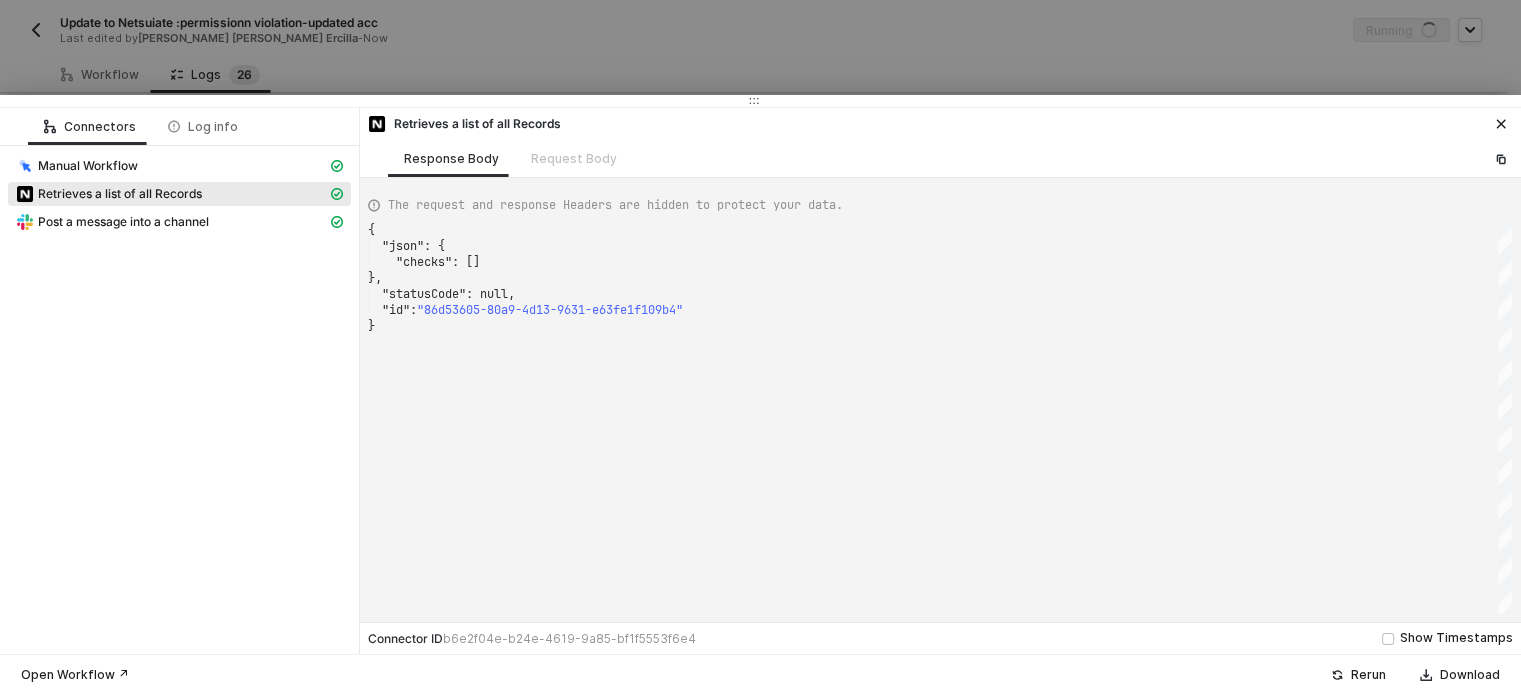 drag, startPoint x: 709, startPoint y: 43, endPoint x: 504, endPoint y: 1, distance: 209.25821 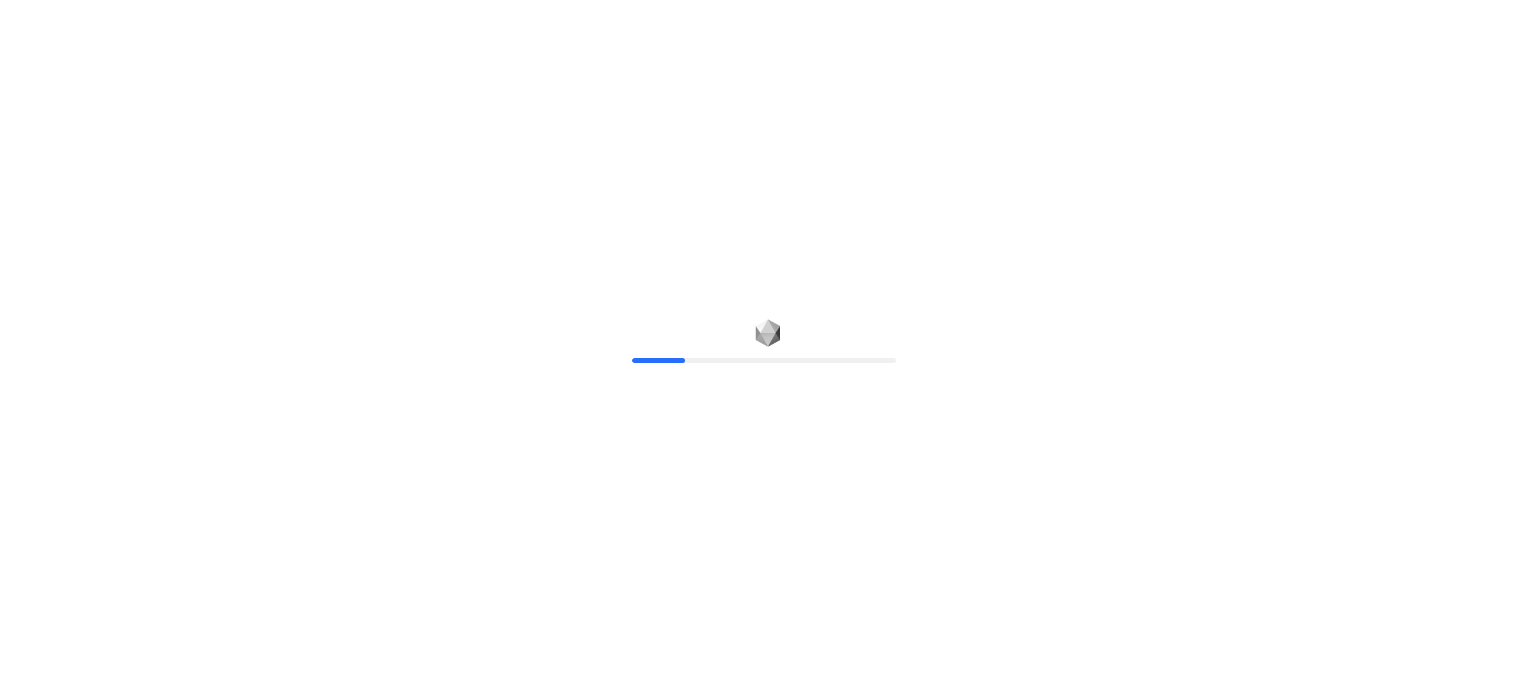scroll, scrollTop: 0, scrollLeft: 0, axis: both 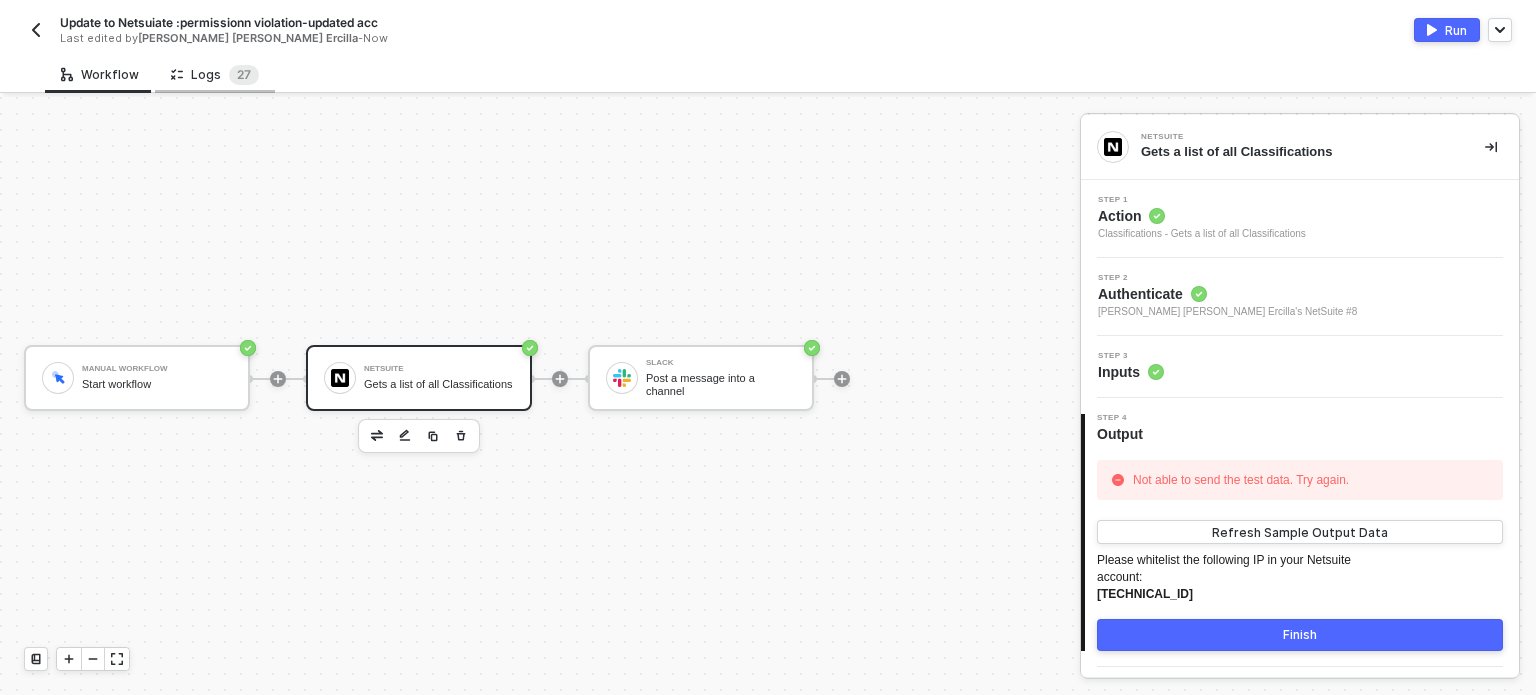 click on "Logs 2 7" at bounding box center [215, 74] 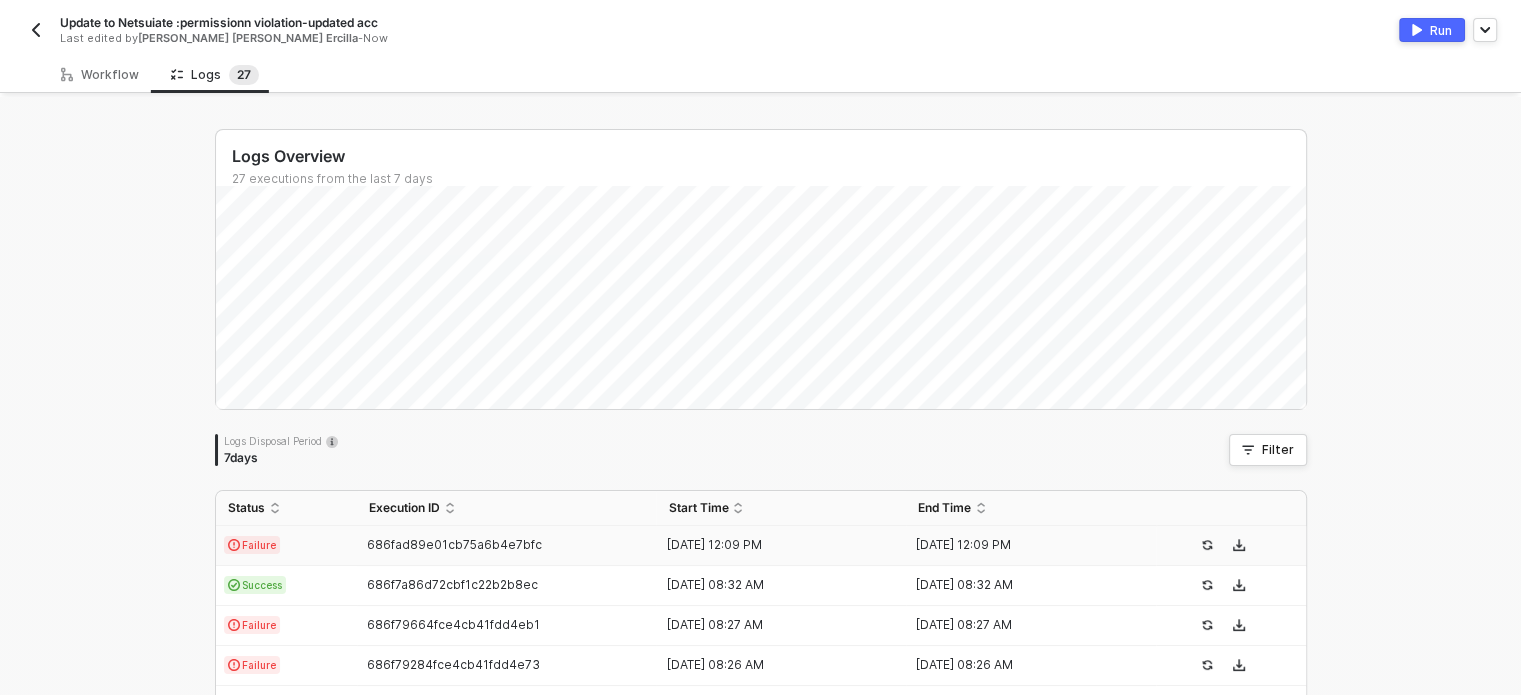click on "Failure" at bounding box center [286, 546] 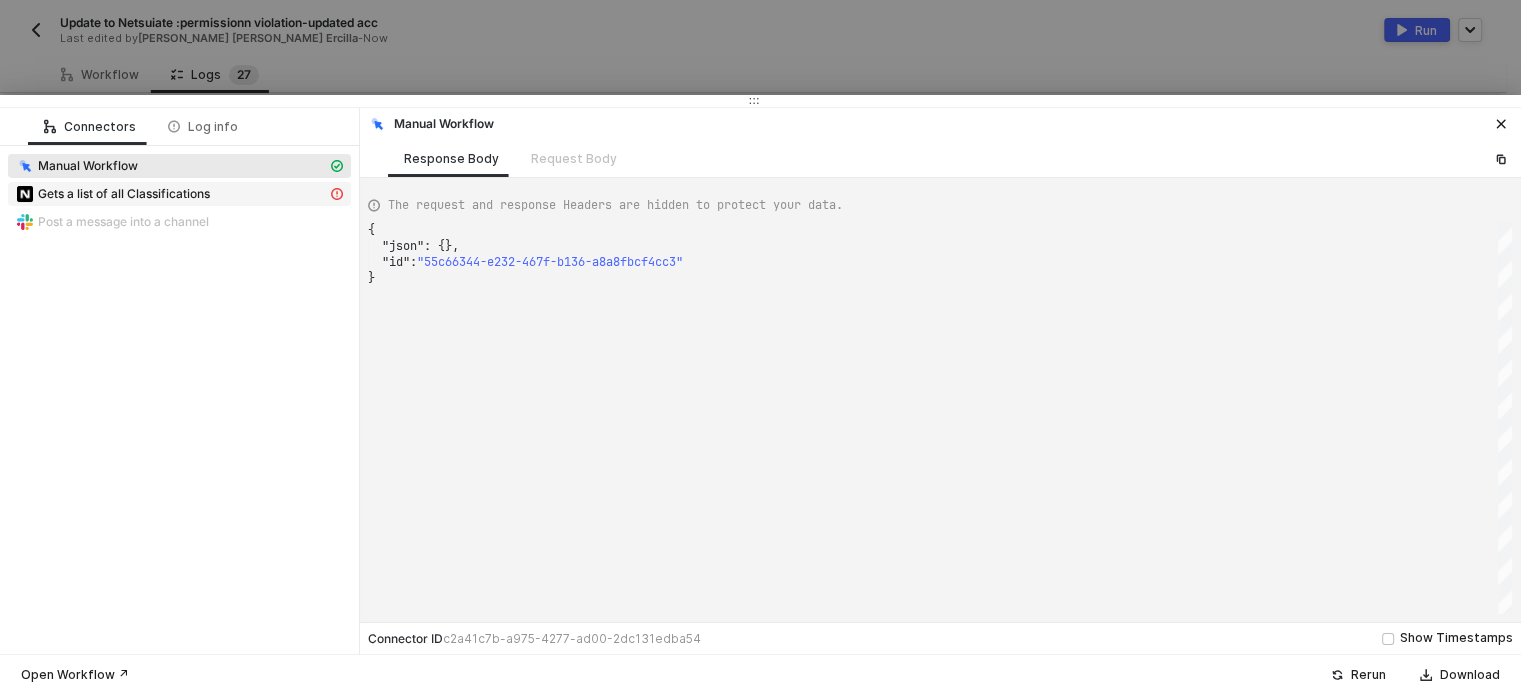 click on "Gets a list of all Classifications" at bounding box center (171, 194) 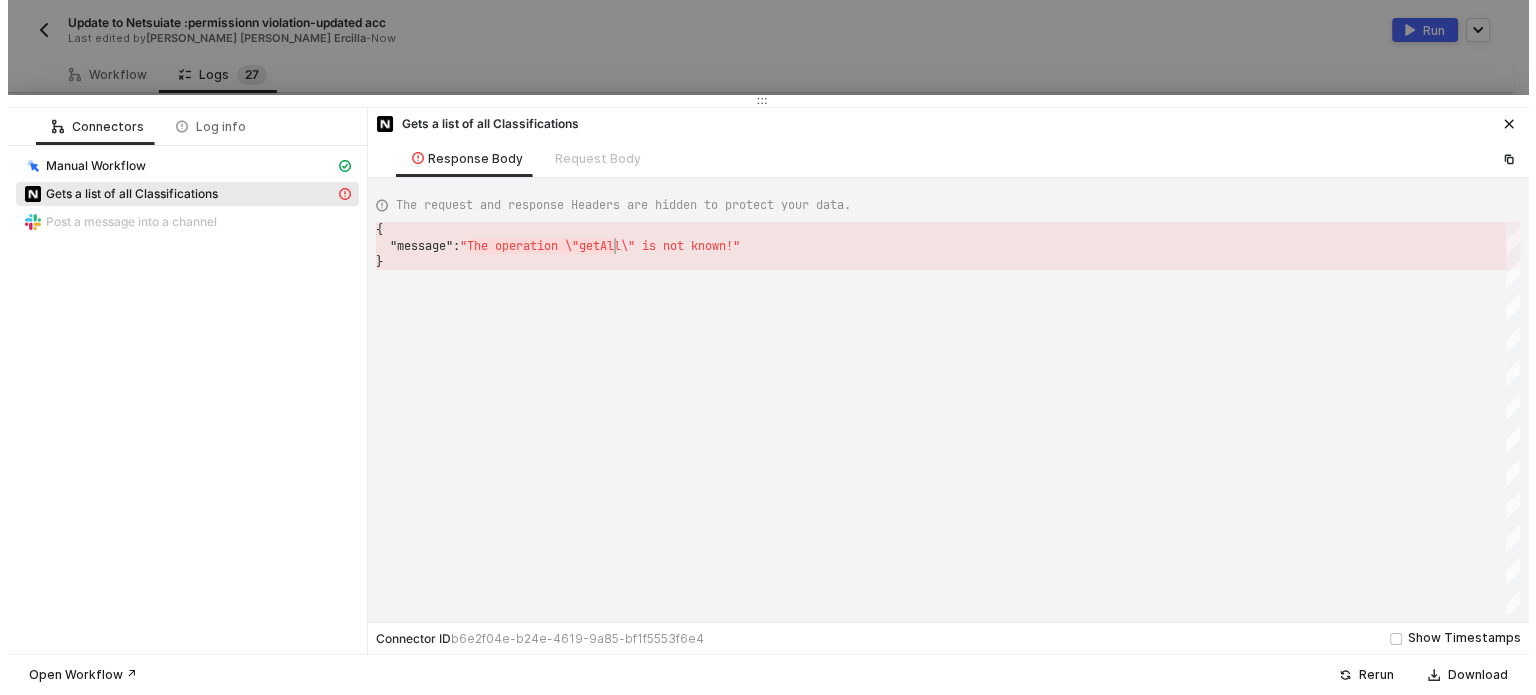 scroll, scrollTop: 0, scrollLeft: 5, axis: horizontal 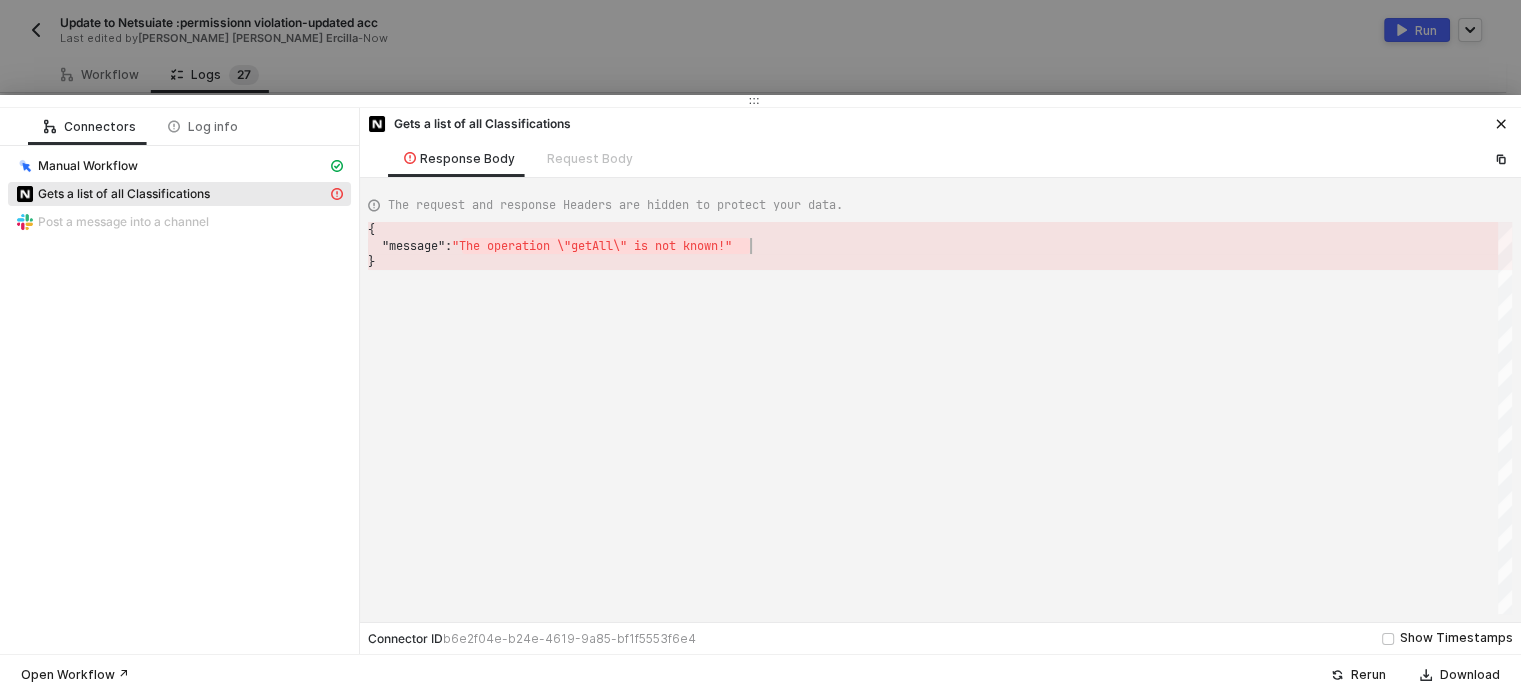 drag, startPoint x: 460, startPoint y: 253, endPoint x: 758, endPoint y: 253, distance: 298 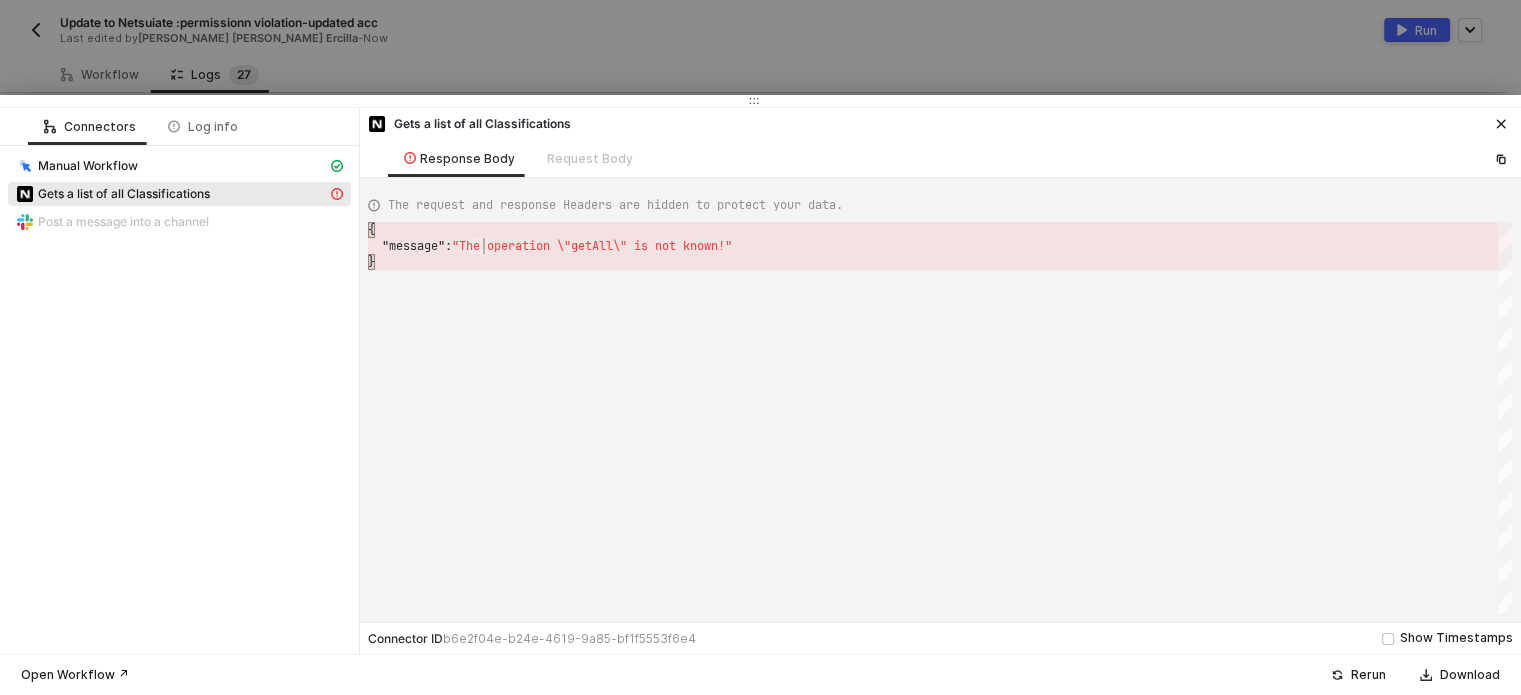 click on ""The operation \"getAll\" is not known!"" at bounding box center [592, 246] 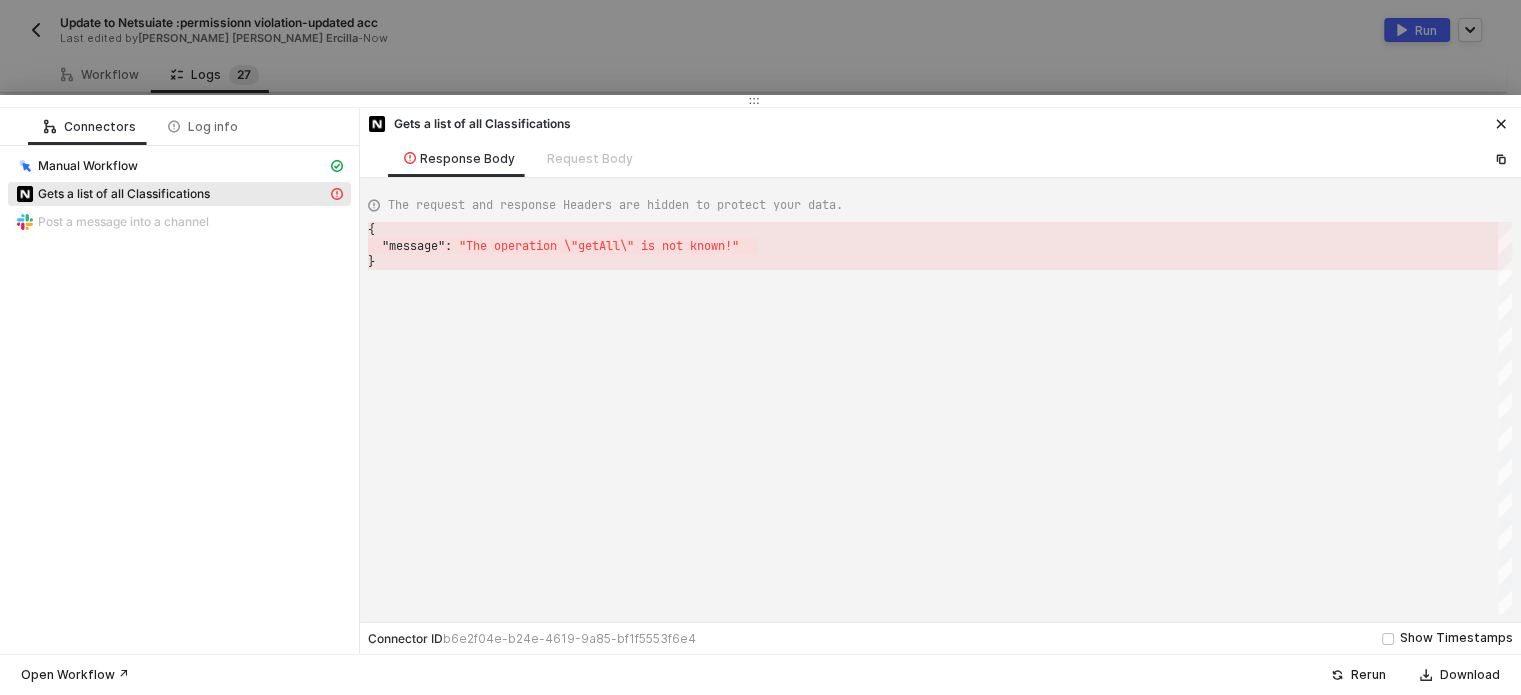 click on "Gets a list of all Classifications" at bounding box center (940, 122) 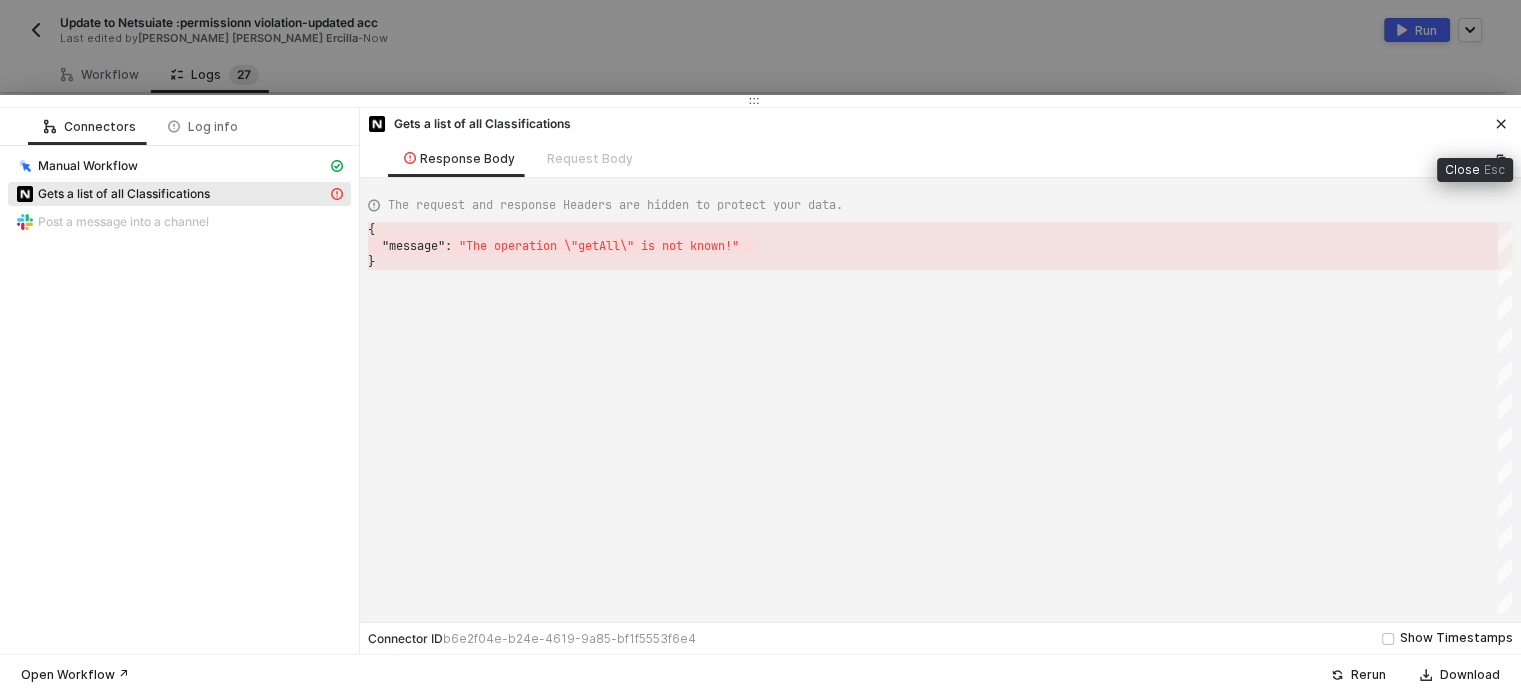 click at bounding box center (1501, 124) 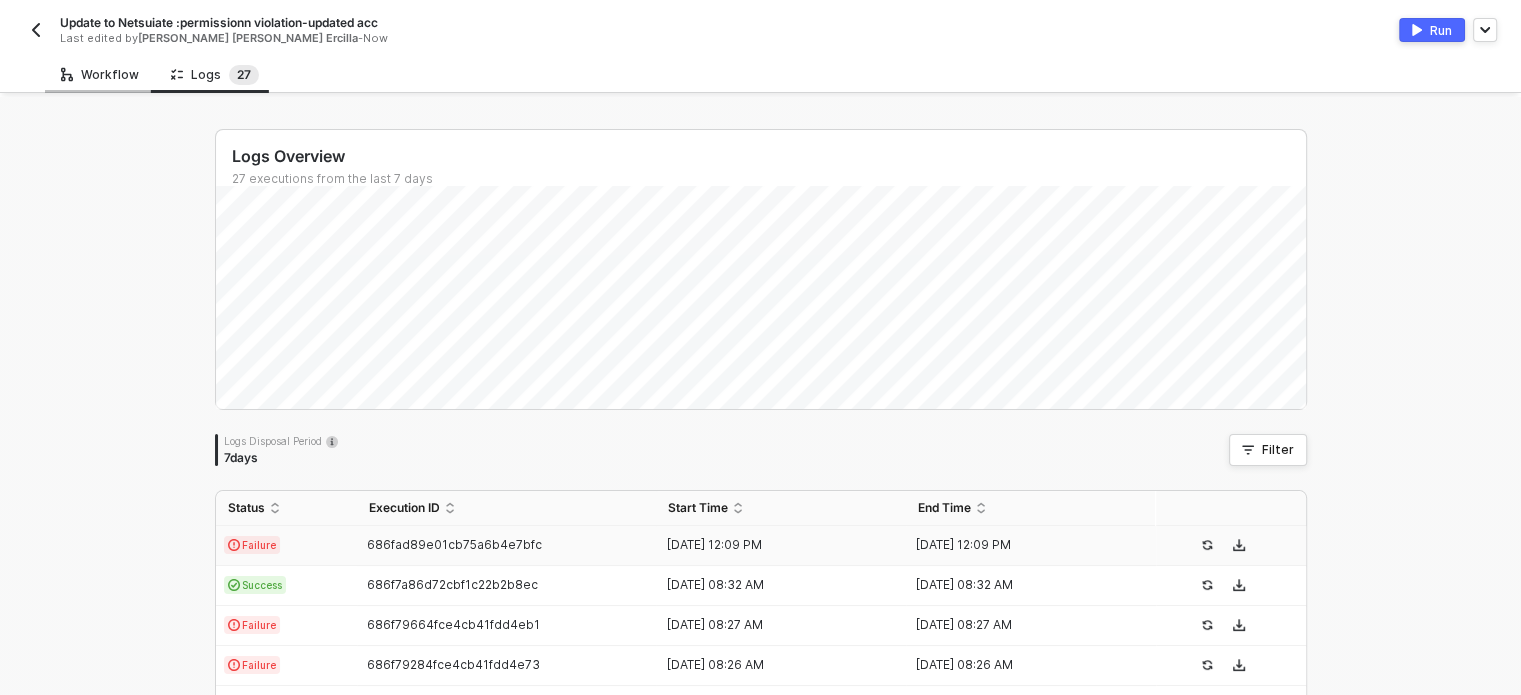 click on "Workflow" at bounding box center [100, 75] 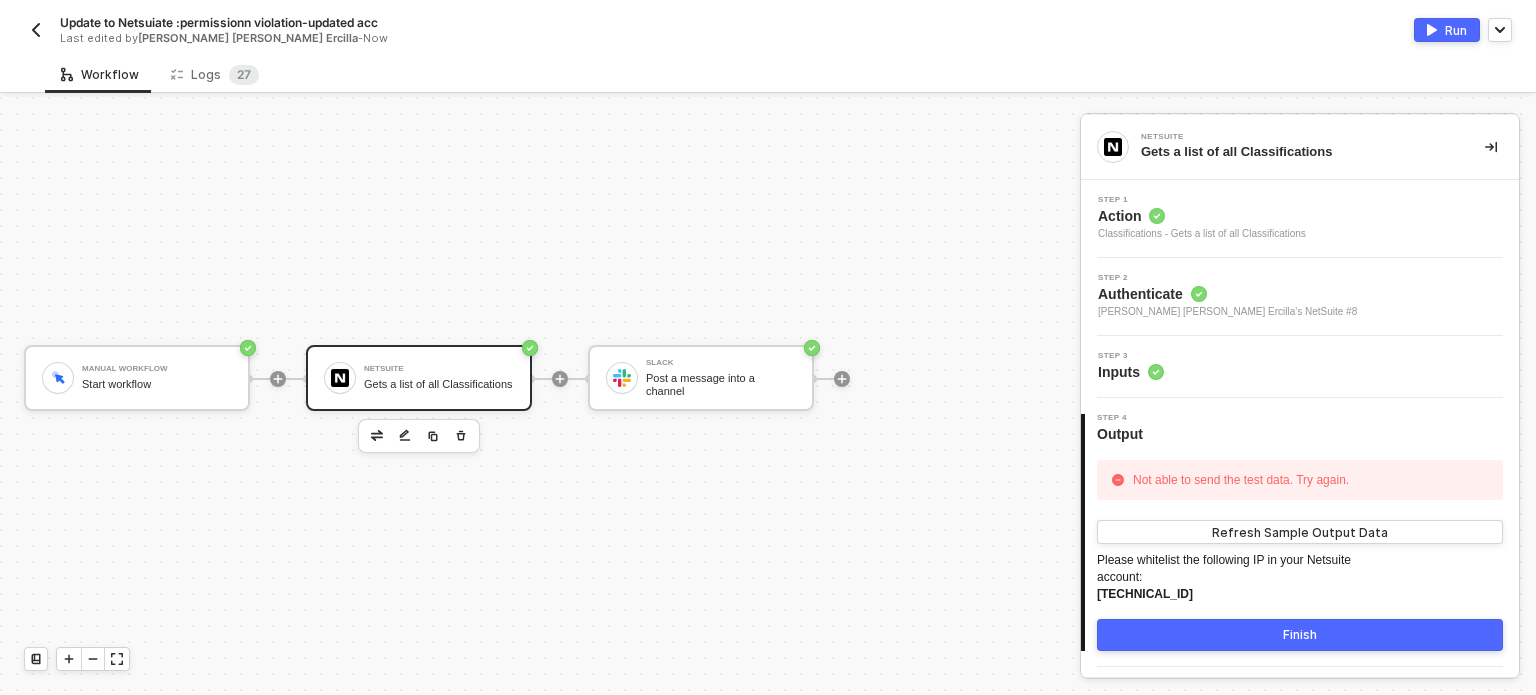 drag, startPoint x: 1160, startPoint y: 204, endPoint x: 1172, endPoint y: 235, distance: 33.24154 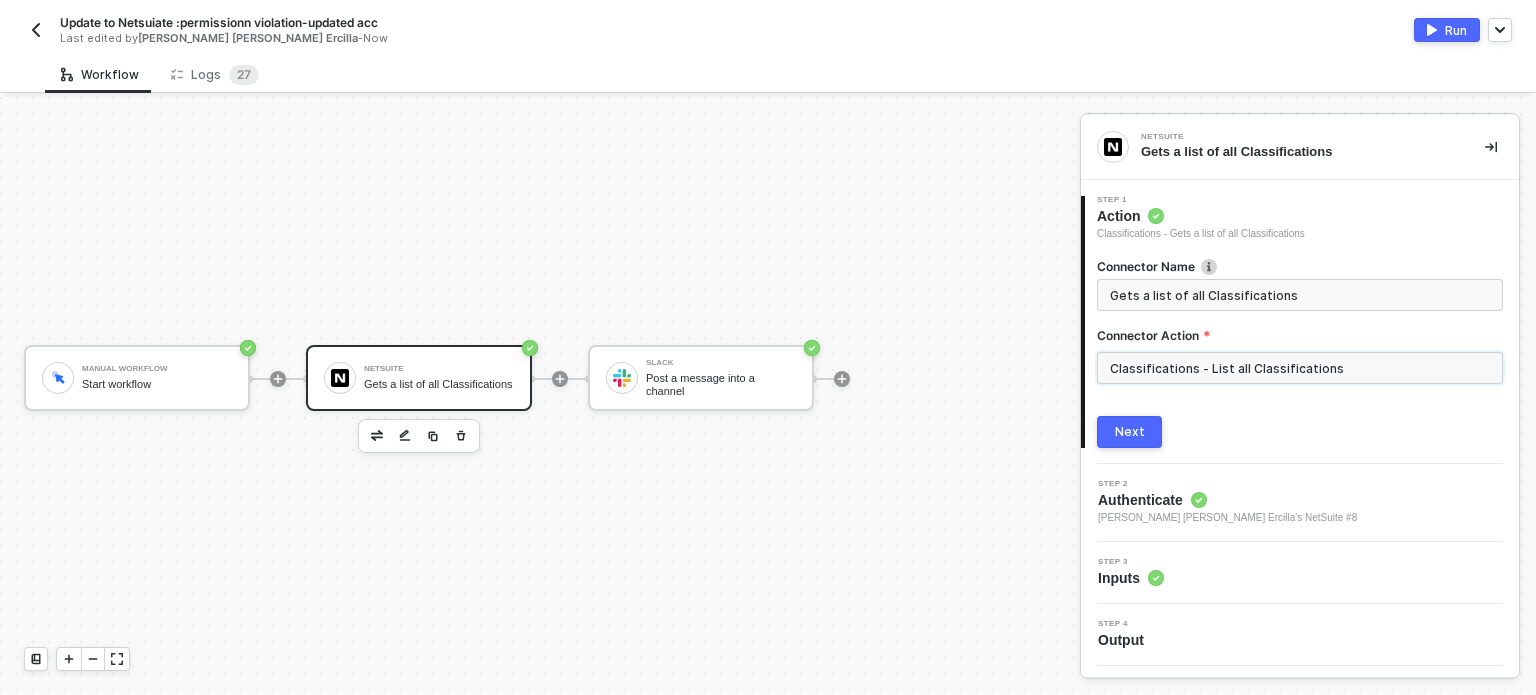 click on "Classifications - List all Classifications" at bounding box center [1300, 368] 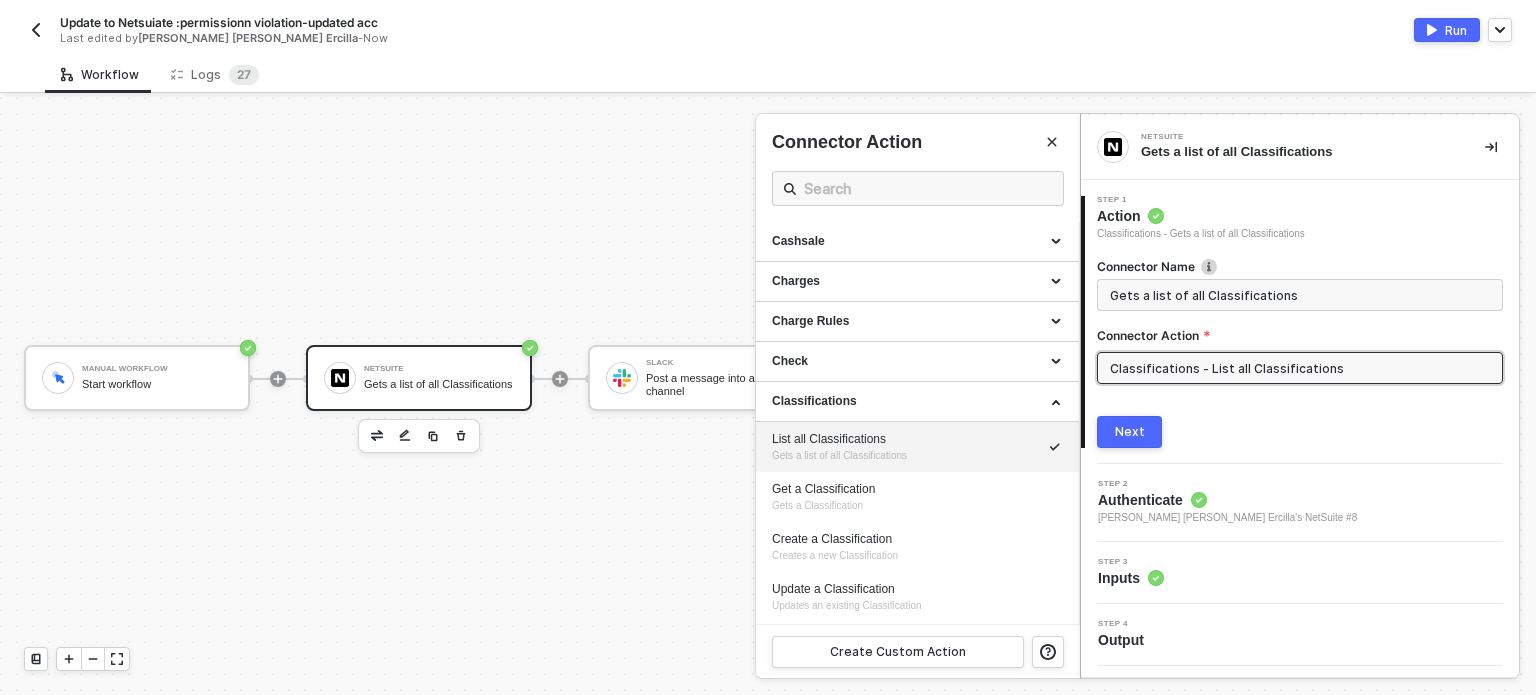 click on "Create a Classification" at bounding box center [917, 539] 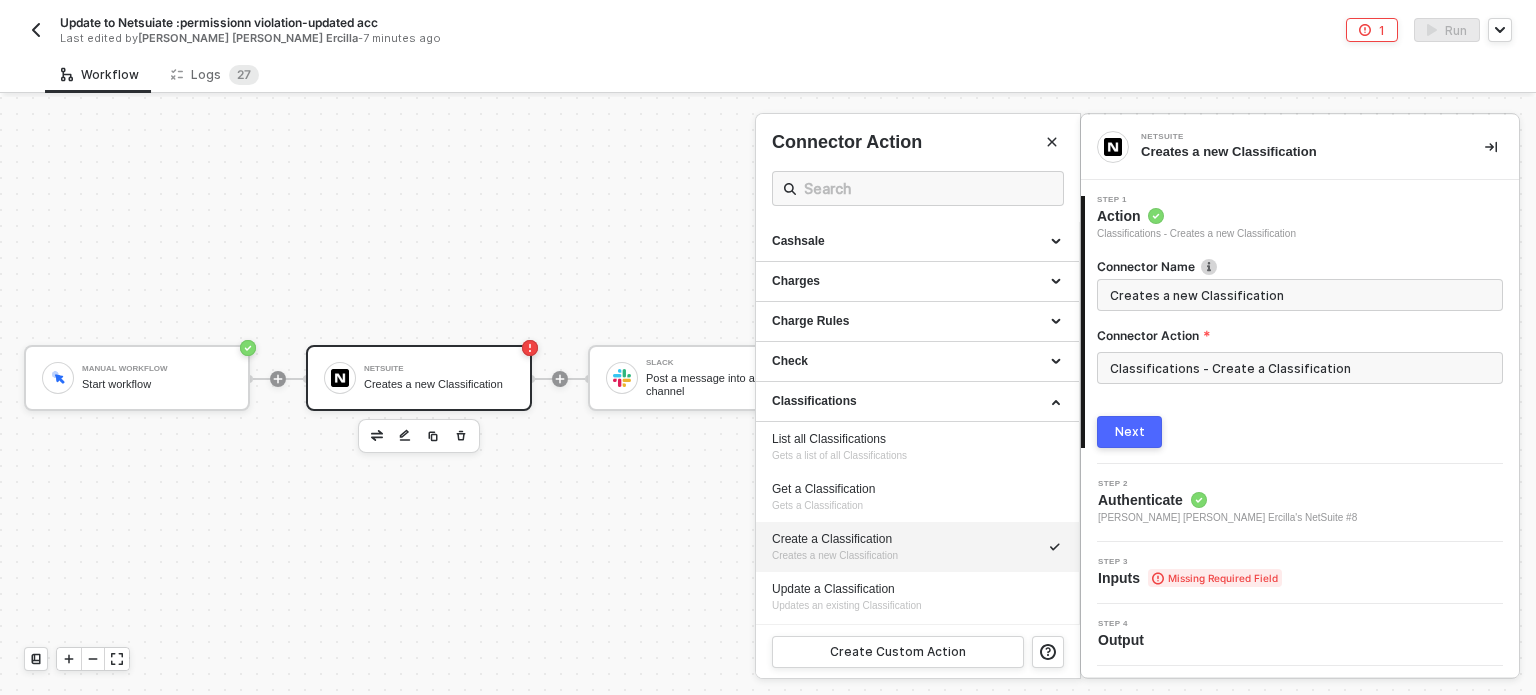 type on "Creates a new Classification" 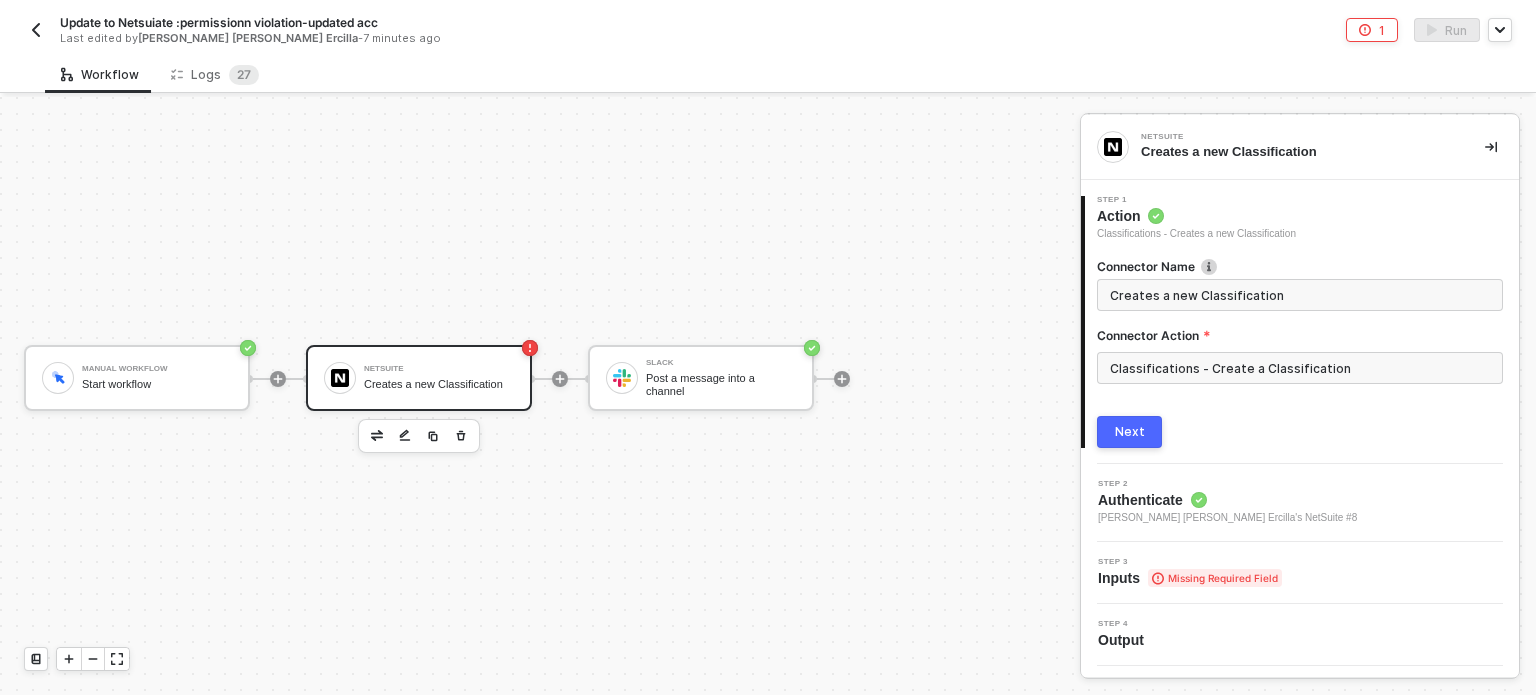 click on "1 Step 1 Action    Classifications - Creates a new Classification Connector Name Creates a new Classification Connector Action Classifications - Create a Classification Next" at bounding box center (1300, 322) 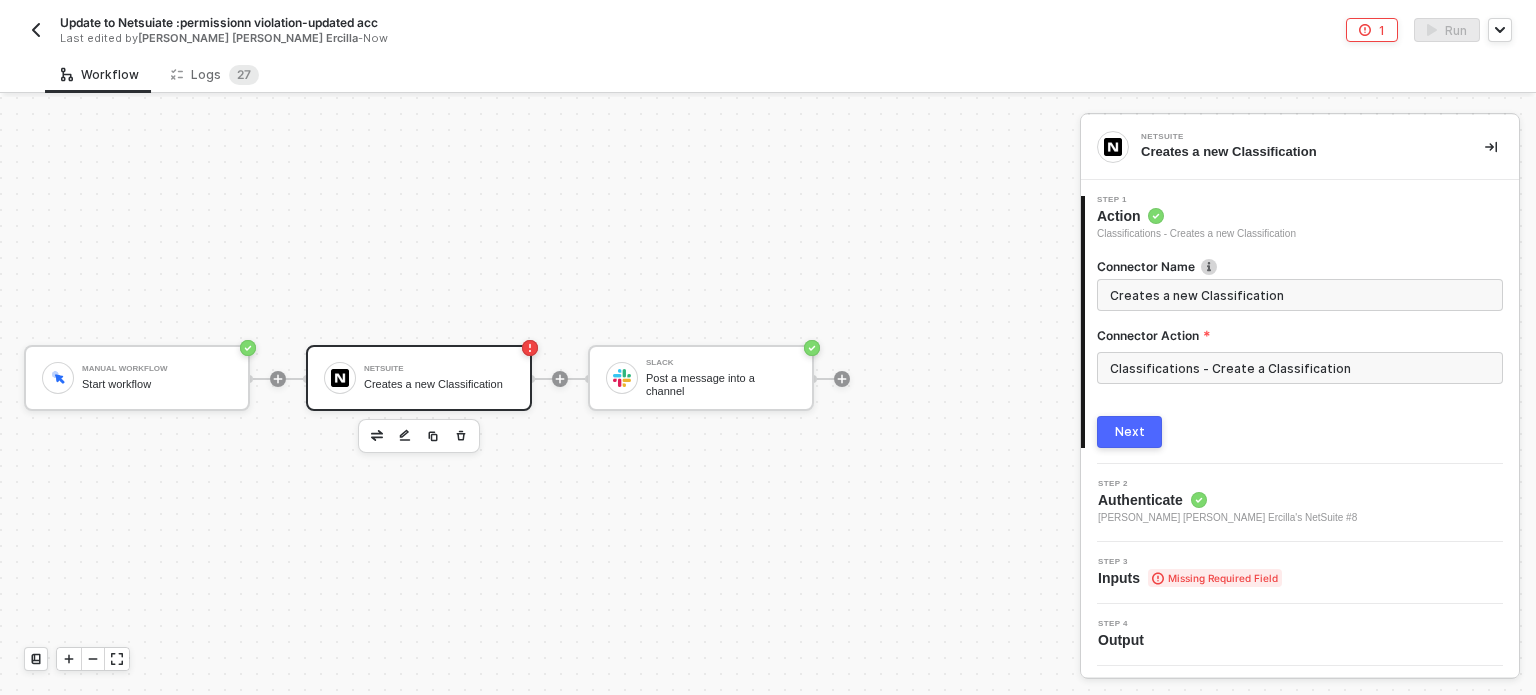 click on "Next" at bounding box center [1129, 432] 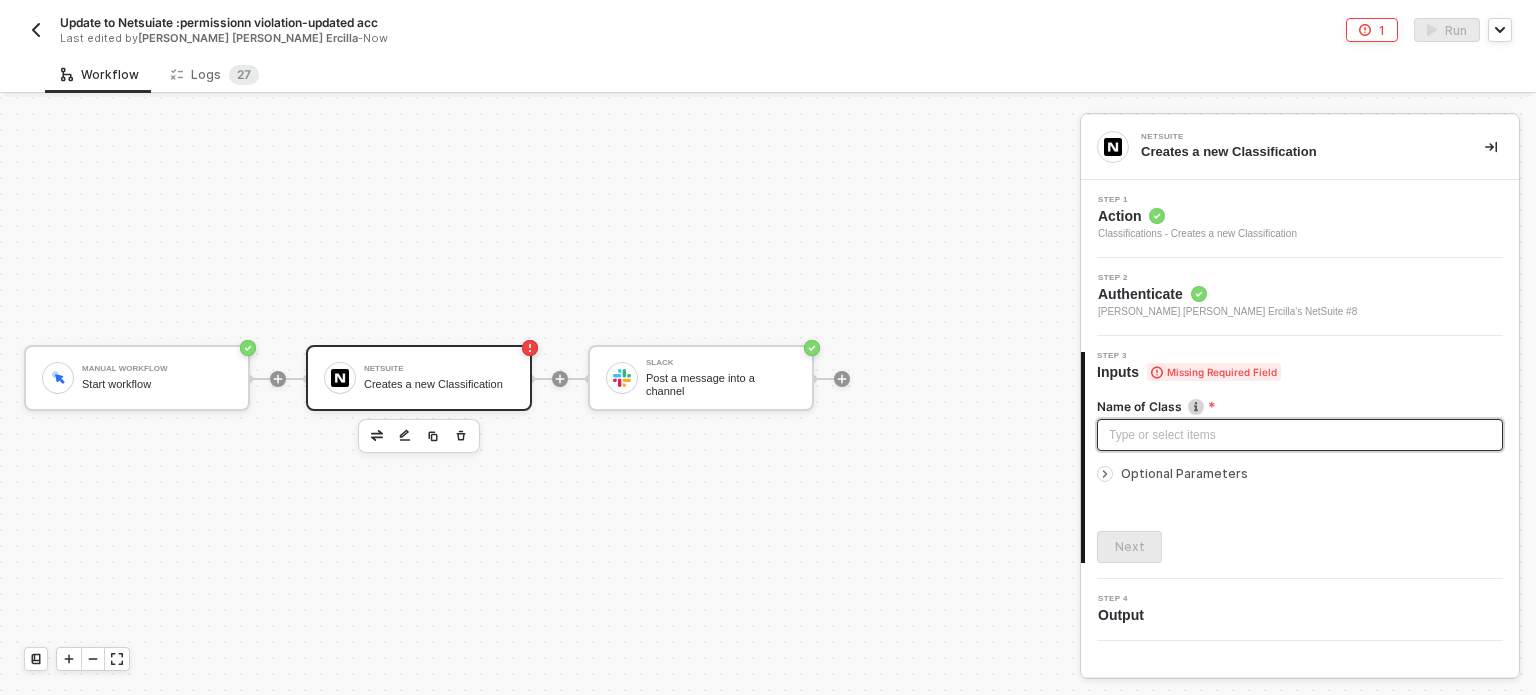 click on "Type or select items ﻿" at bounding box center [1300, 435] 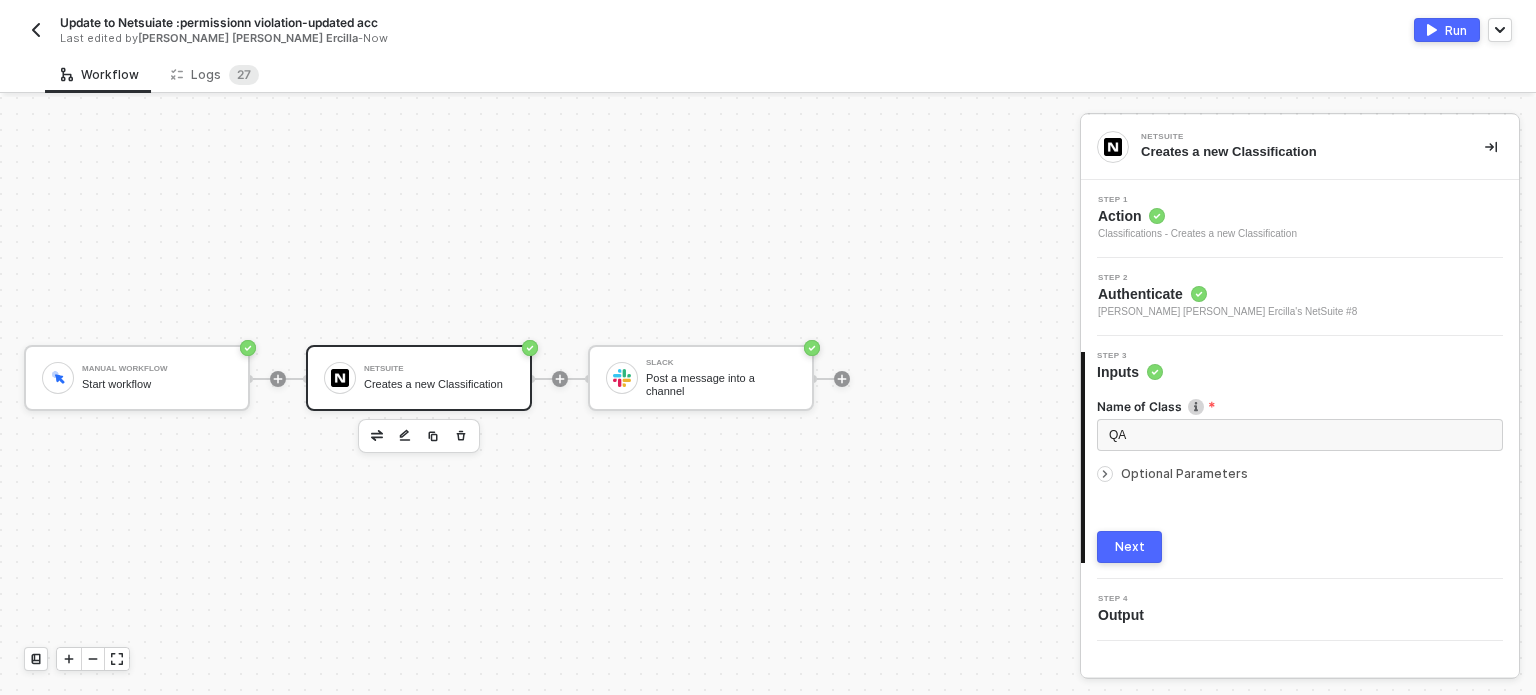 click on "Optional Parameters" at bounding box center (1184, 473) 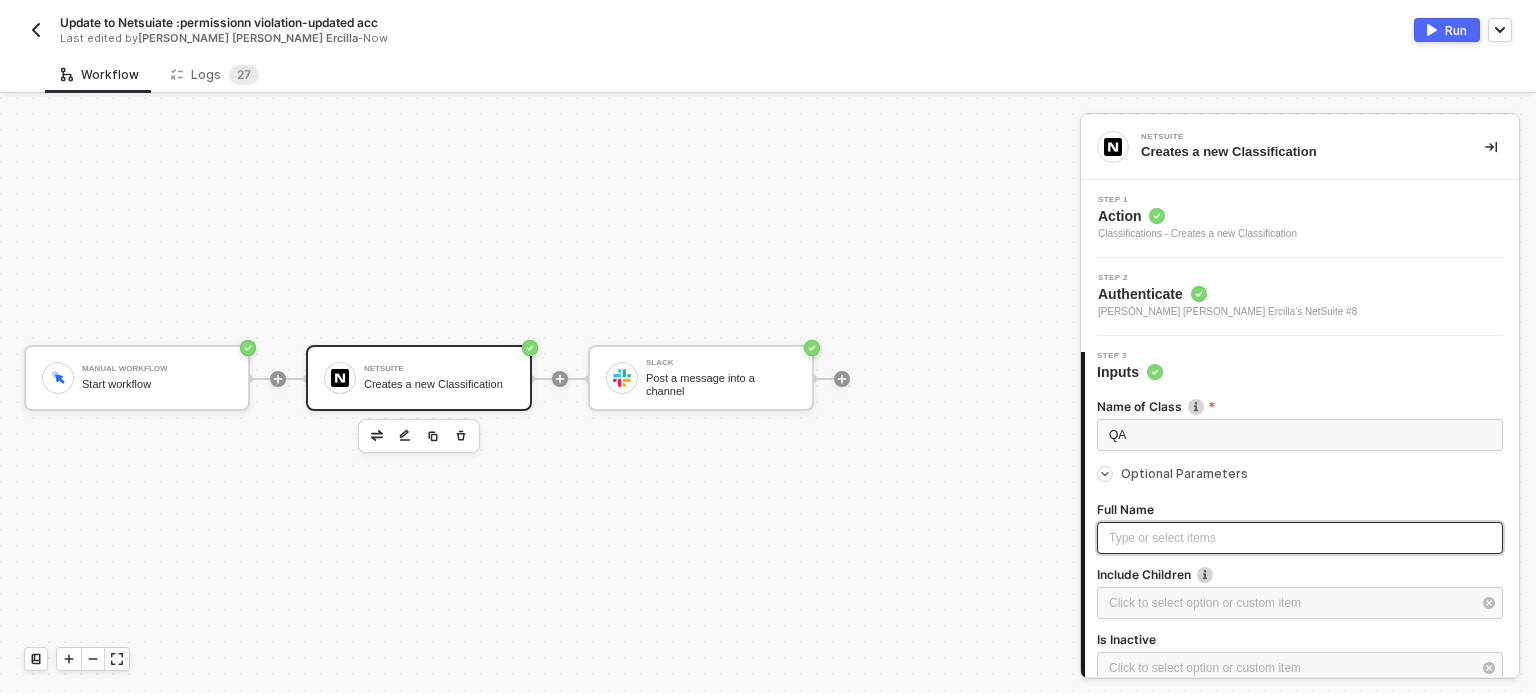 click on "Type or select items ﻿" at bounding box center (1300, 538) 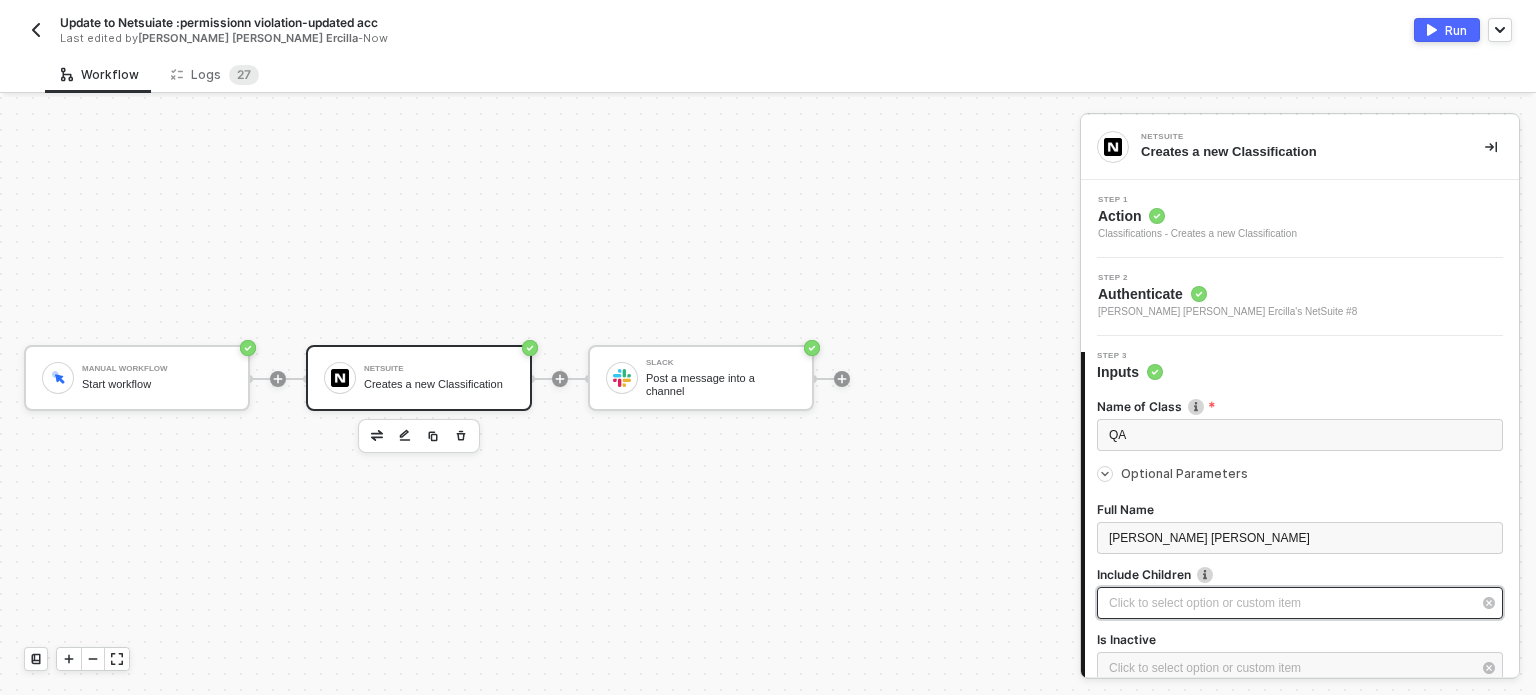click on "Click to select option or custom item ﻿" at bounding box center (1290, 603) 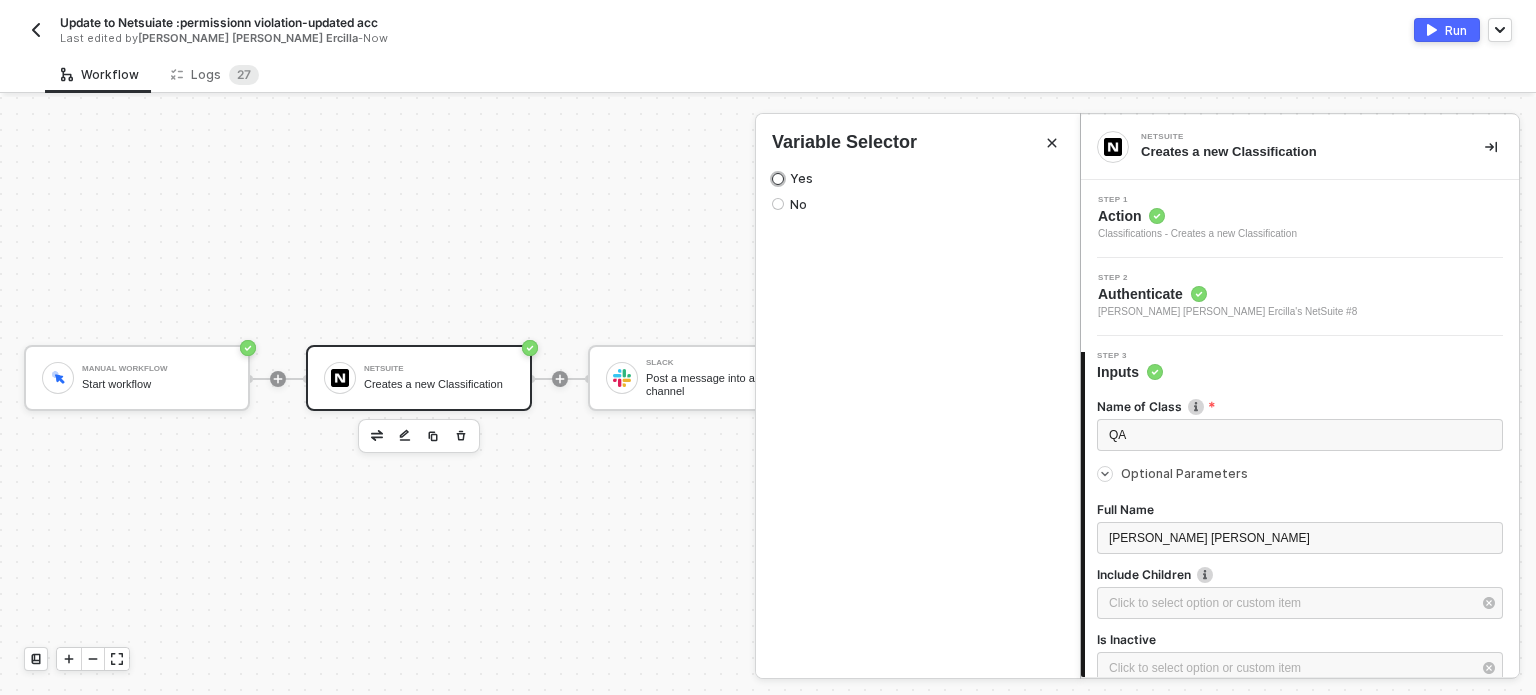 click on "Yes" at bounding box center [798, 179] 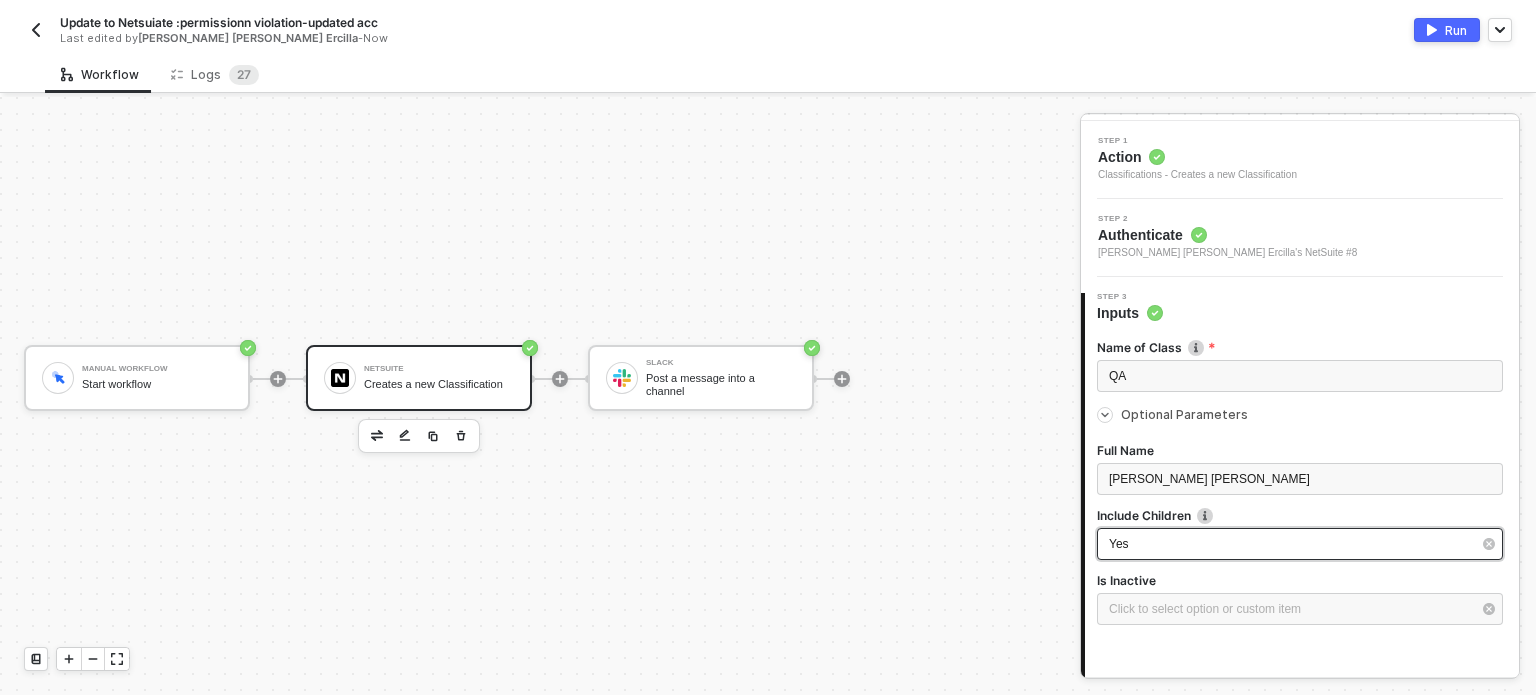 scroll, scrollTop: 174, scrollLeft: 0, axis: vertical 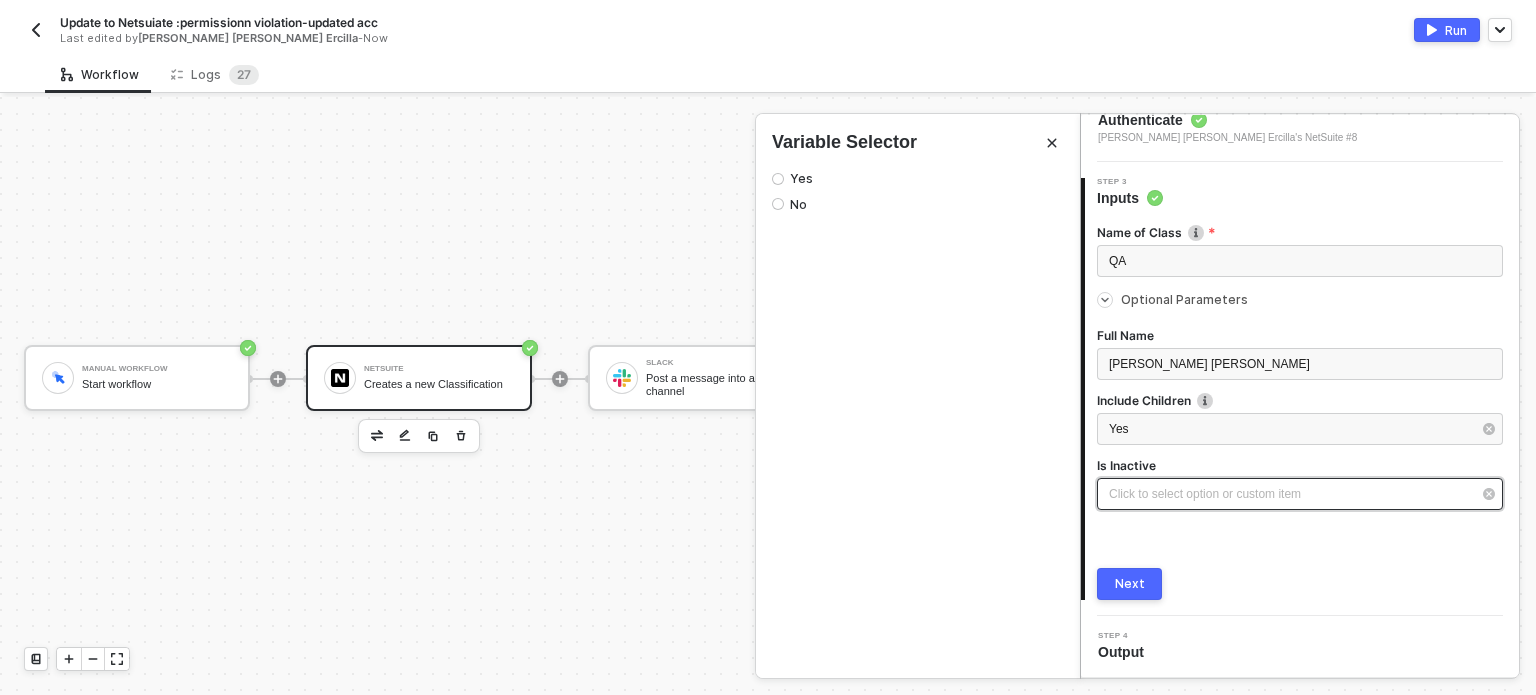 click on "Click to select option or custom item ﻿" at bounding box center [1300, 494] 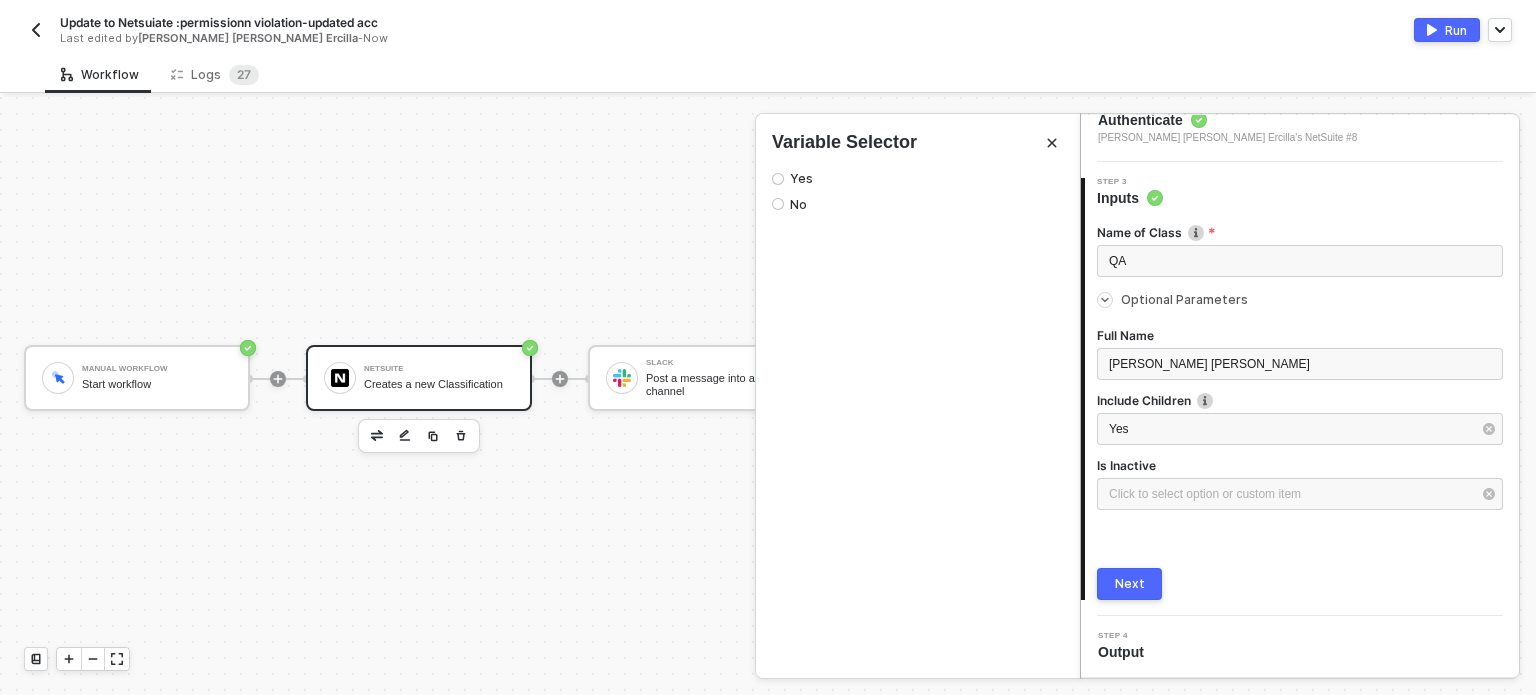 click on "Yes No" at bounding box center [918, 191] 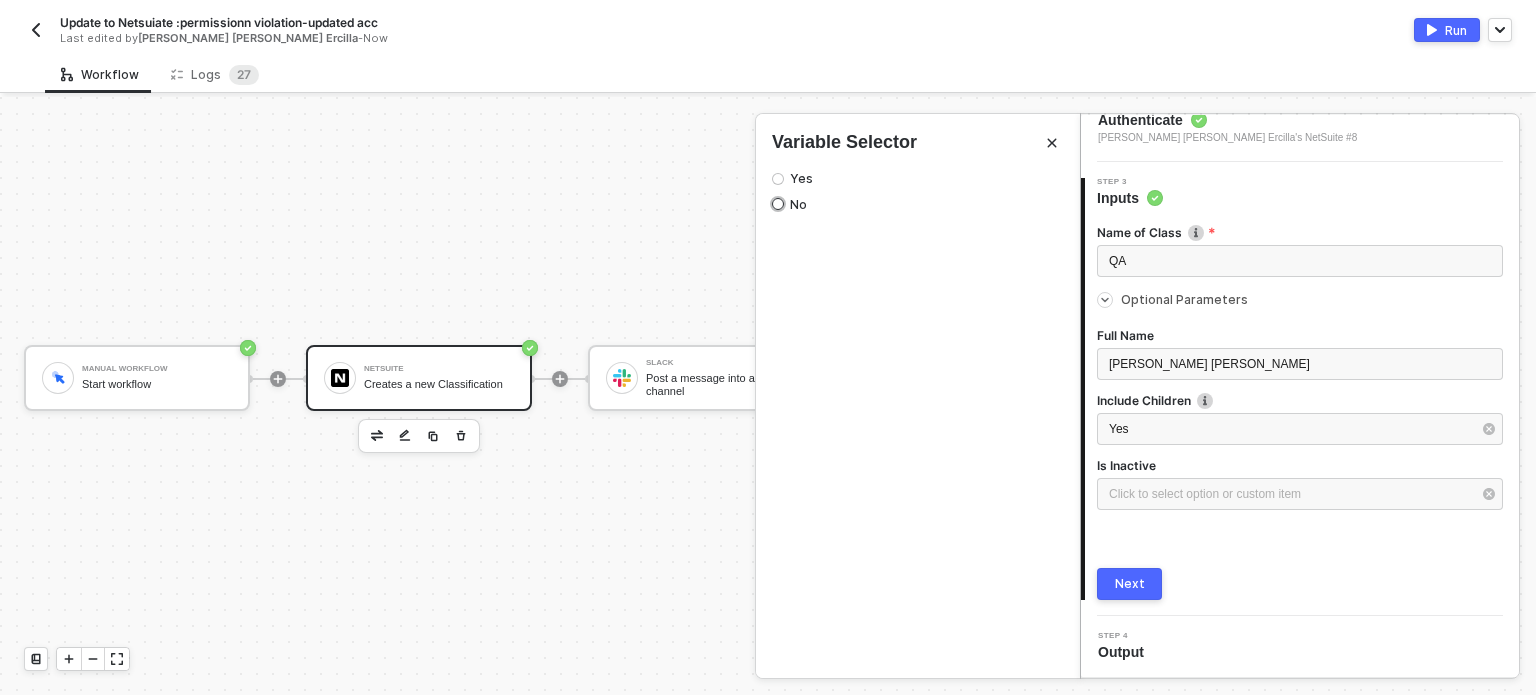 click on "Yes No" at bounding box center [918, 191] 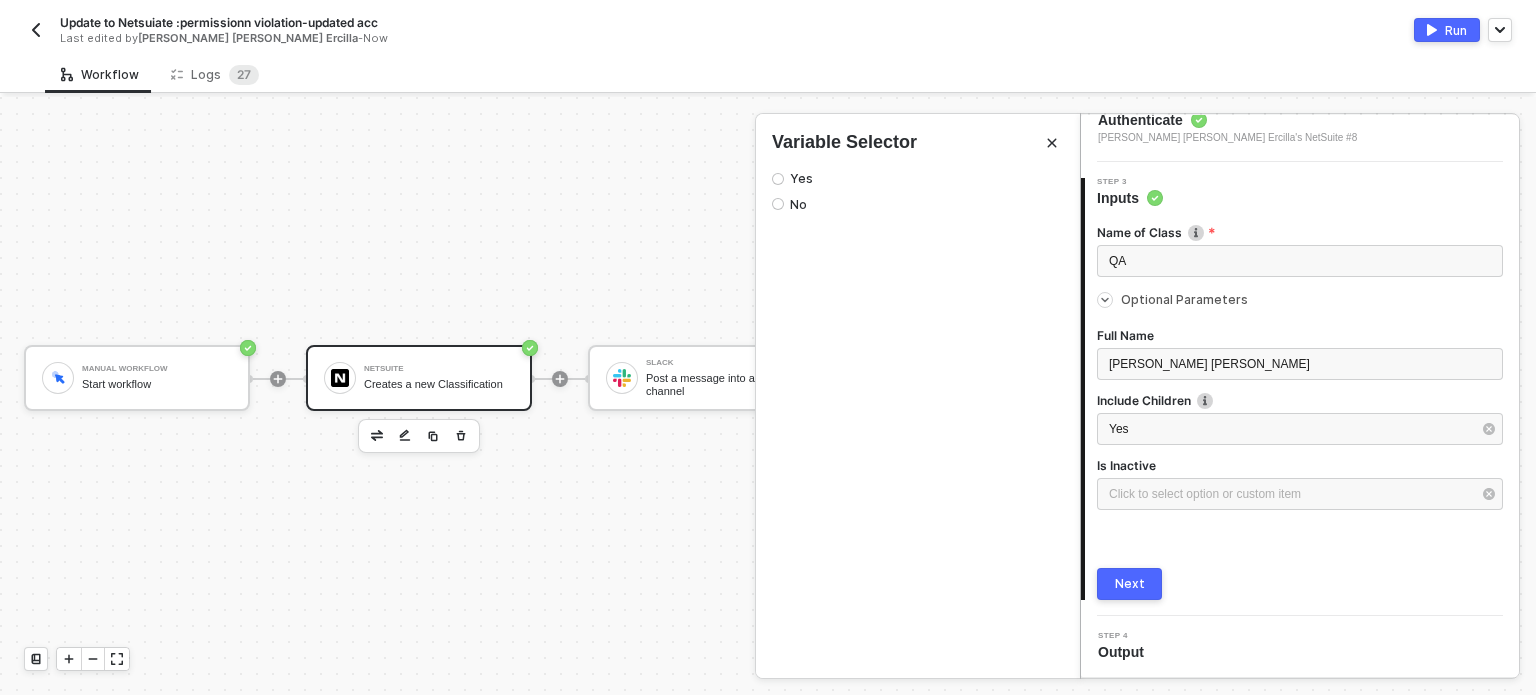 click on "Yes No" at bounding box center [918, 191] 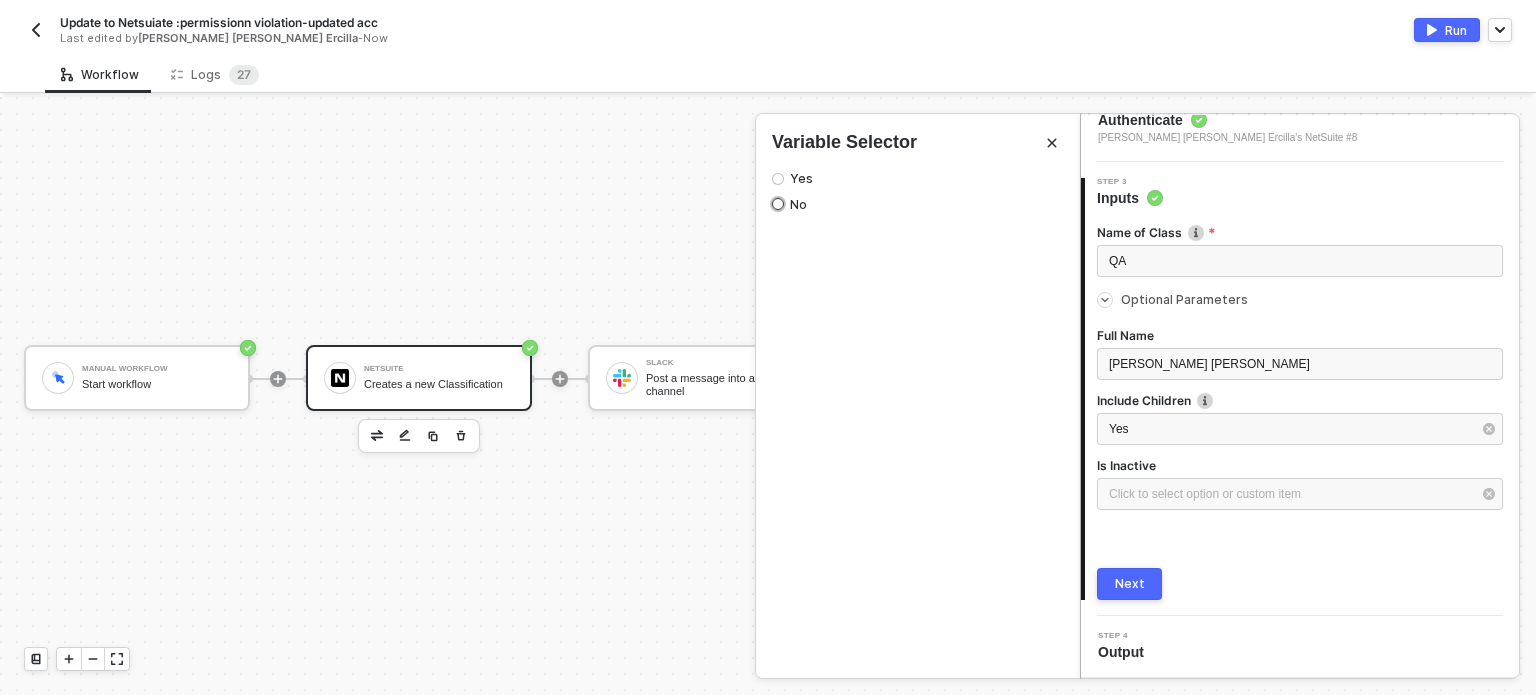 click on "No" at bounding box center [795, 205] 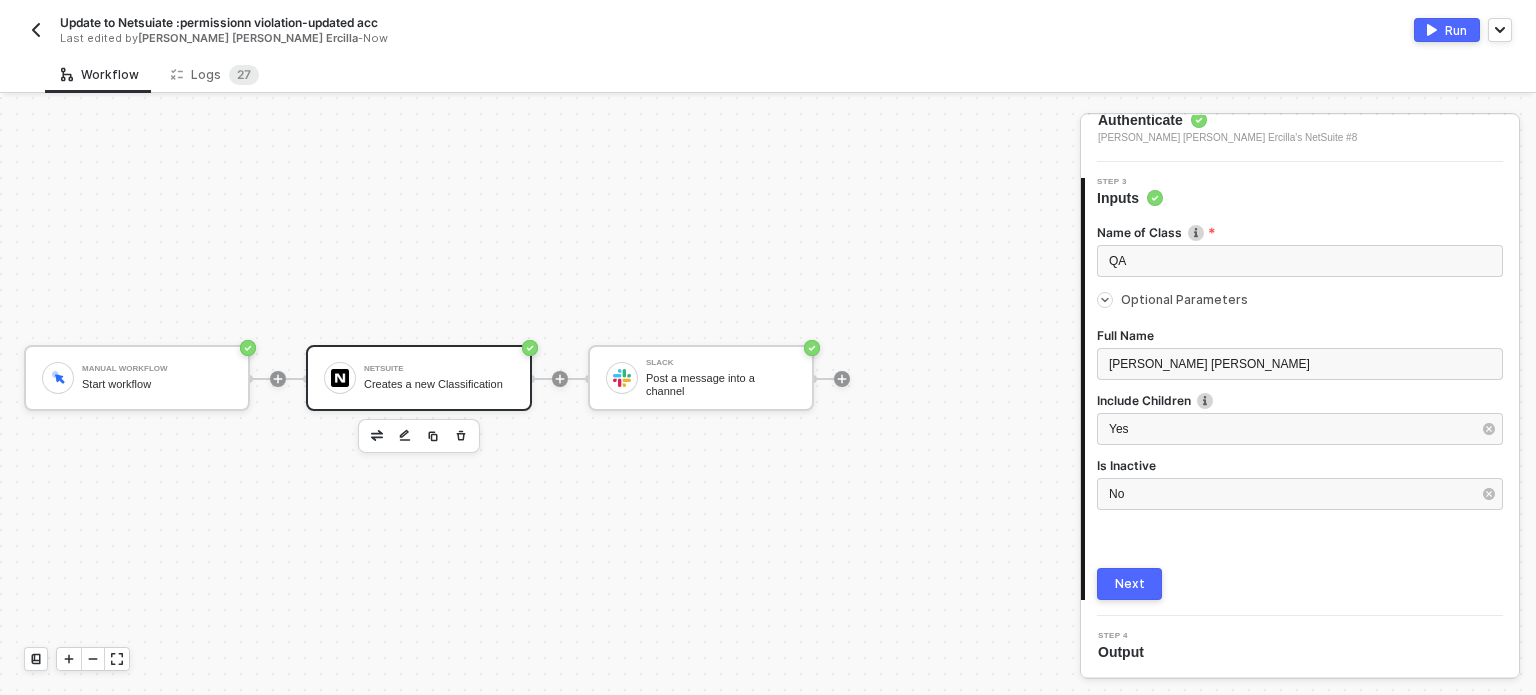 click on "Next" at bounding box center (1129, 584) 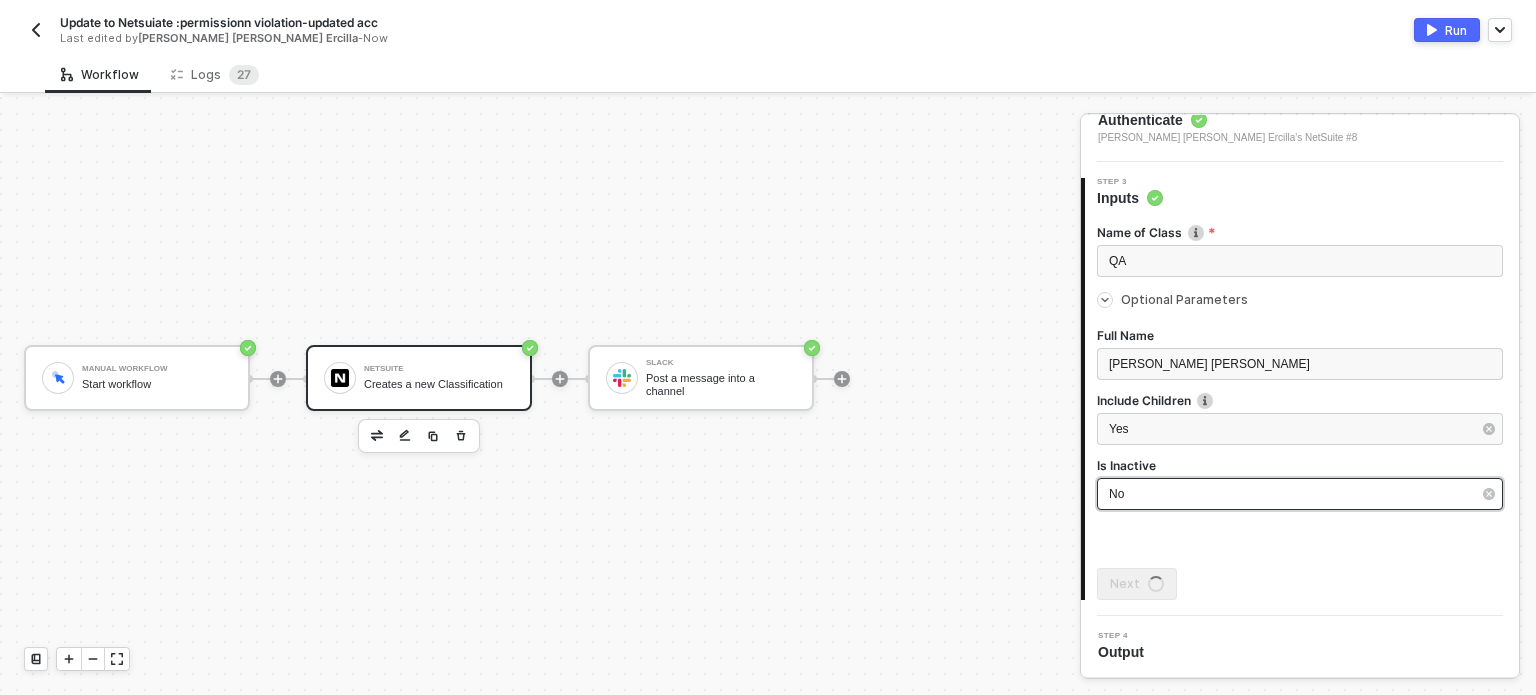 scroll, scrollTop: 0, scrollLeft: 0, axis: both 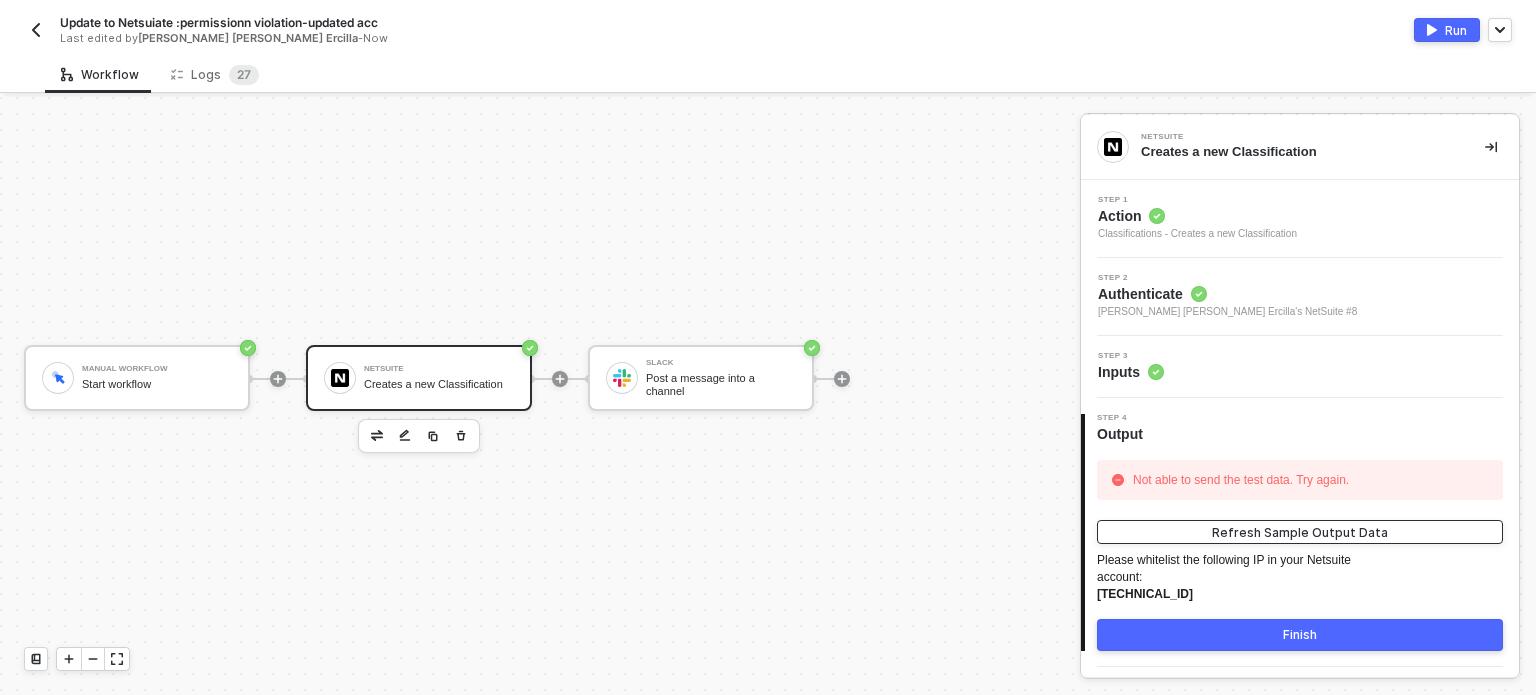click on "Refresh Sample Output Data" at bounding box center [1300, 532] 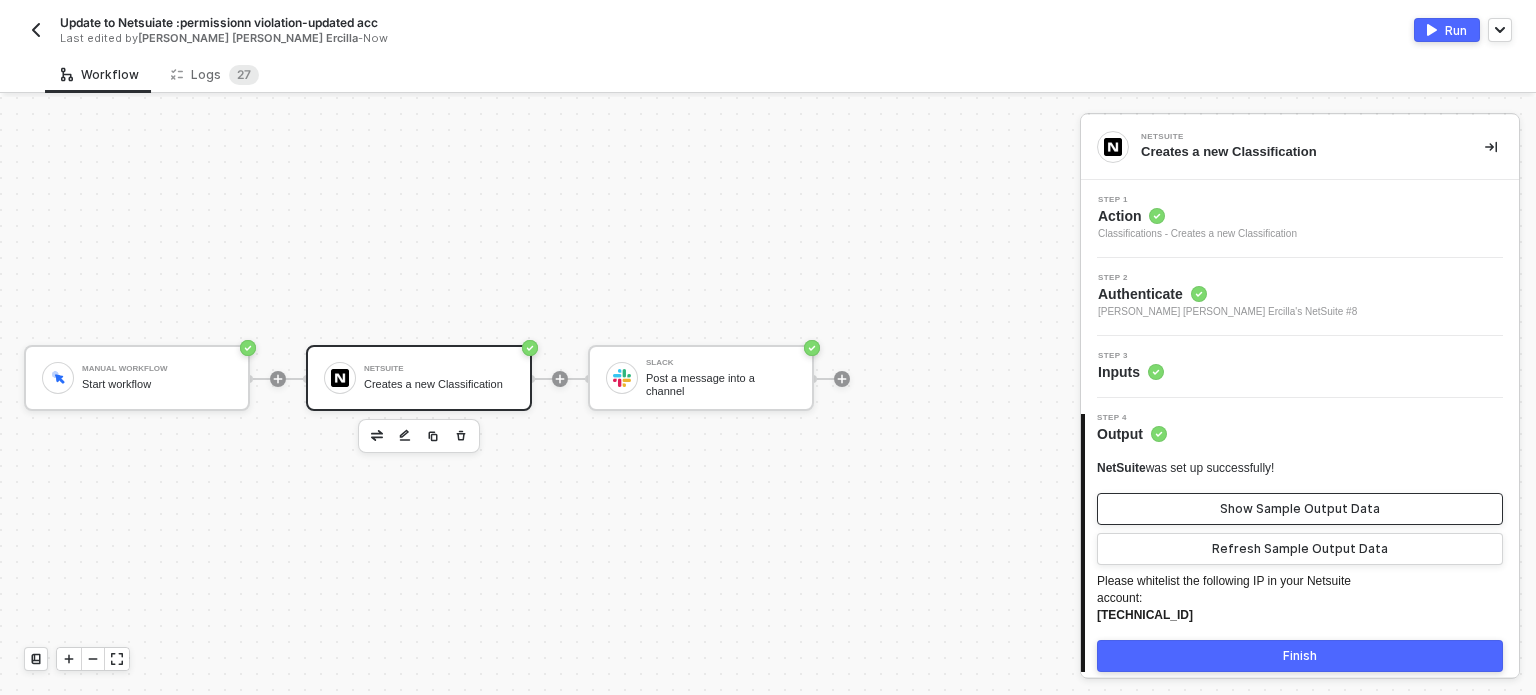type 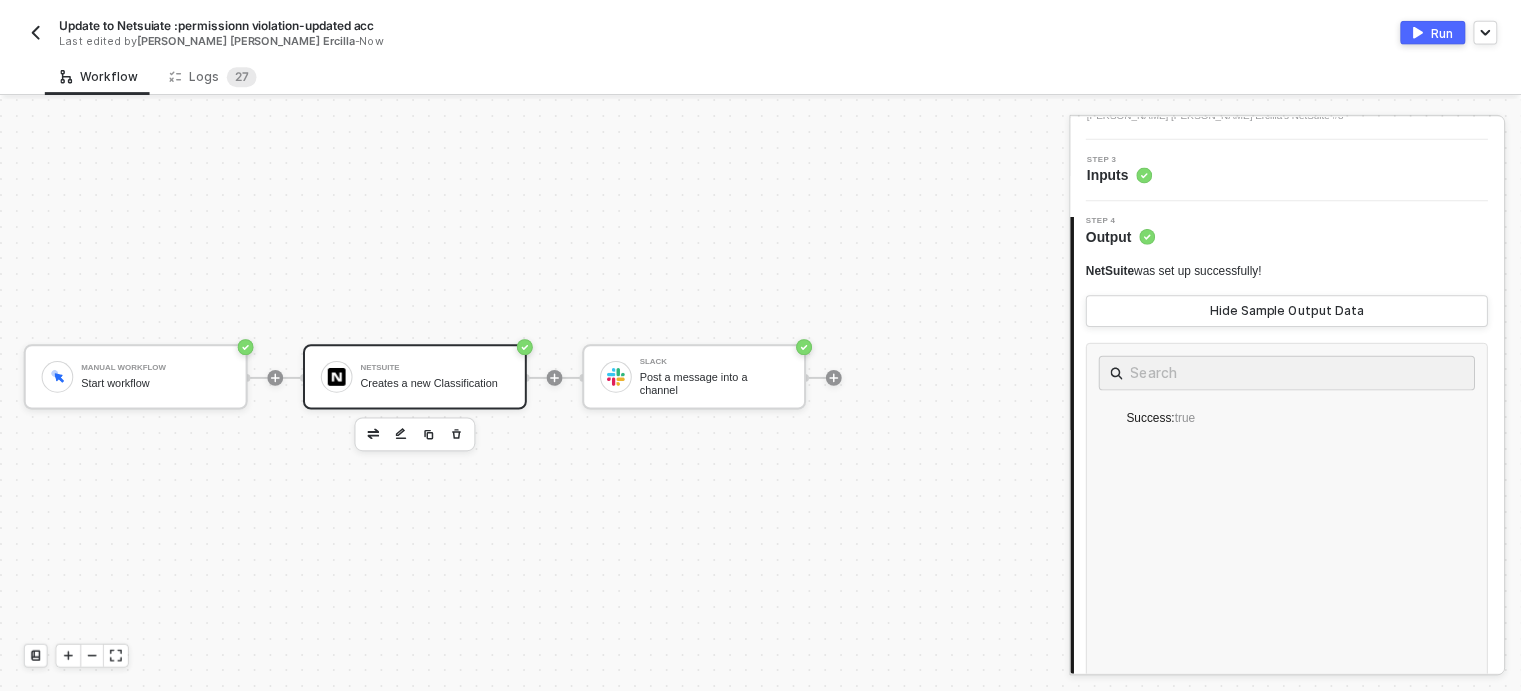 scroll, scrollTop: 200, scrollLeft: 0, axis: vertical 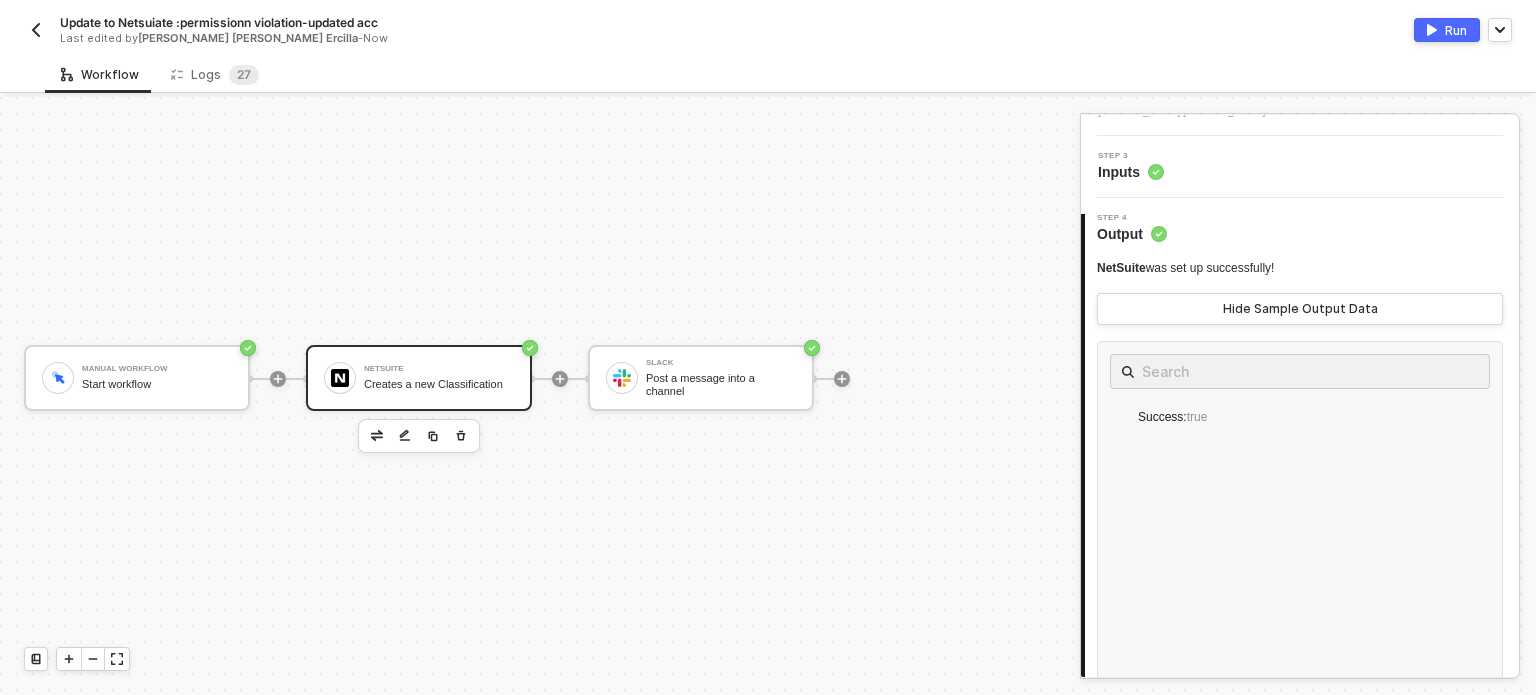 type 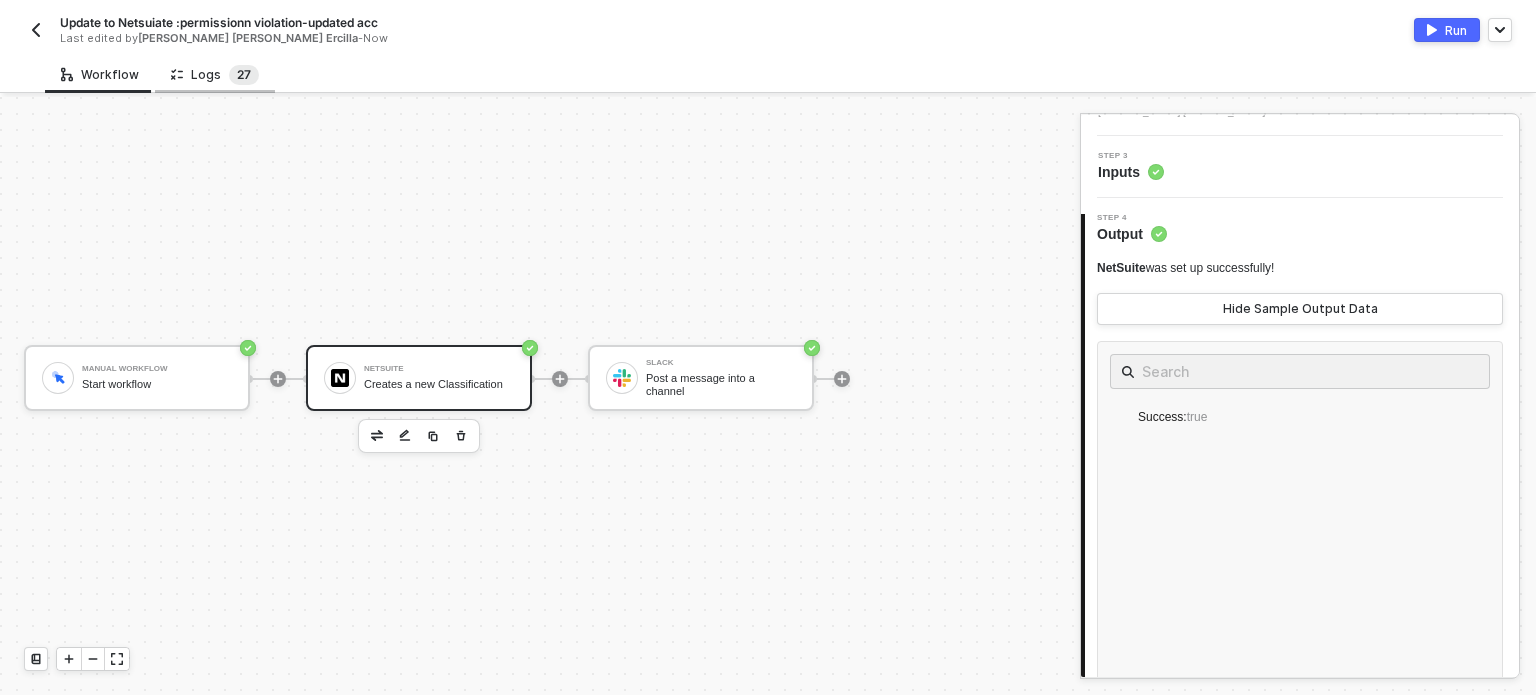 click on "2 7" at bounding box center [244, 75] 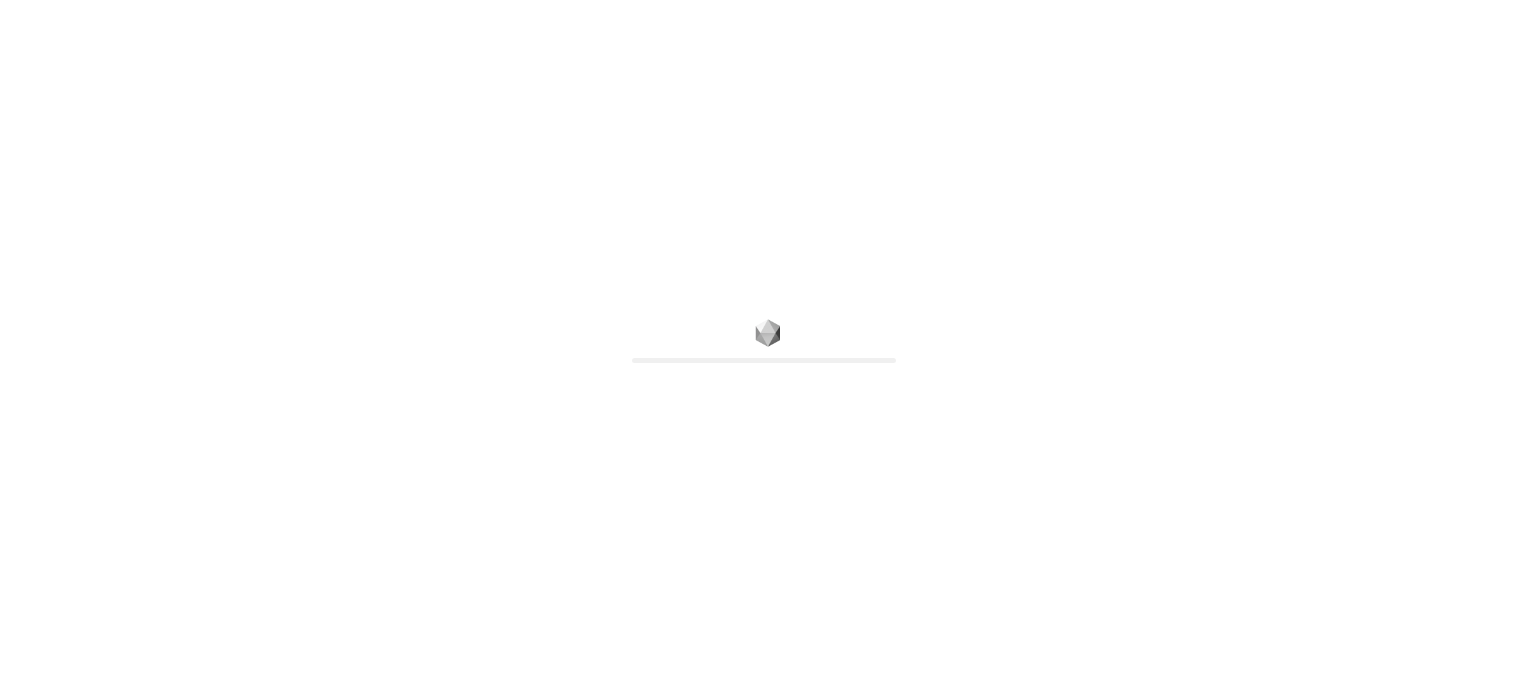 scroll, scrollTop: 0, scrollLeft: 0, axis: both 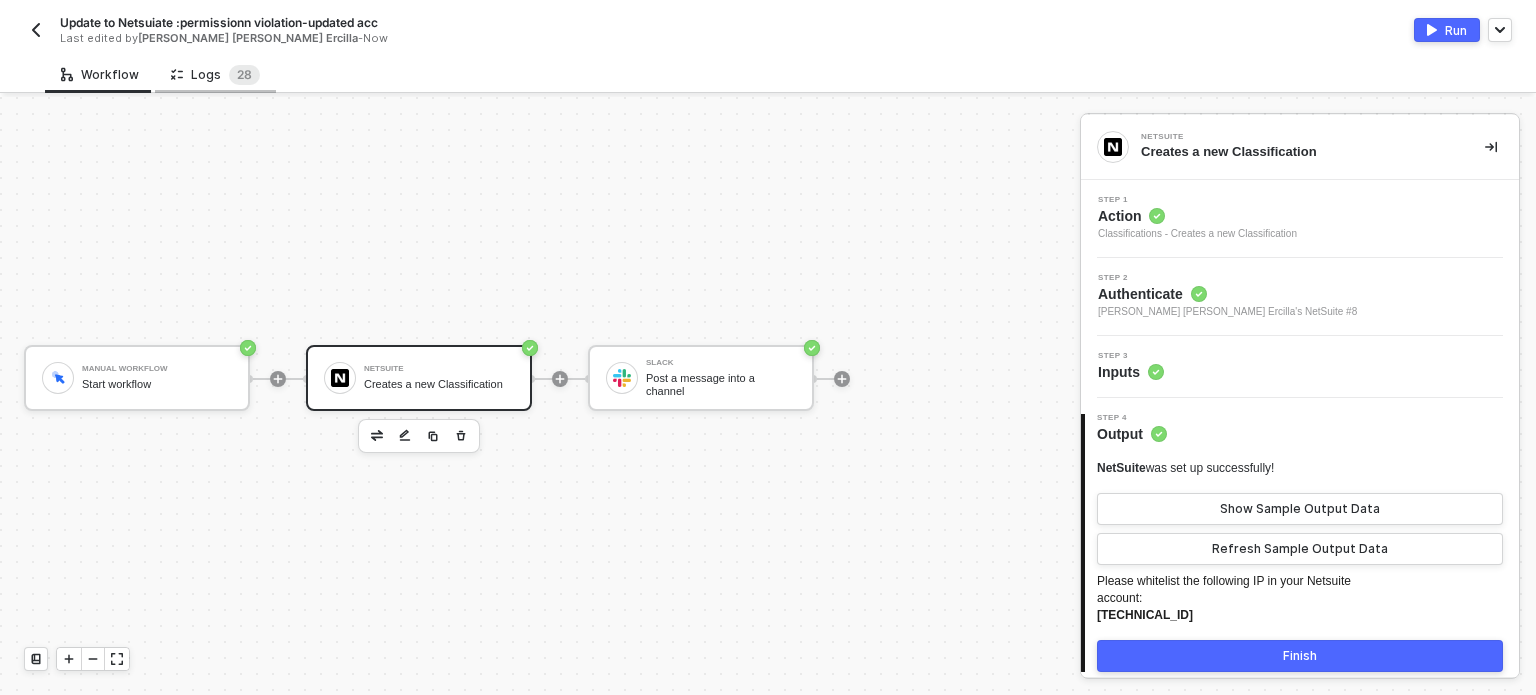 click on "Logs 2 8" at bounding box center [215, 74] 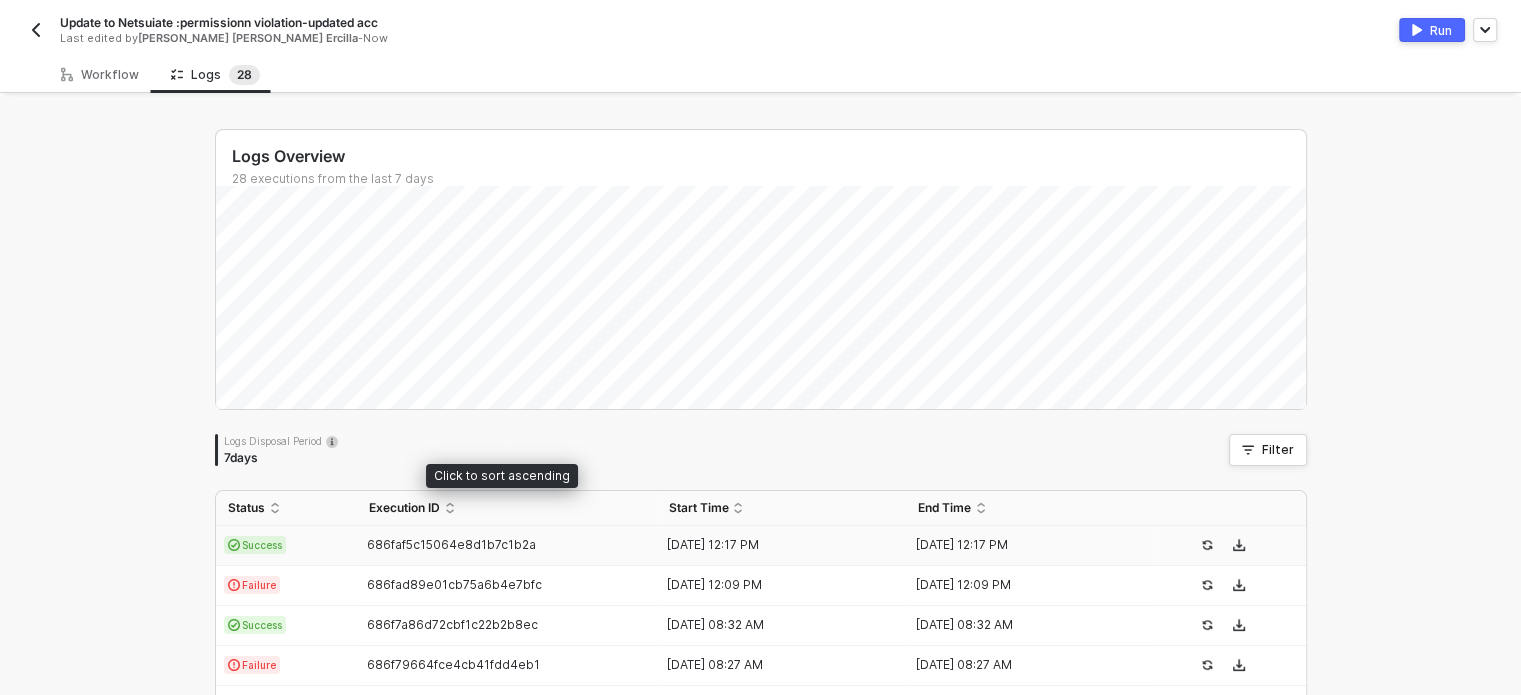 click on "686faf5c15064e8d1b7c1b2a" at bounding box center (507, 546) 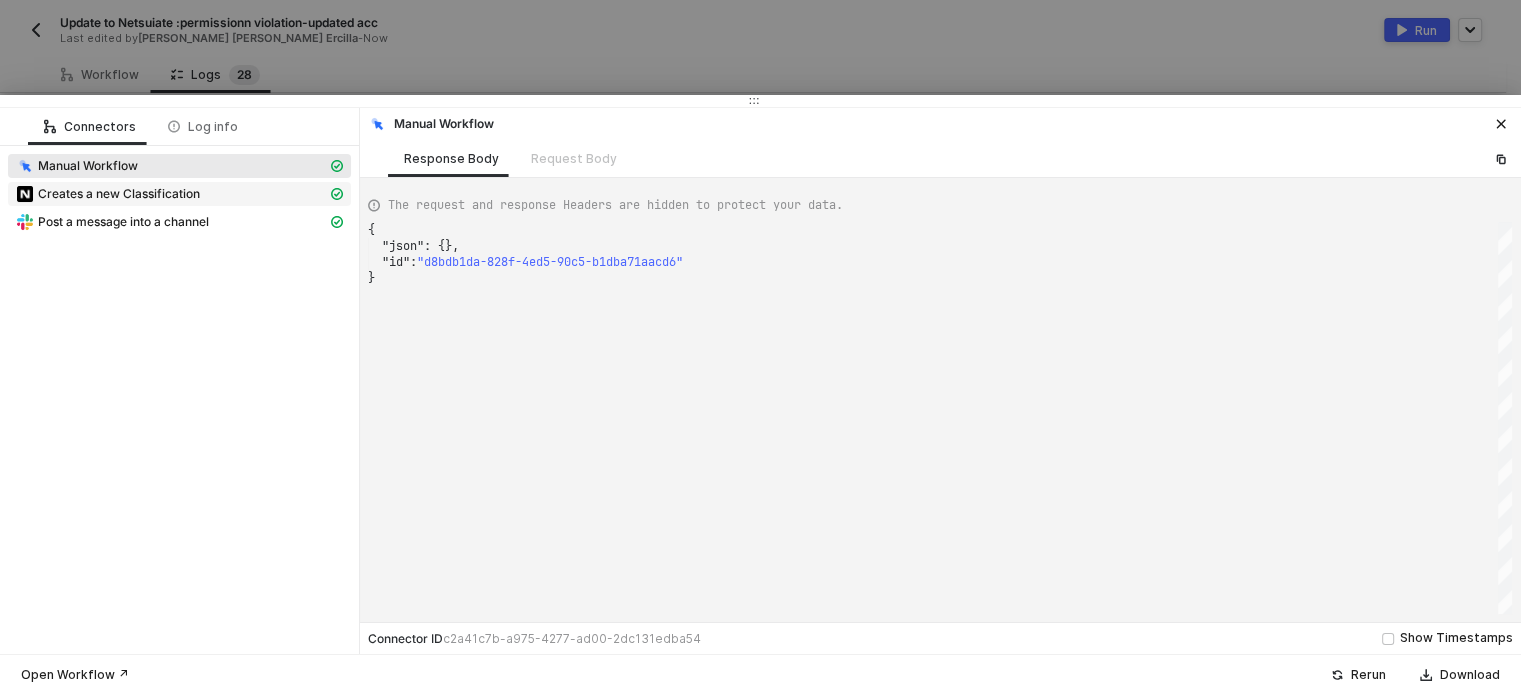 click on "Creates a new Classification" at bounding box center [119, 194] 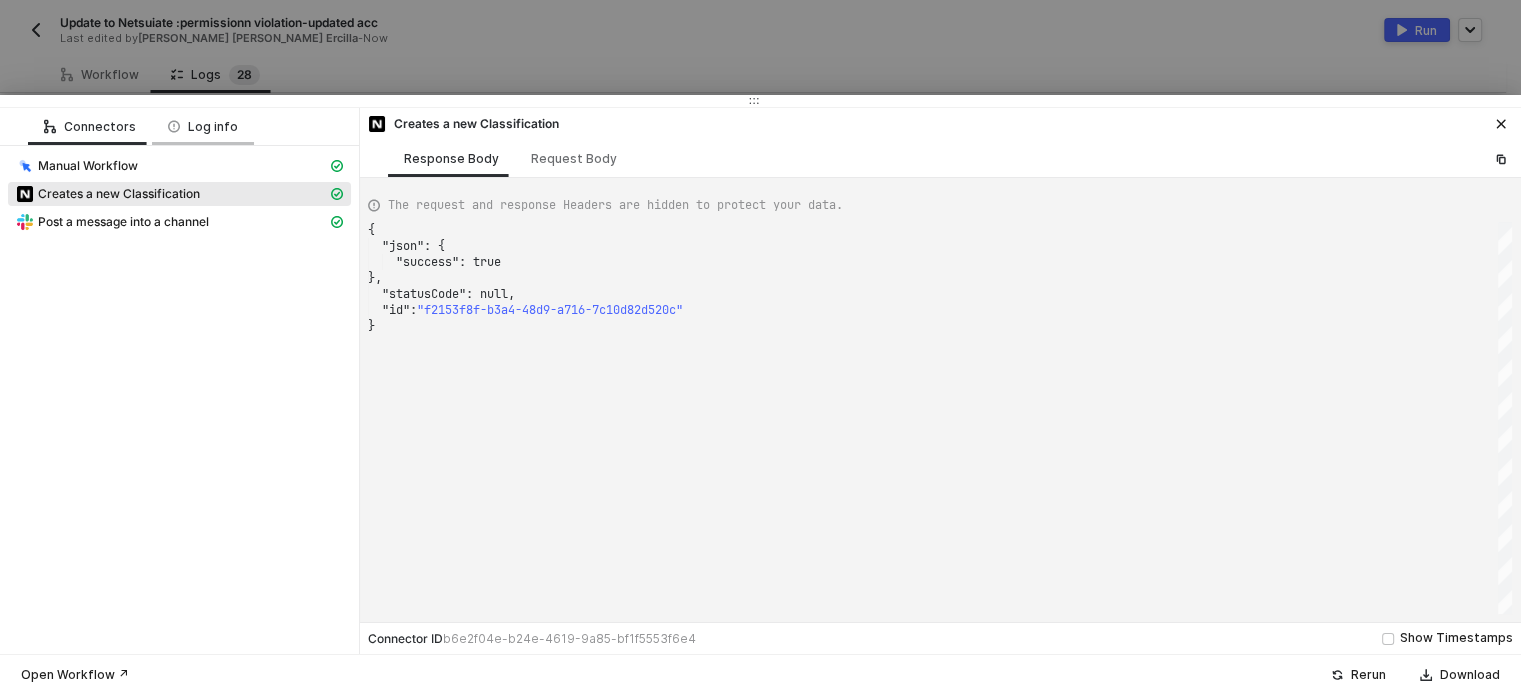 click on "Log info" at bounding box center (203, 127) 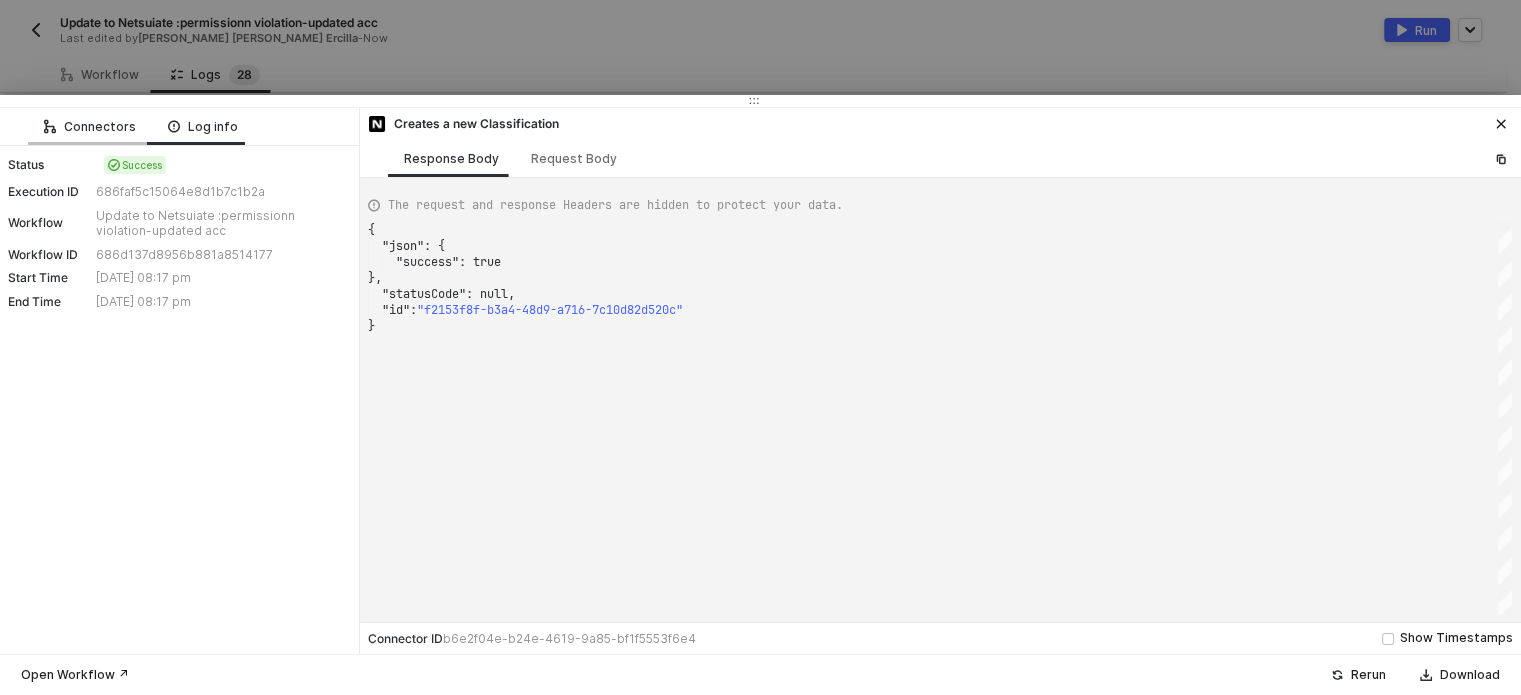 click on "Connectors" at bounding box center (90, 127) 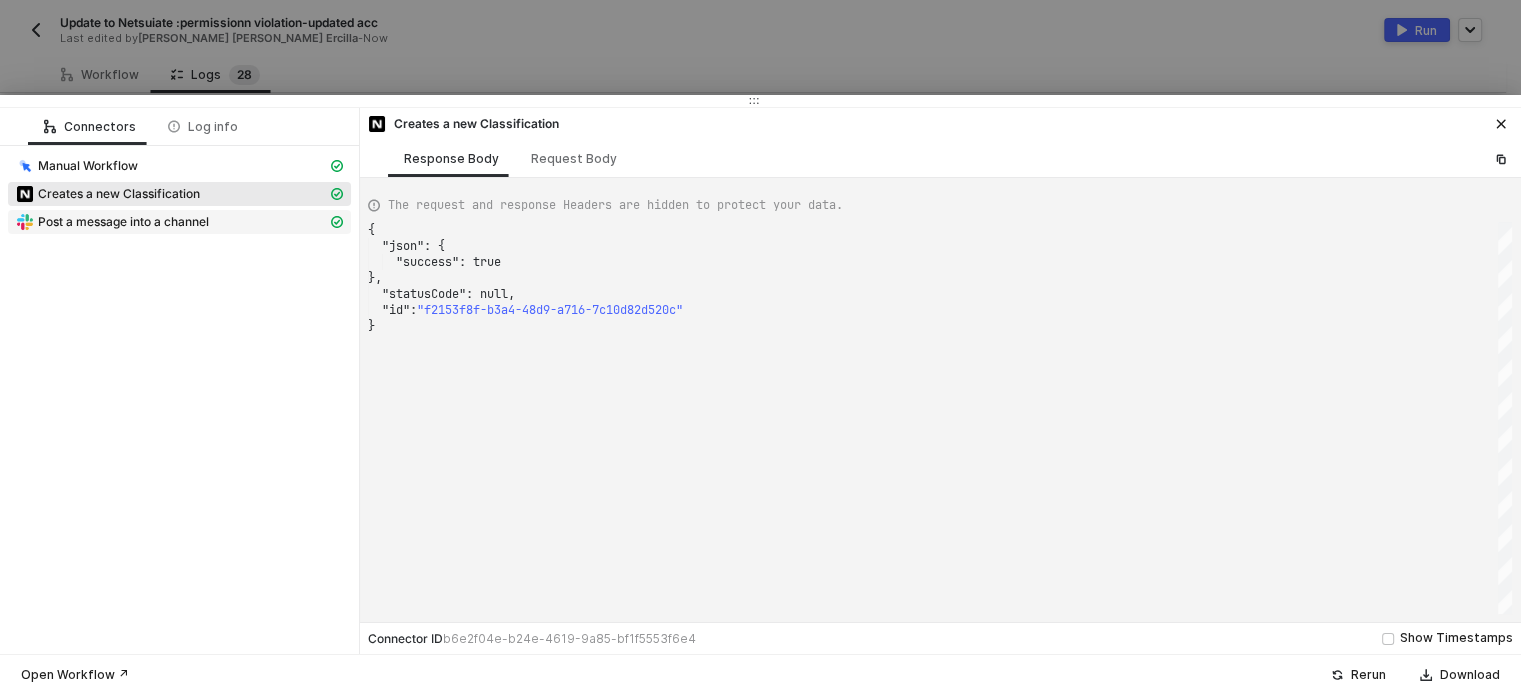 click on "Post a message into a channel" at bounding box center (123, 222) 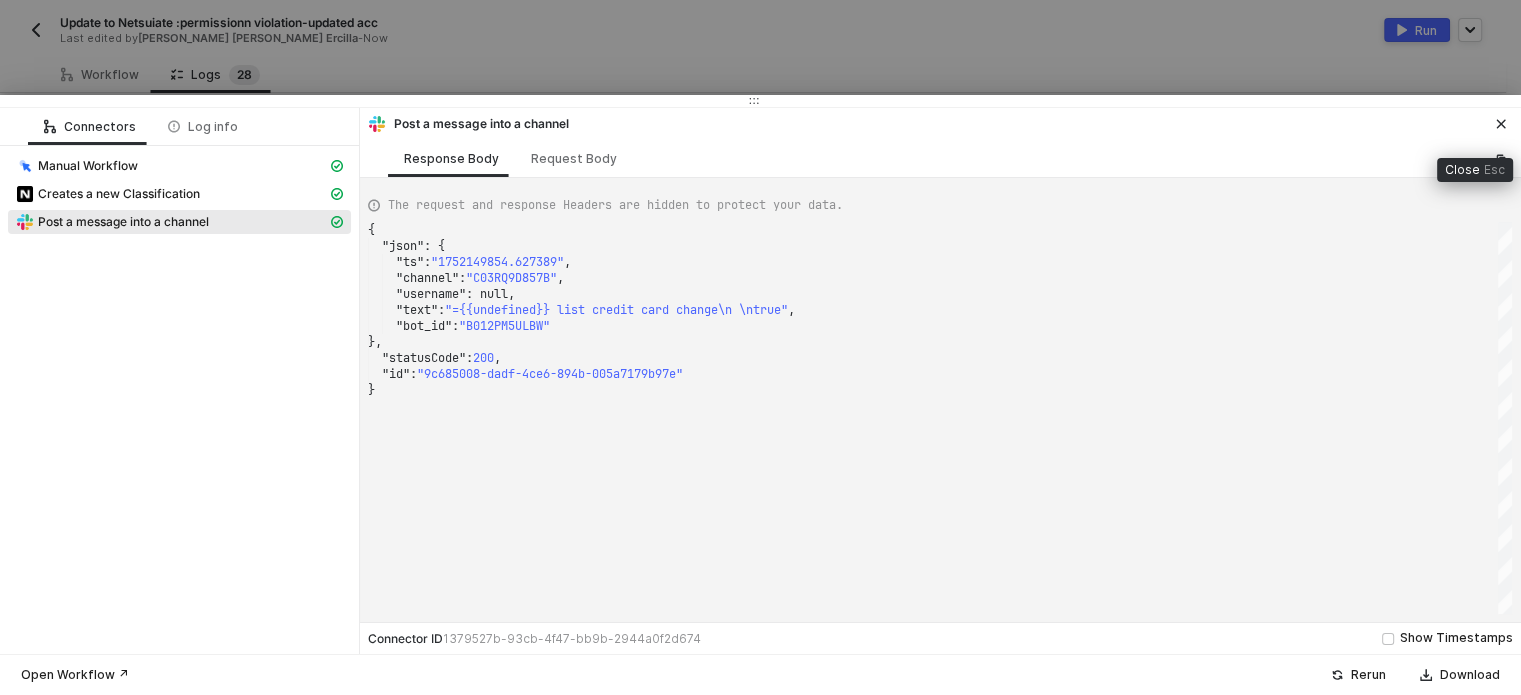 type 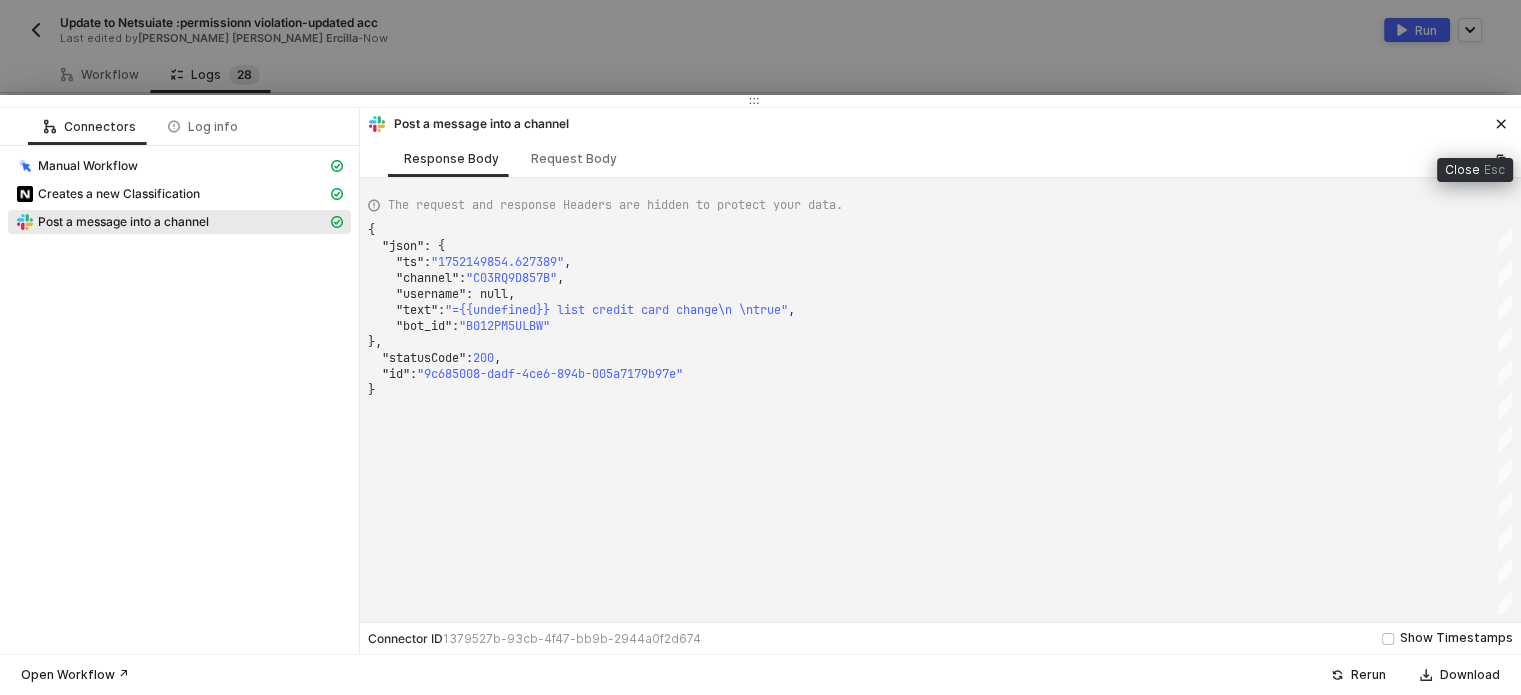 drag, startPoint x: 1501, startPoint y: 120, endPoint x: 52, endPoint y: 195, distance: 1450.9397 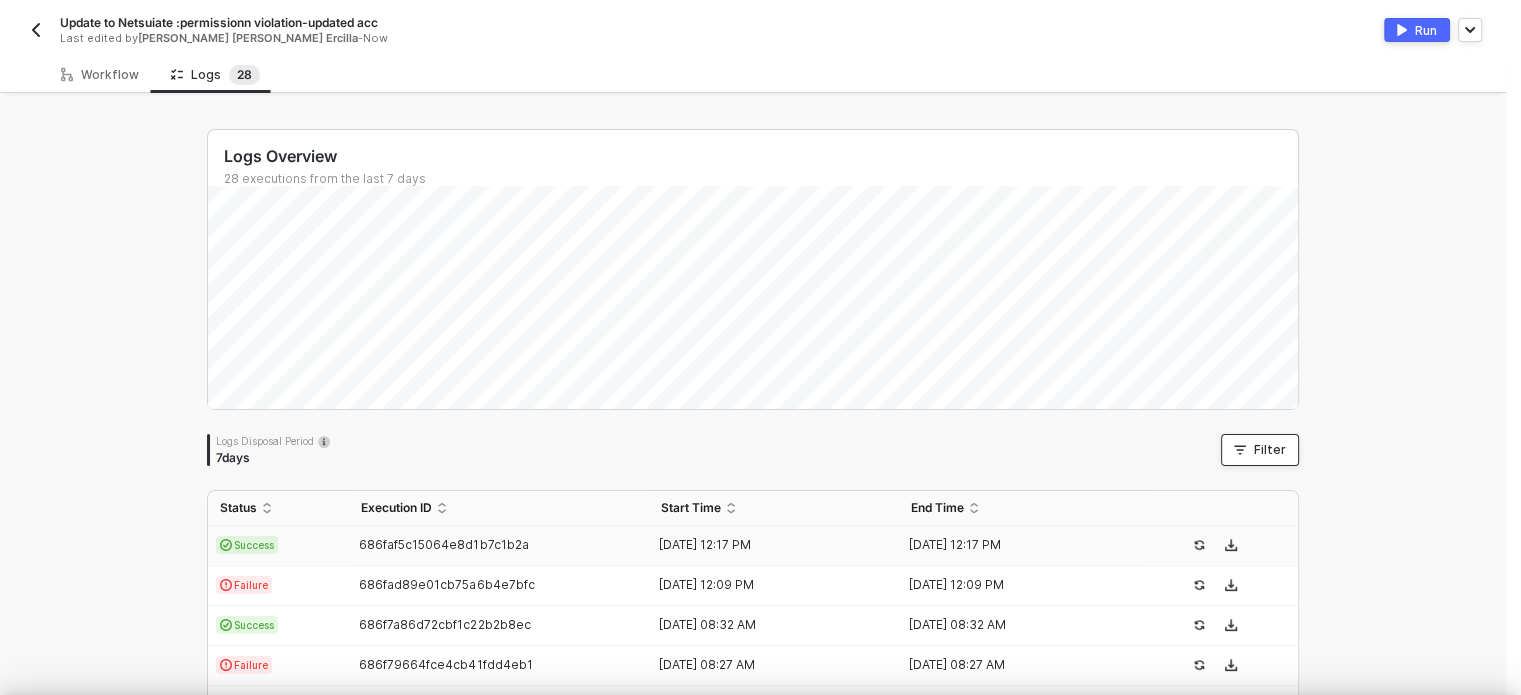 type 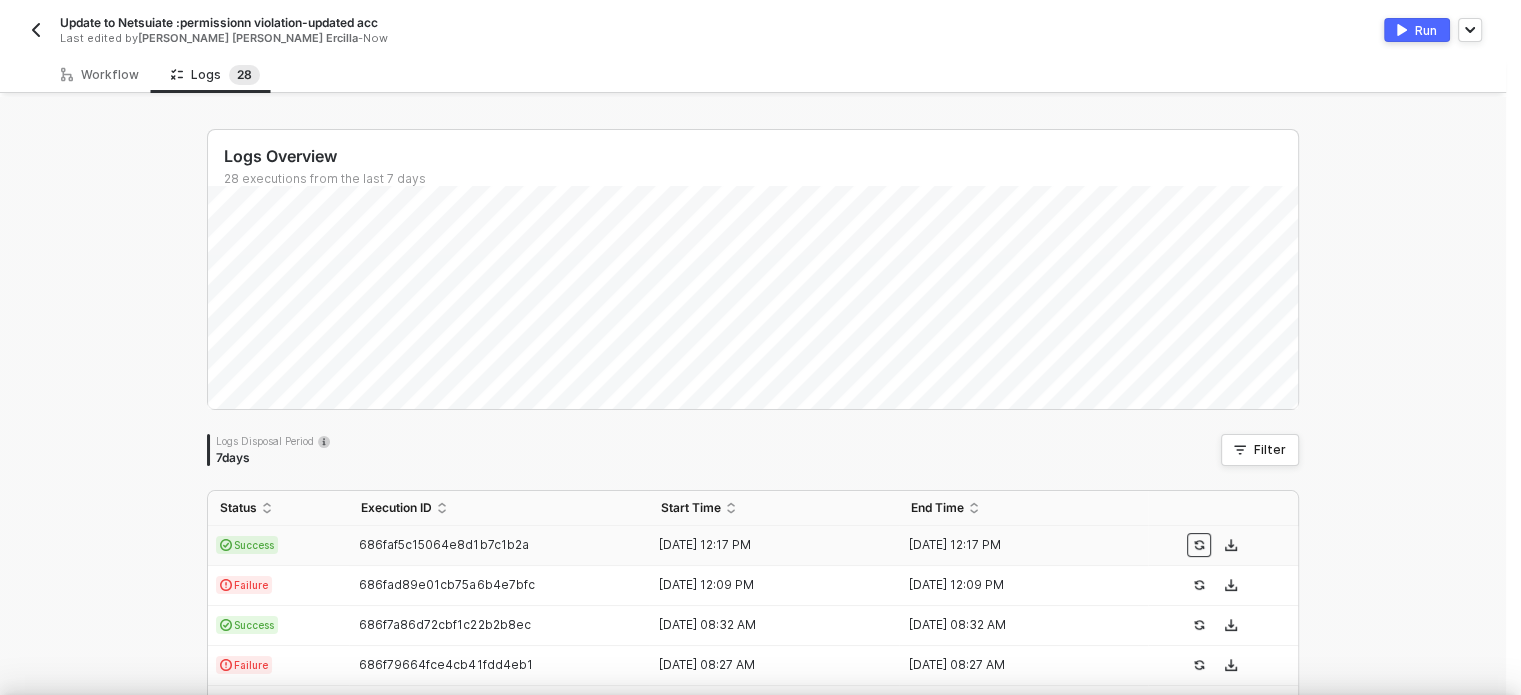 type 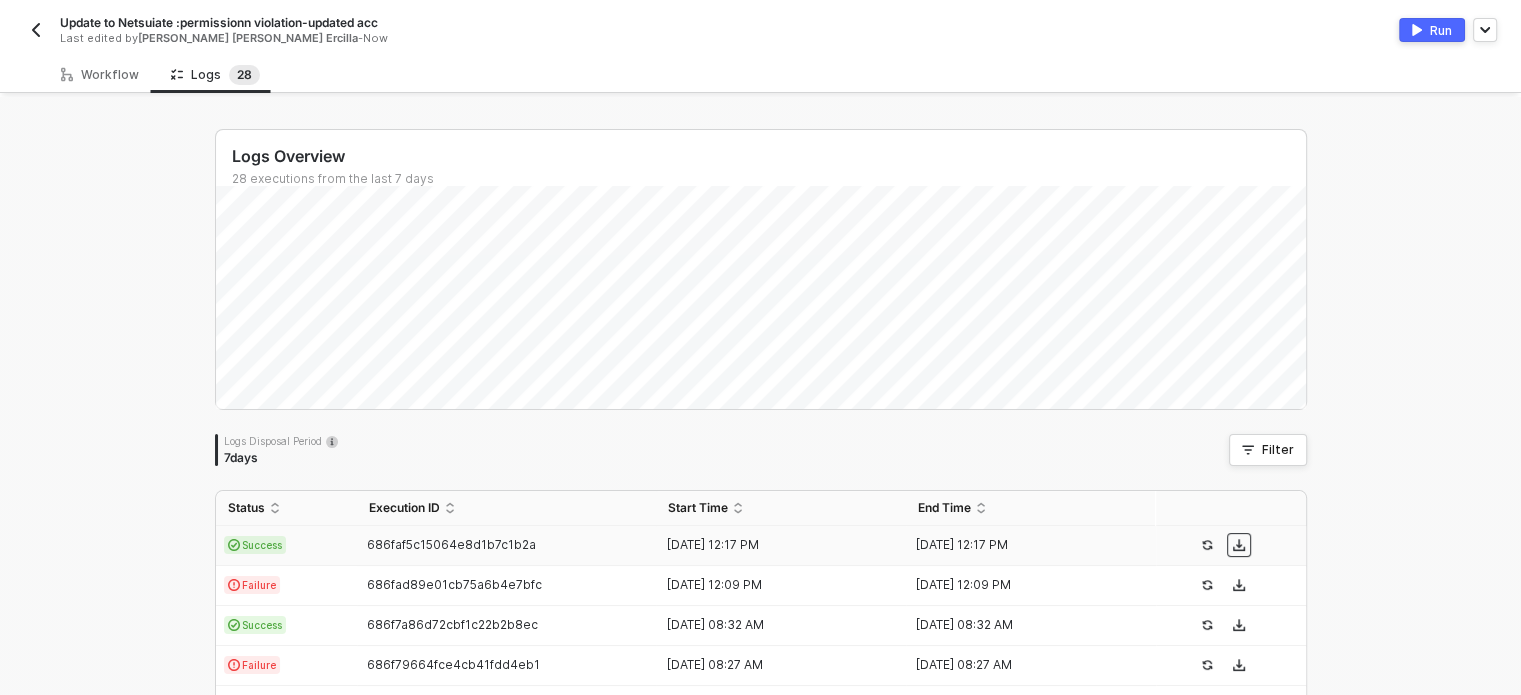 type 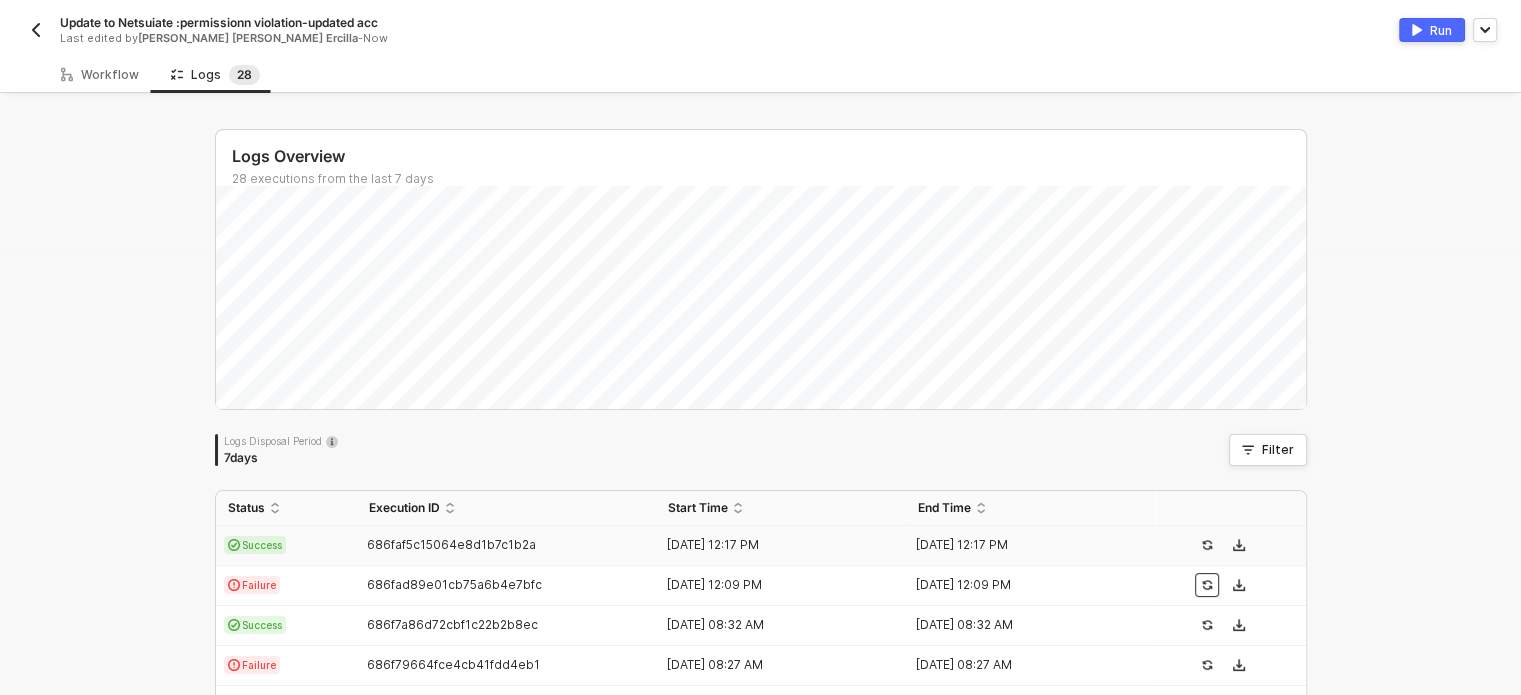 type 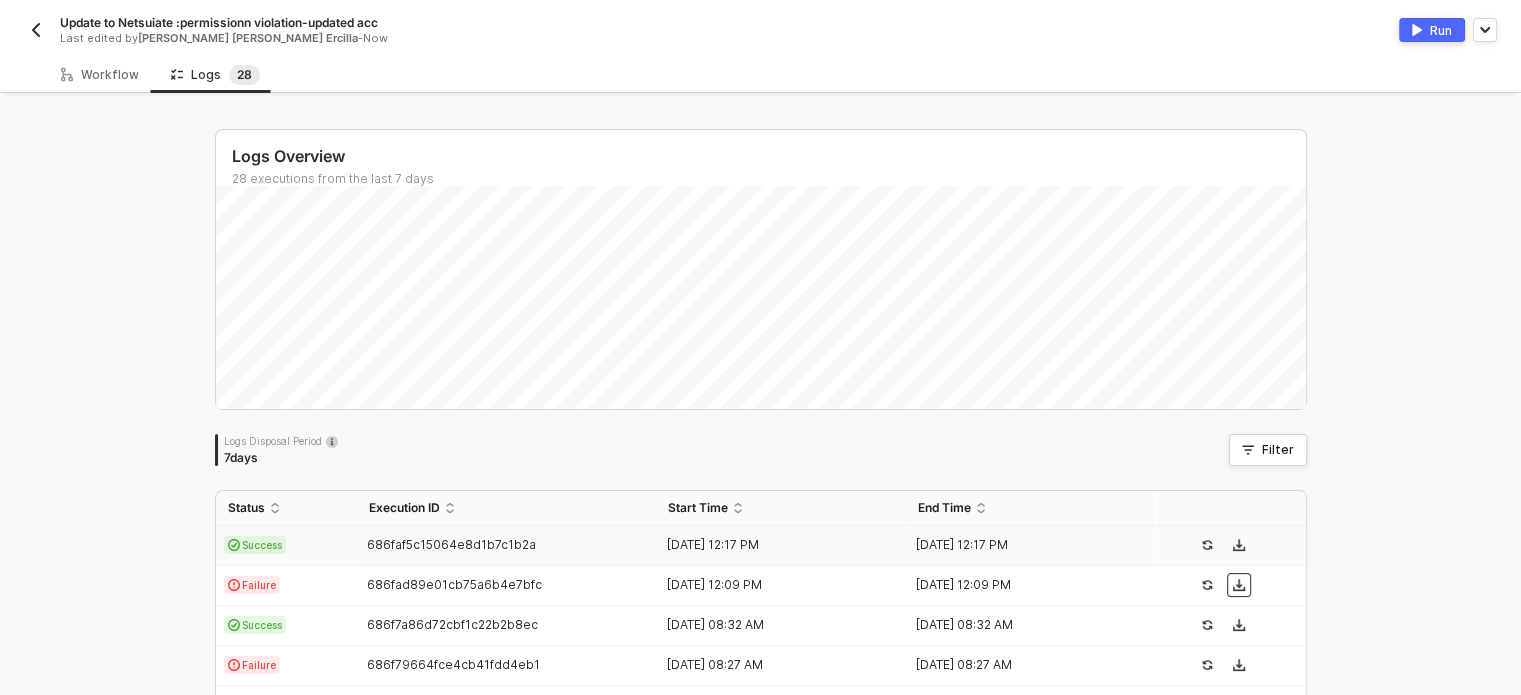 type 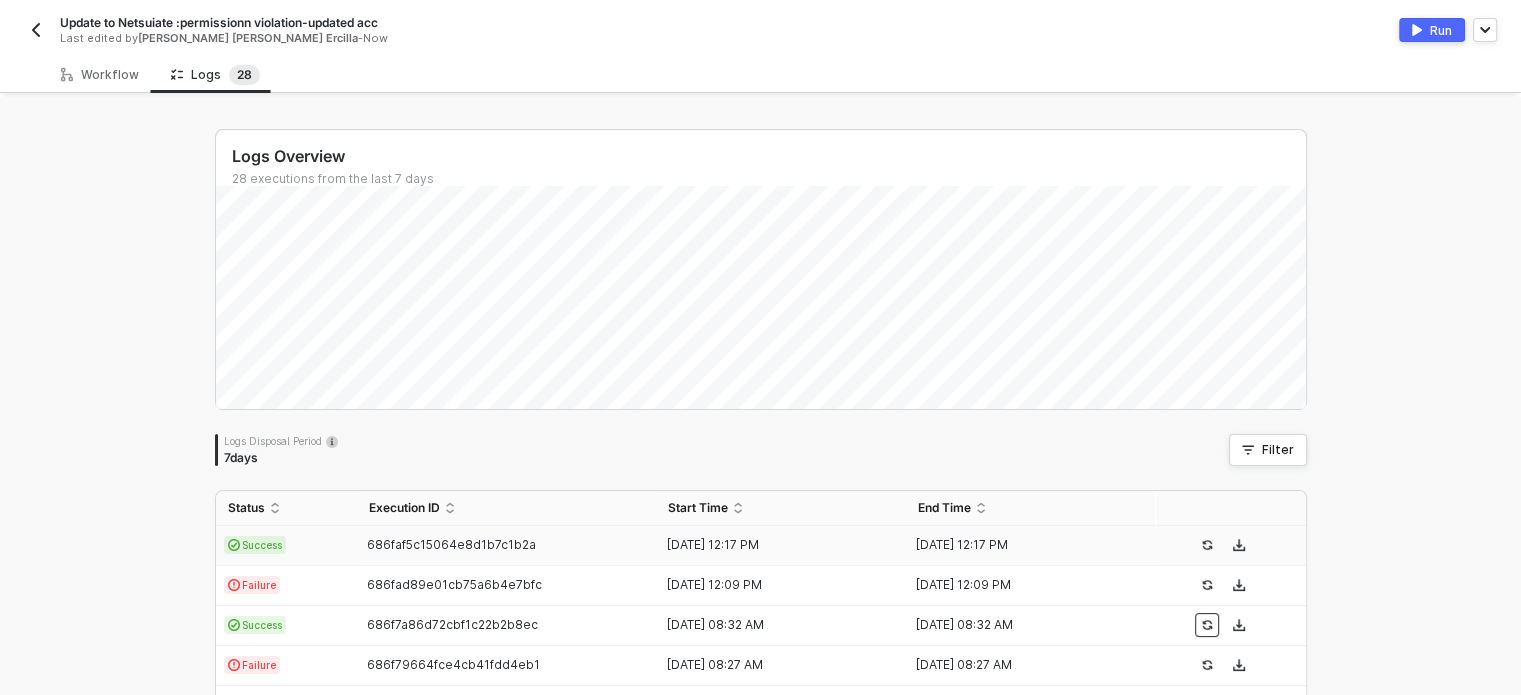 type 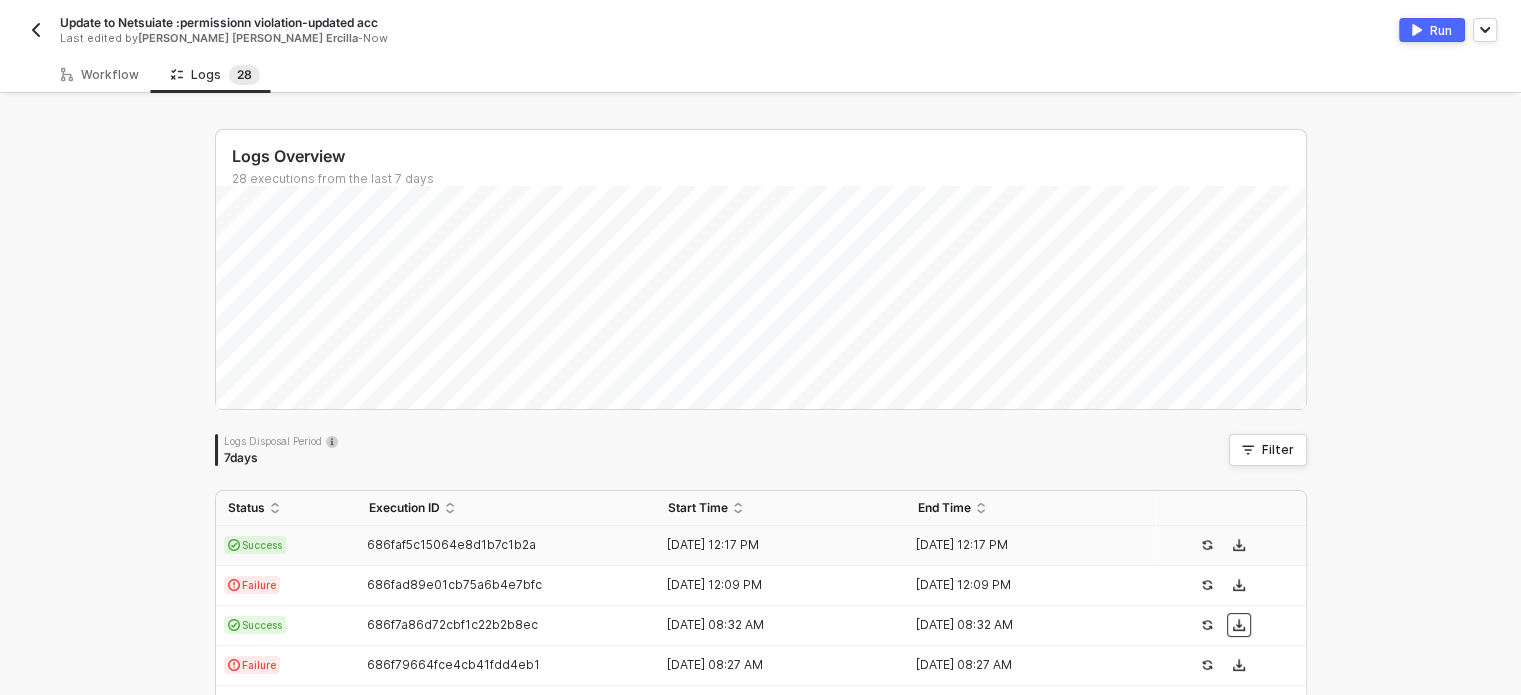 type 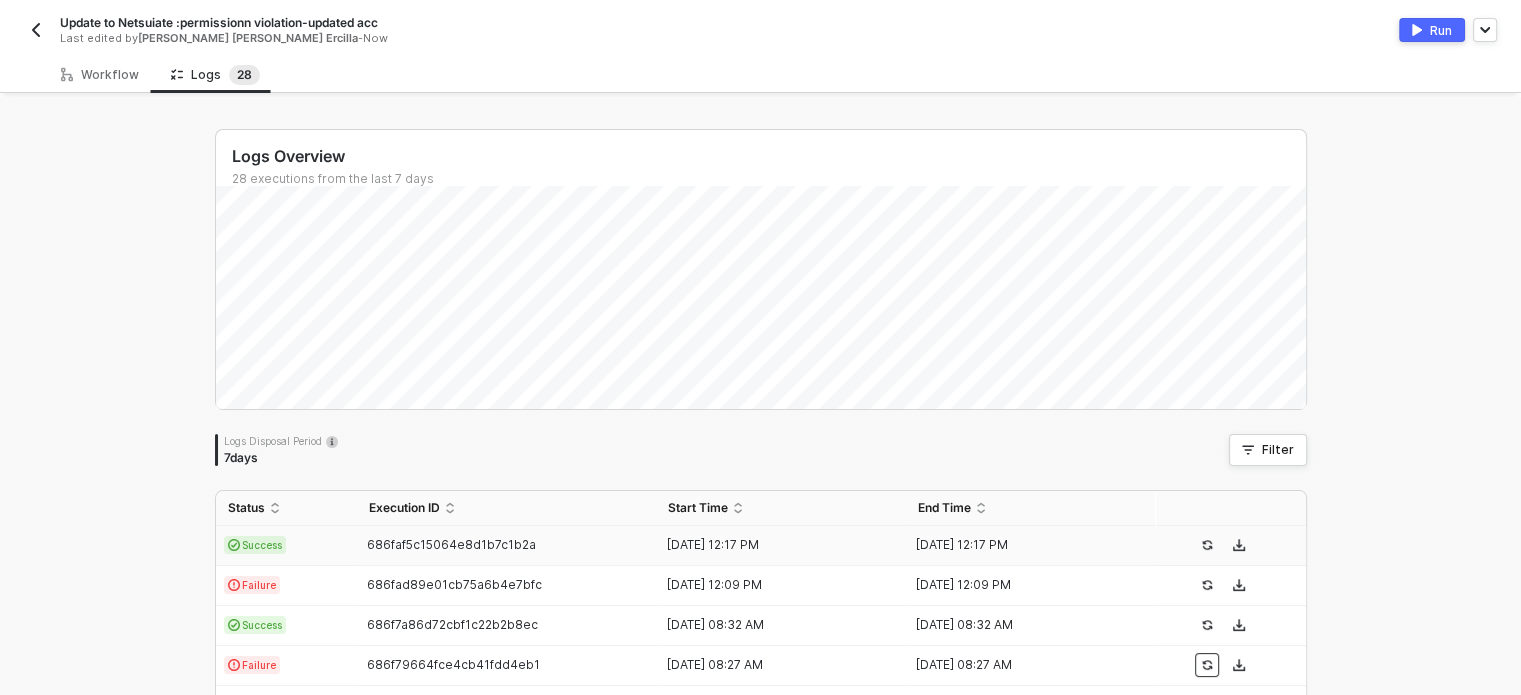 type 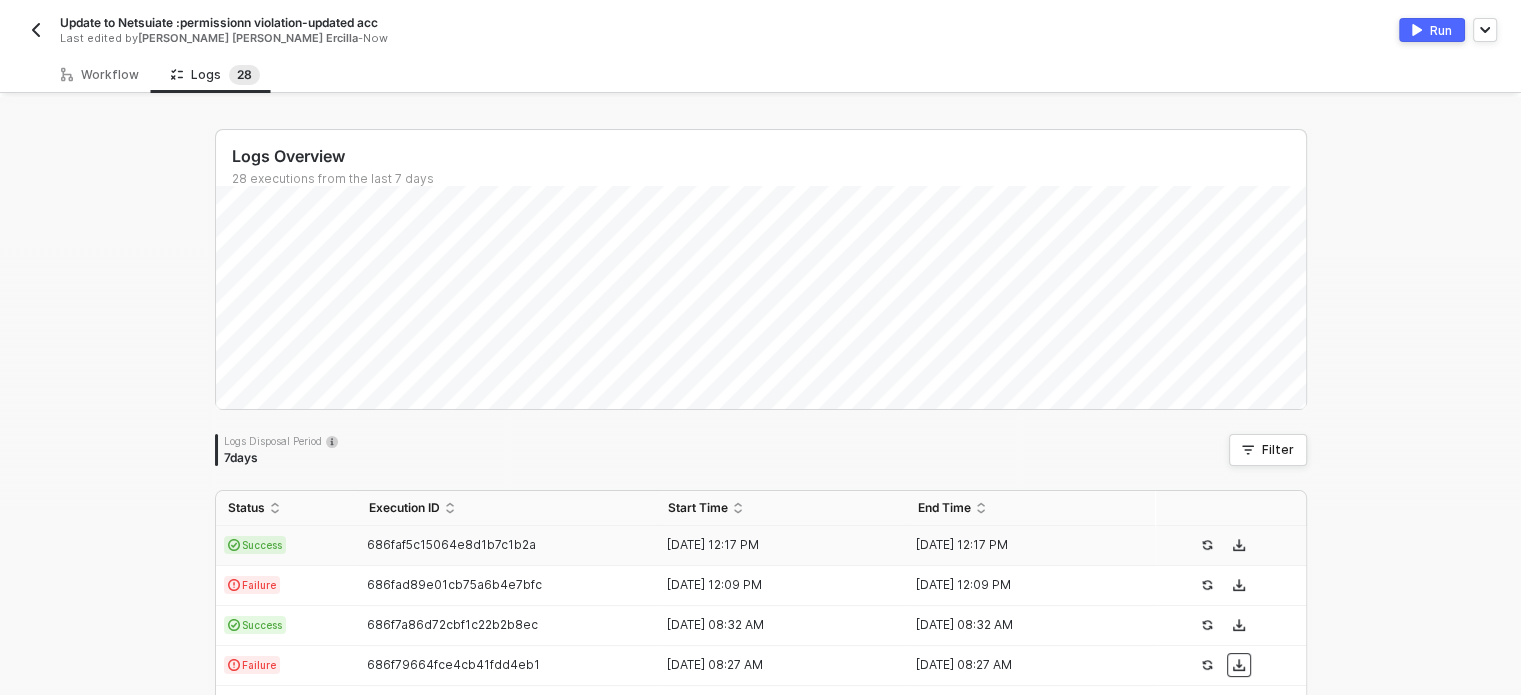type 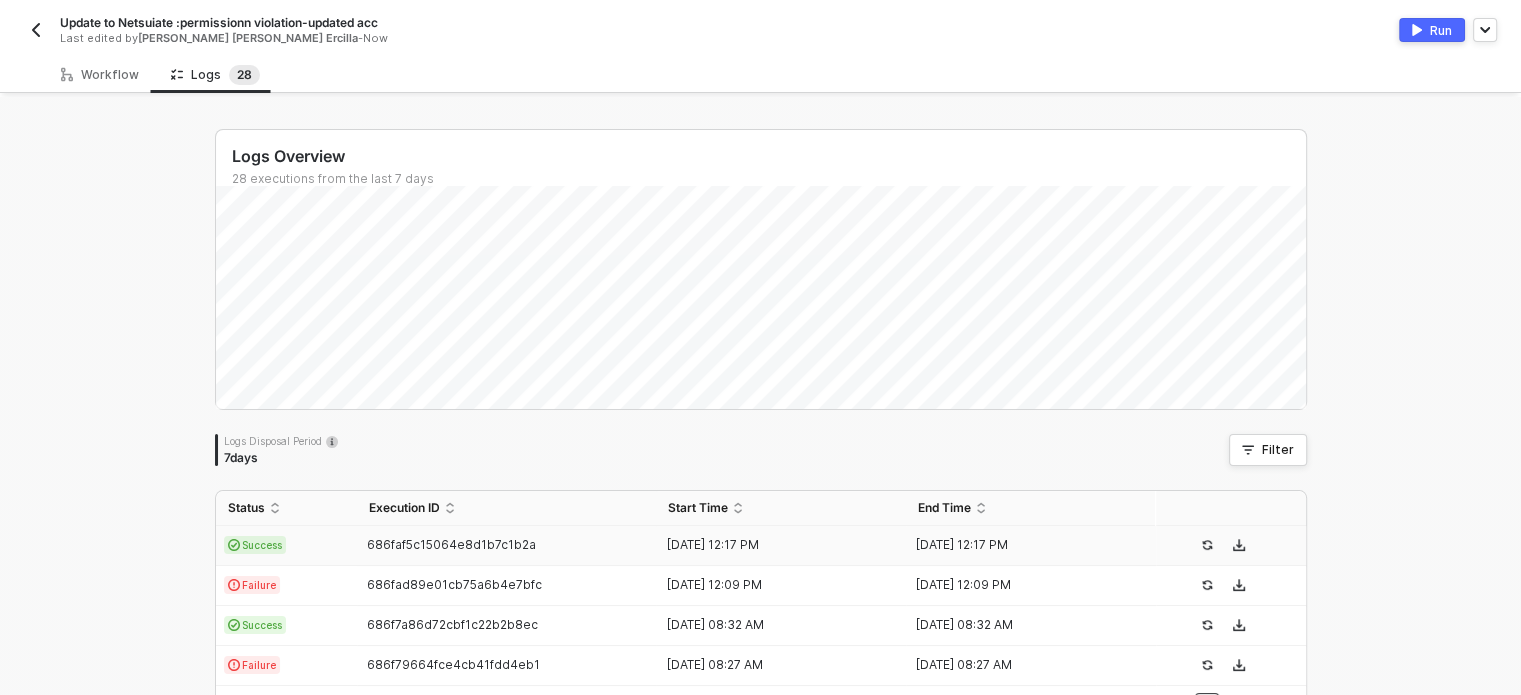 type 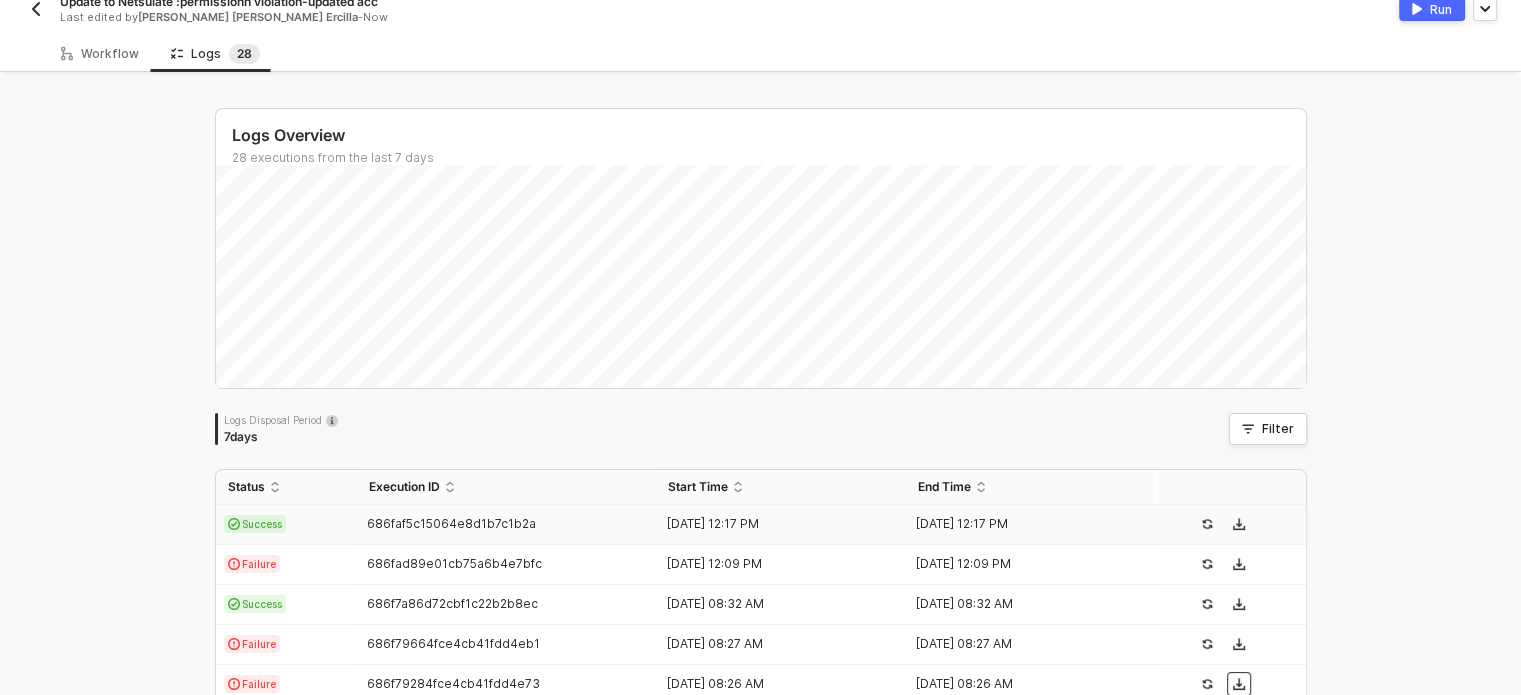 type 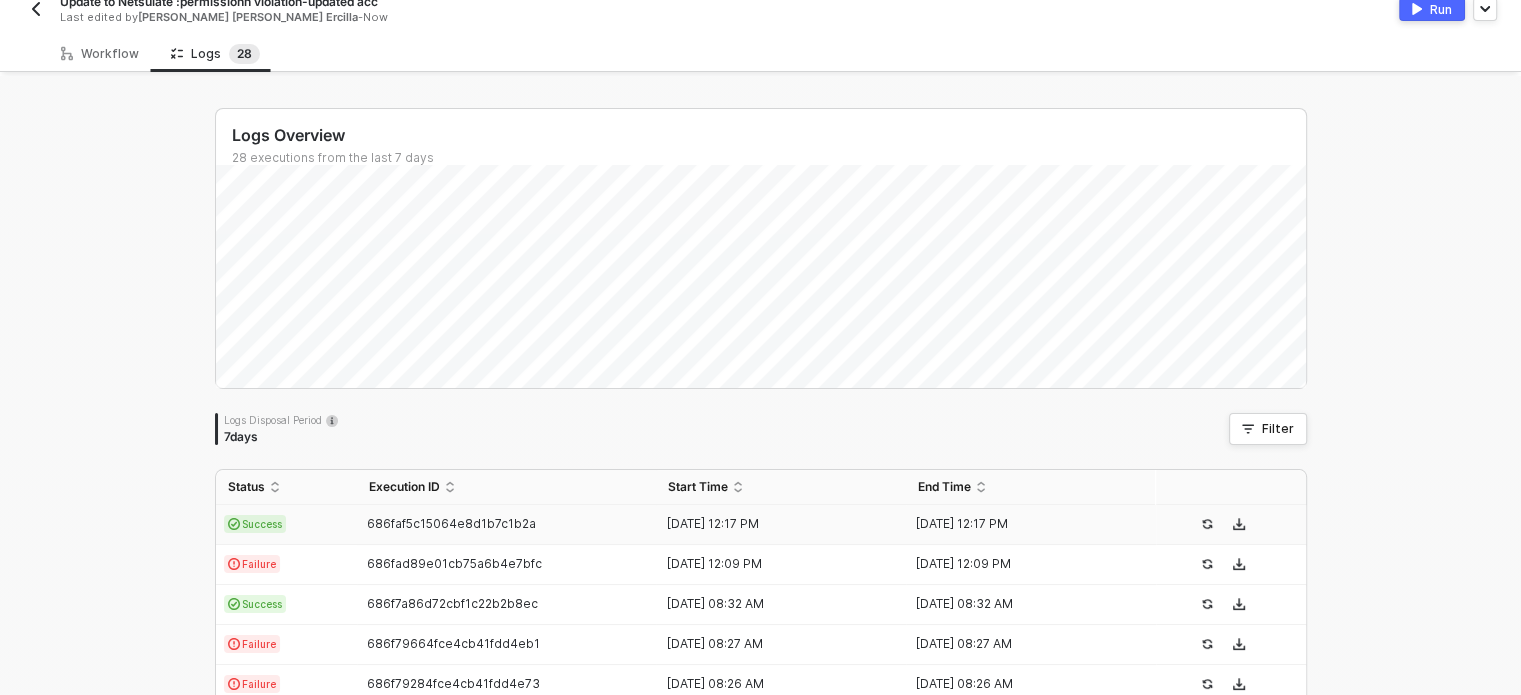 type 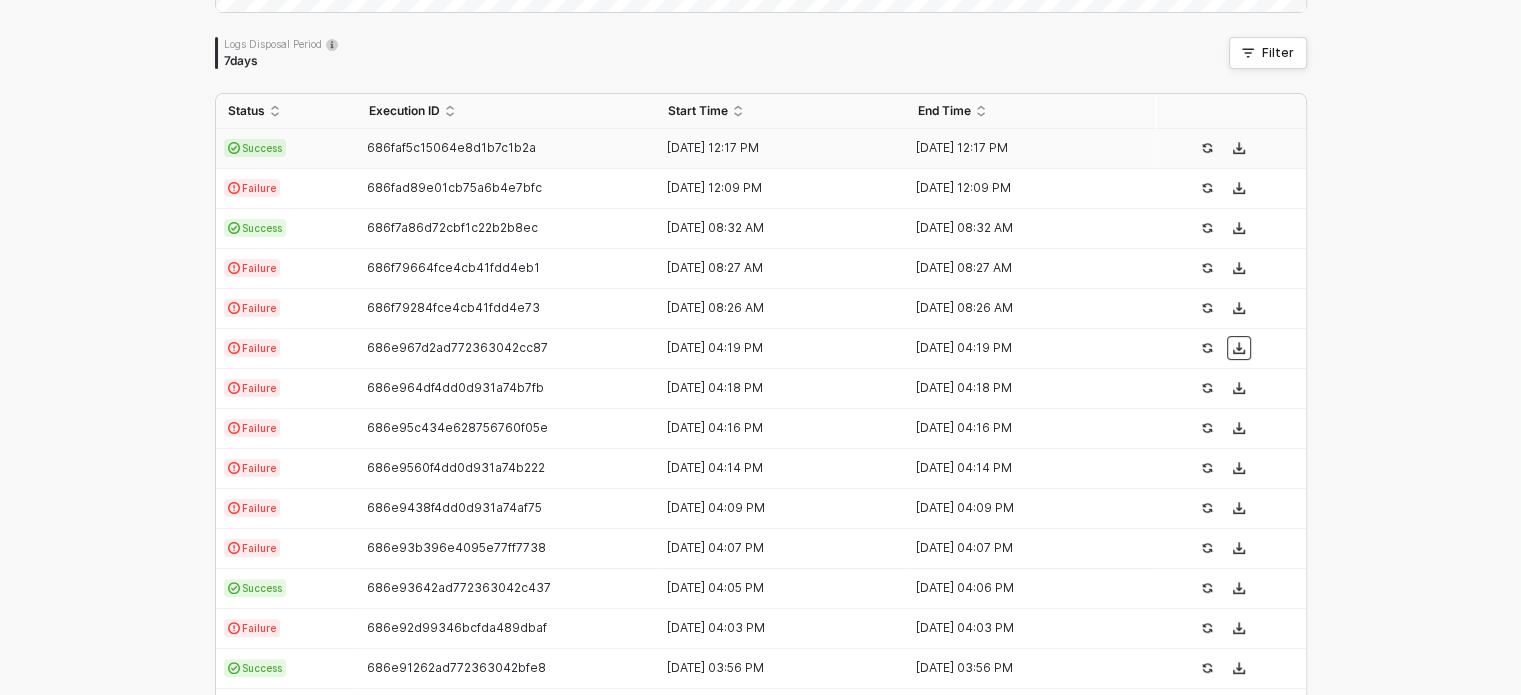 type 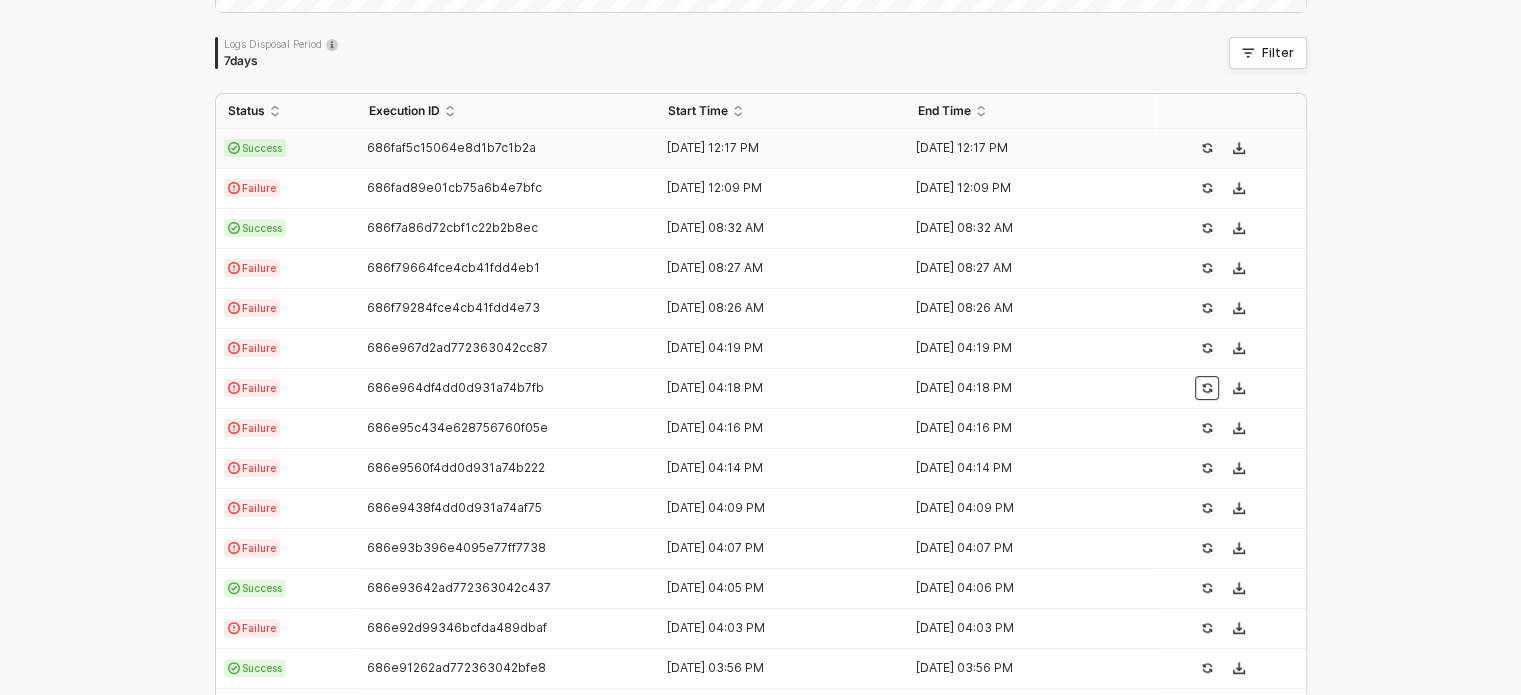 type 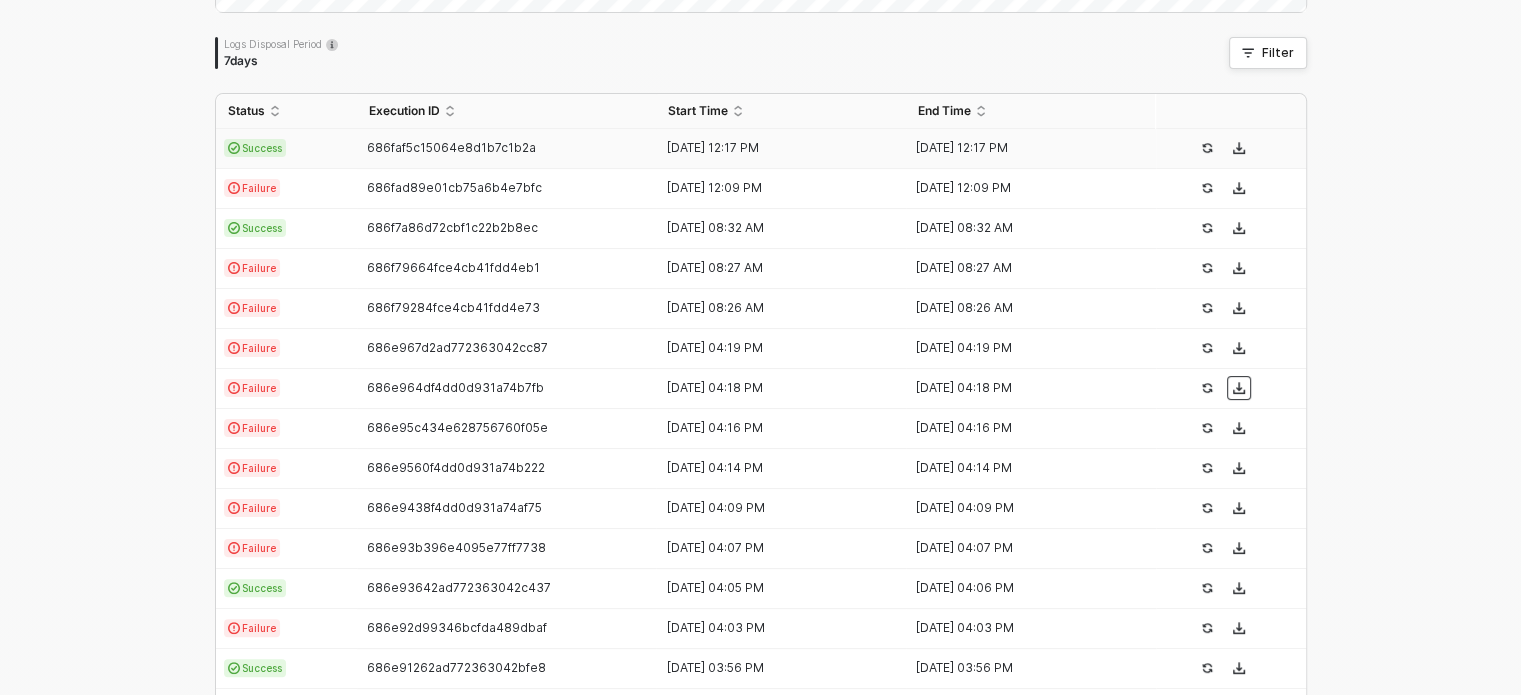 type 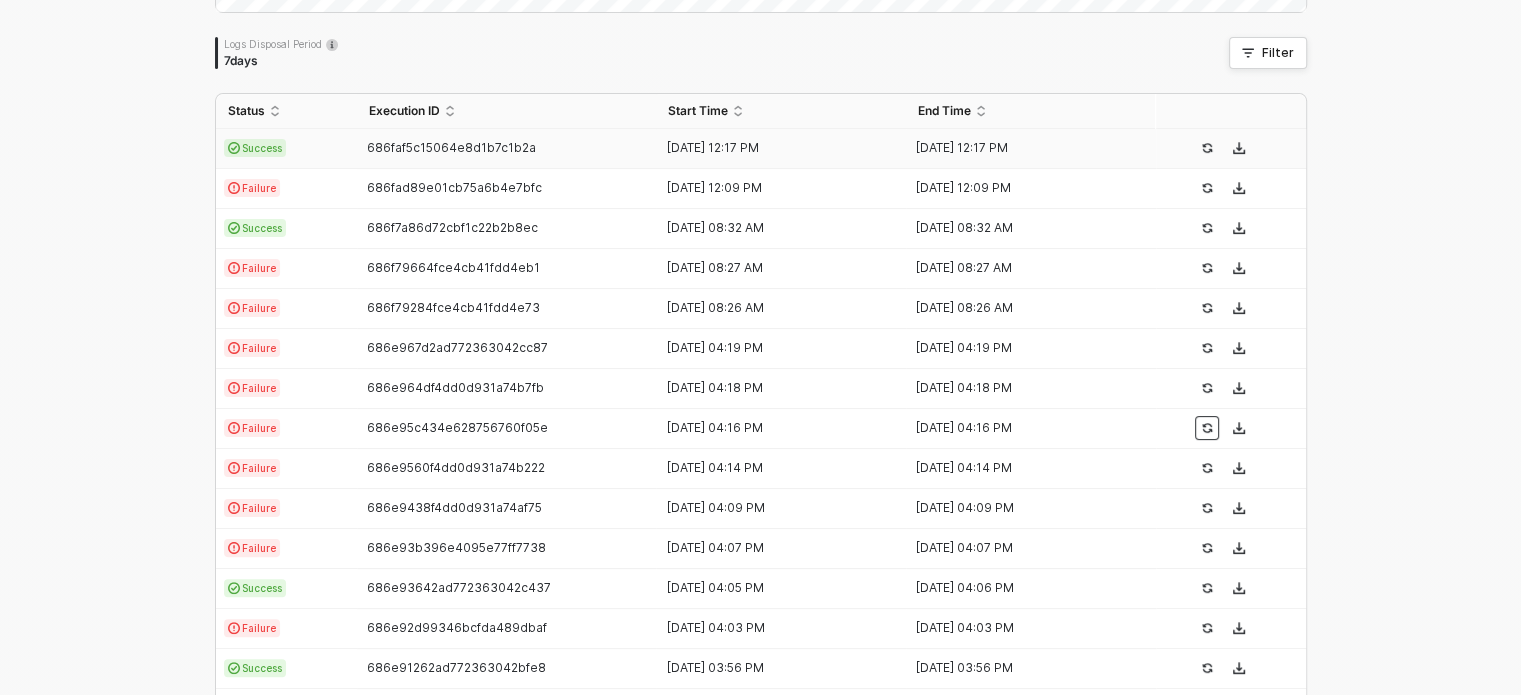 type 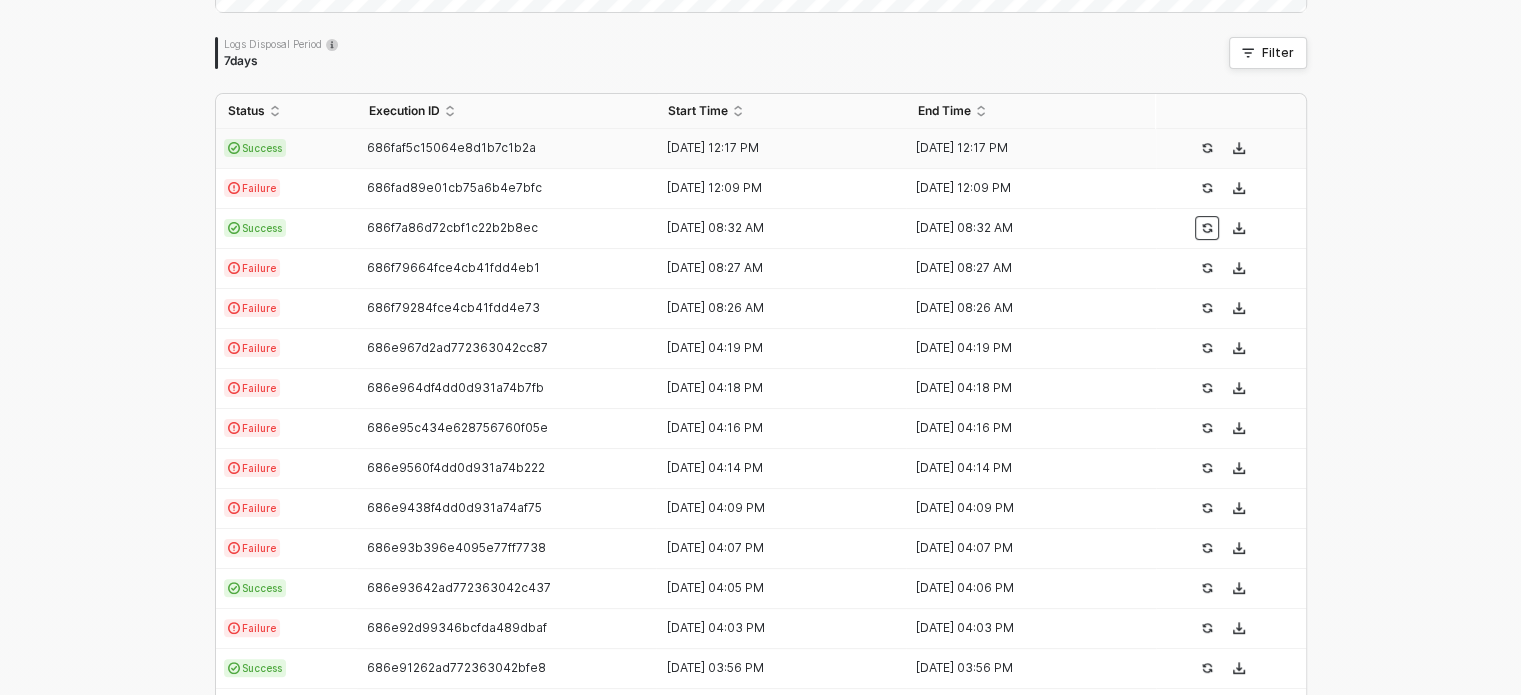 drag, startPoint x: 126, startPoint y: 87, endPoint x: 173, endPoint y: 270, distance: 188.93915 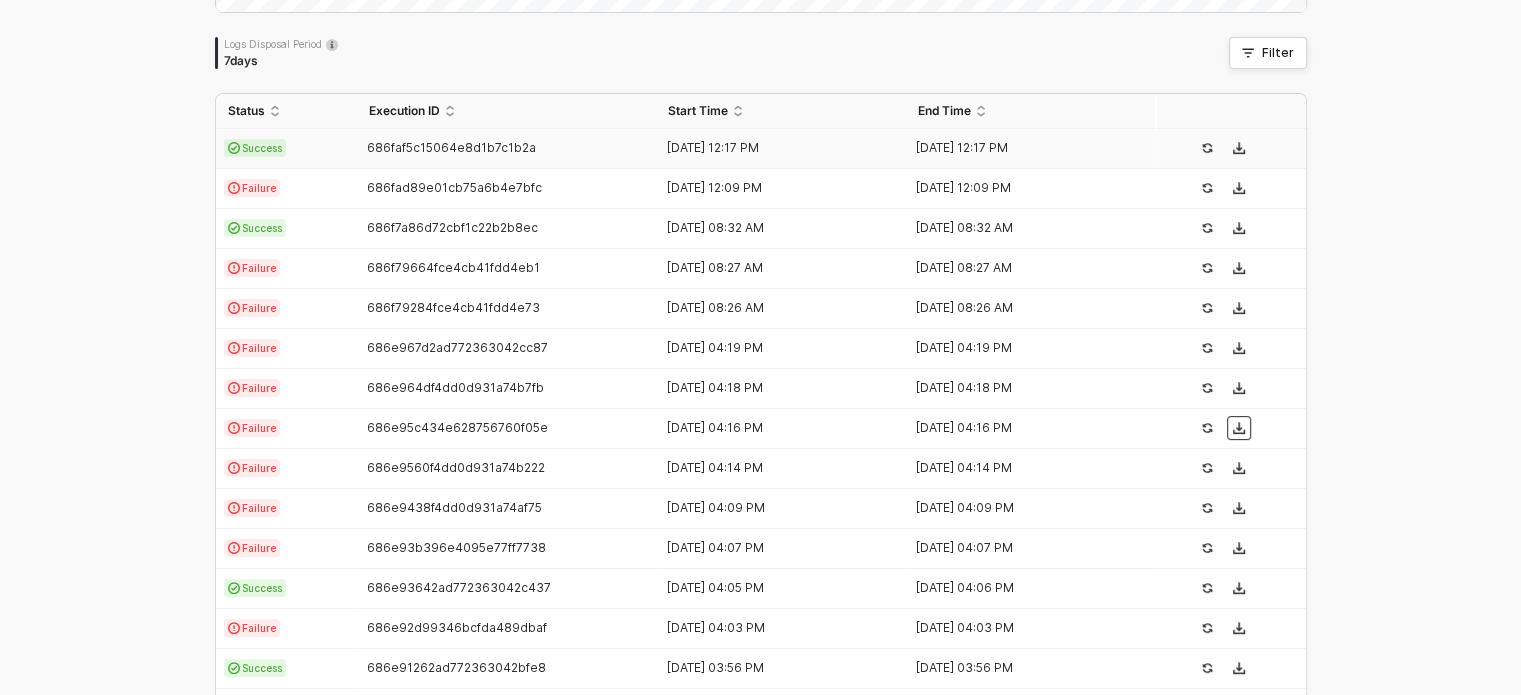 type 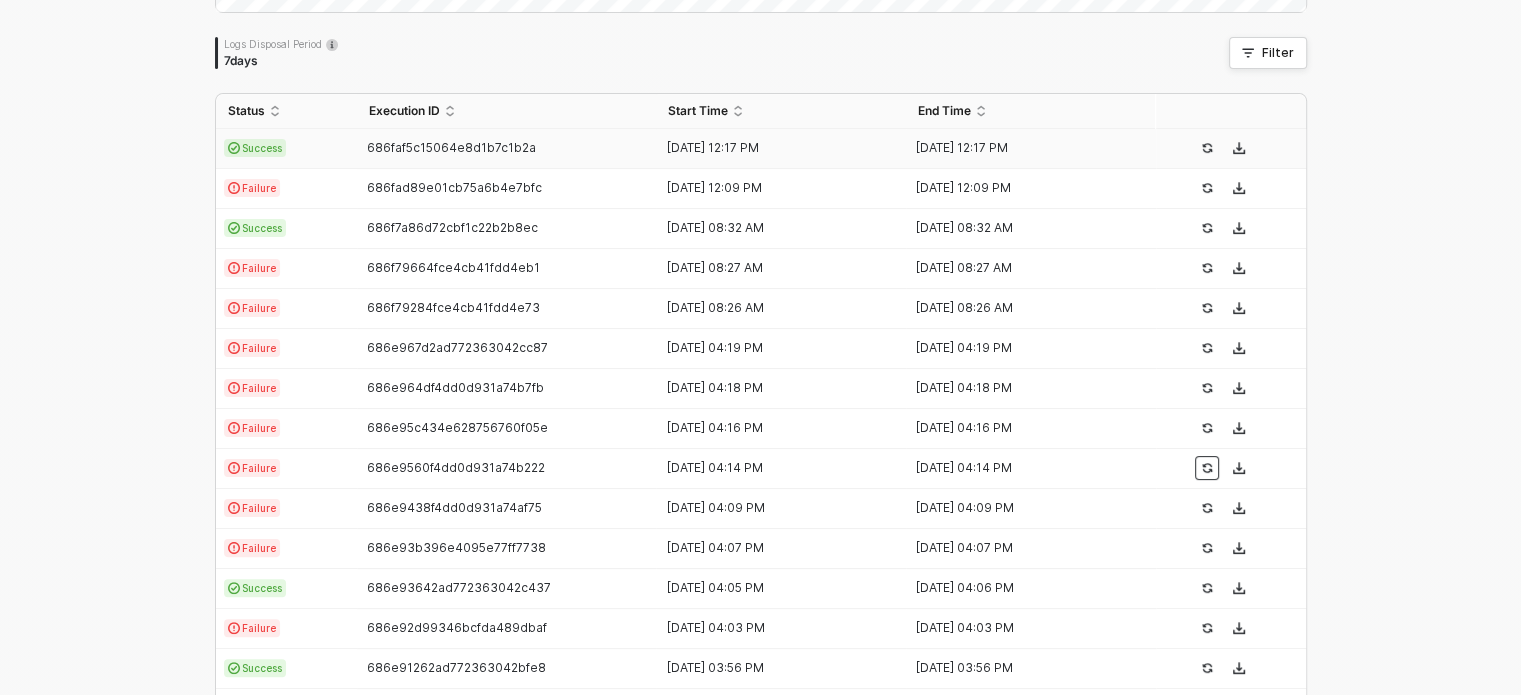 type 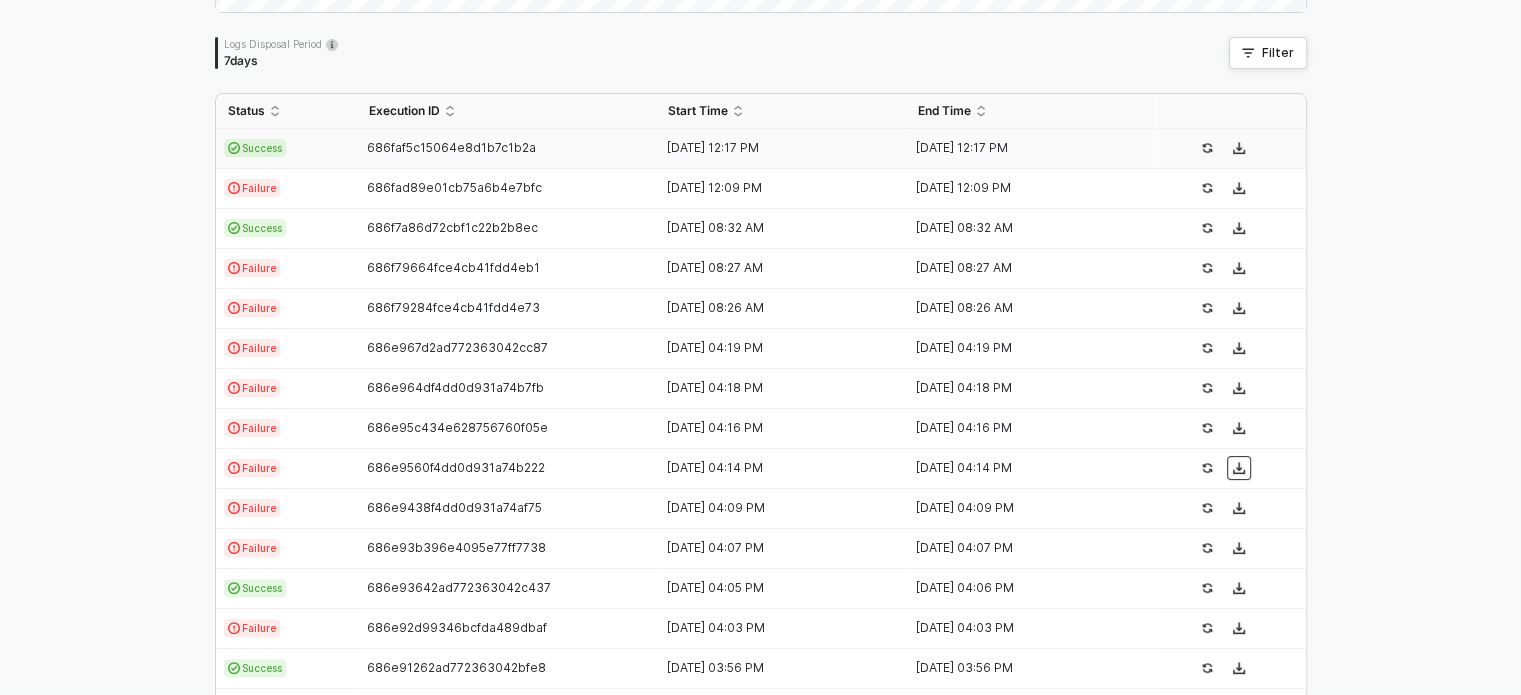 type 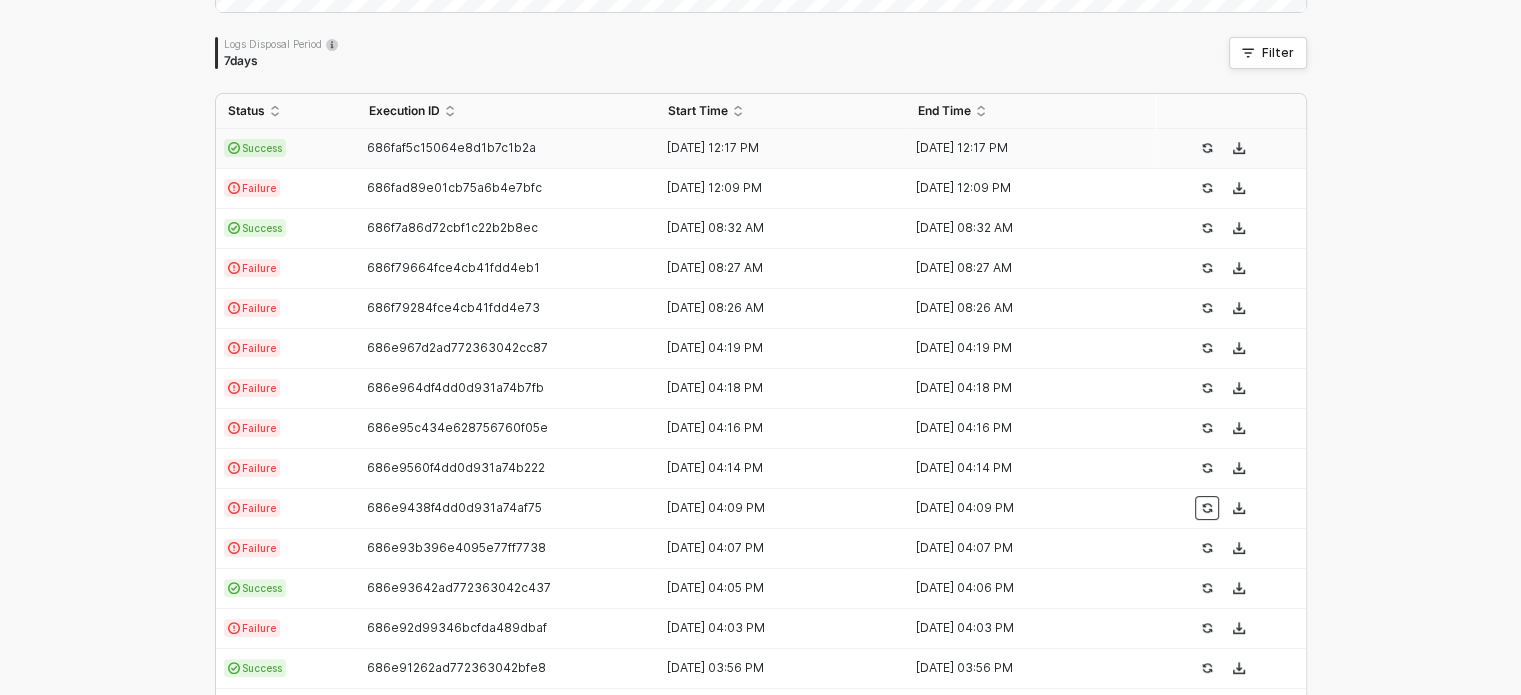 type 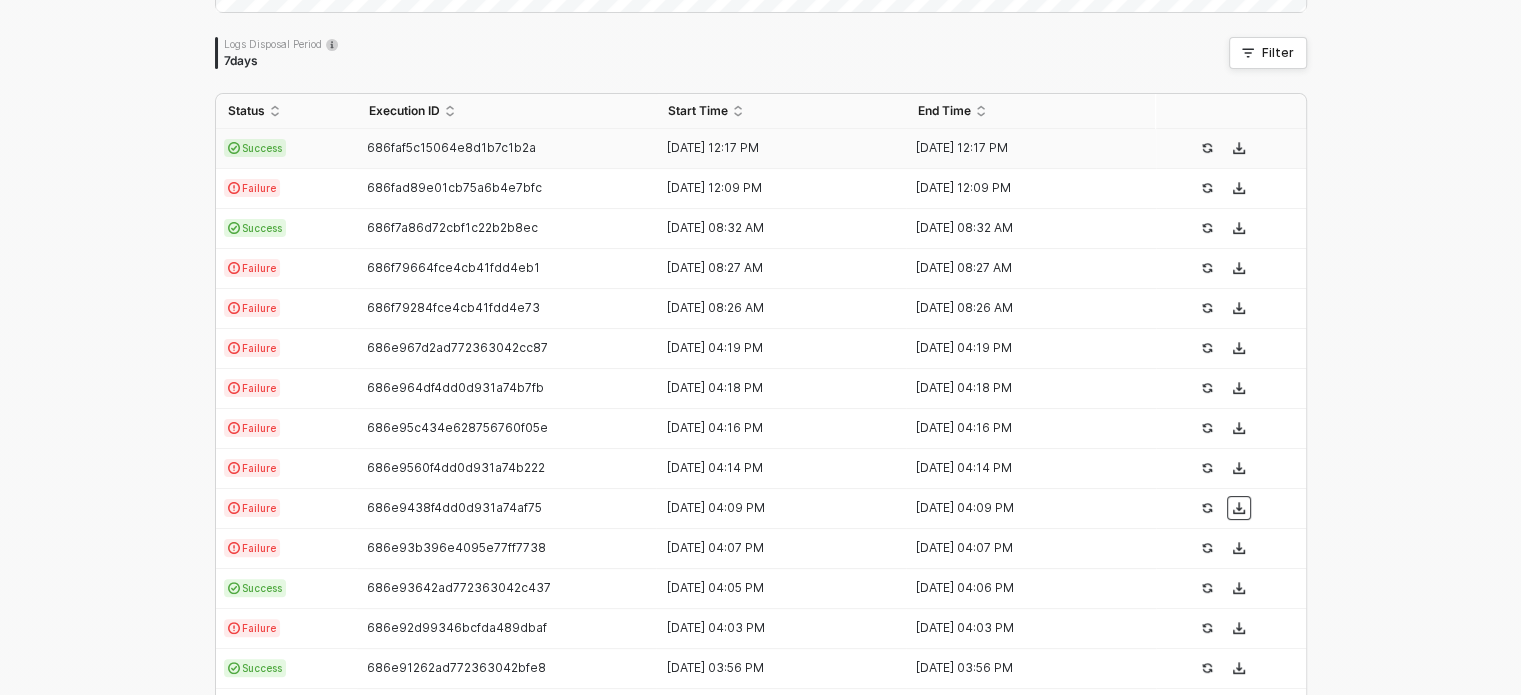 type 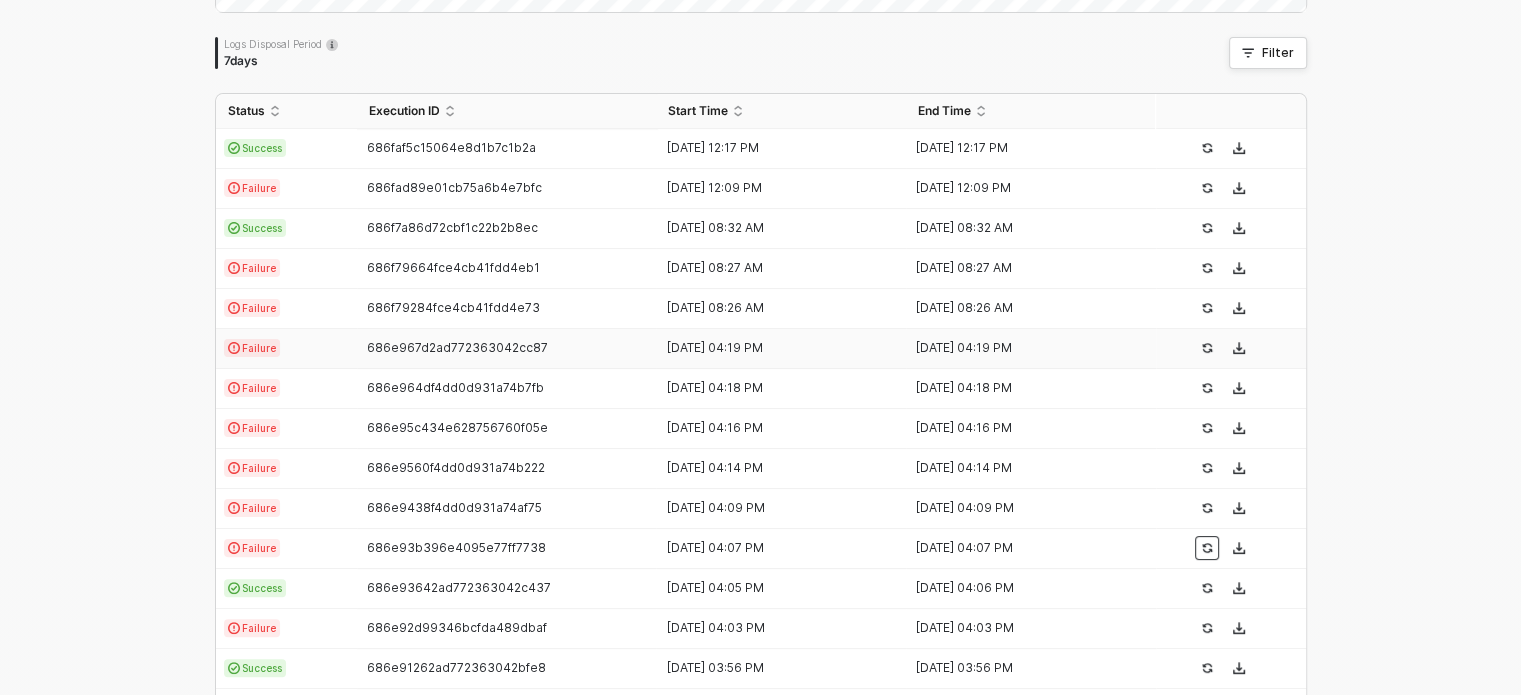 type 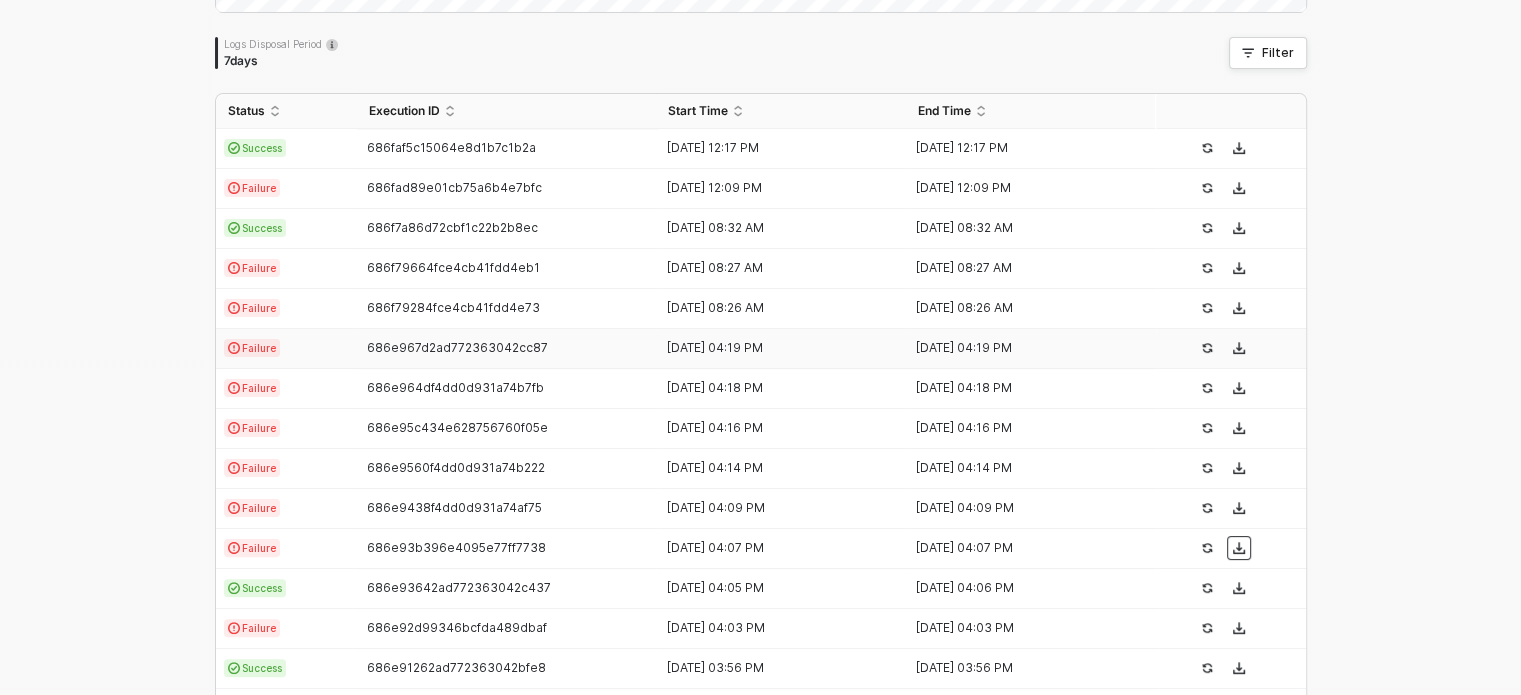 type 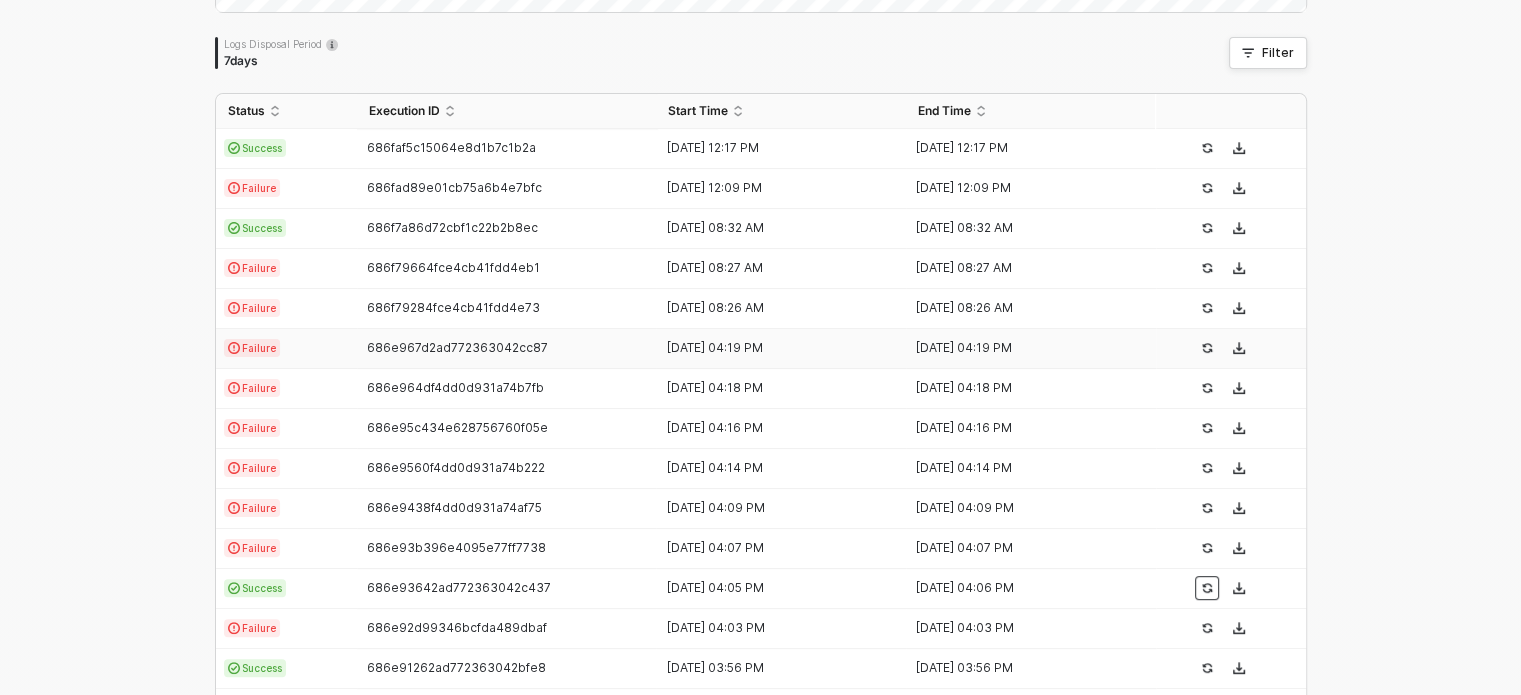 type 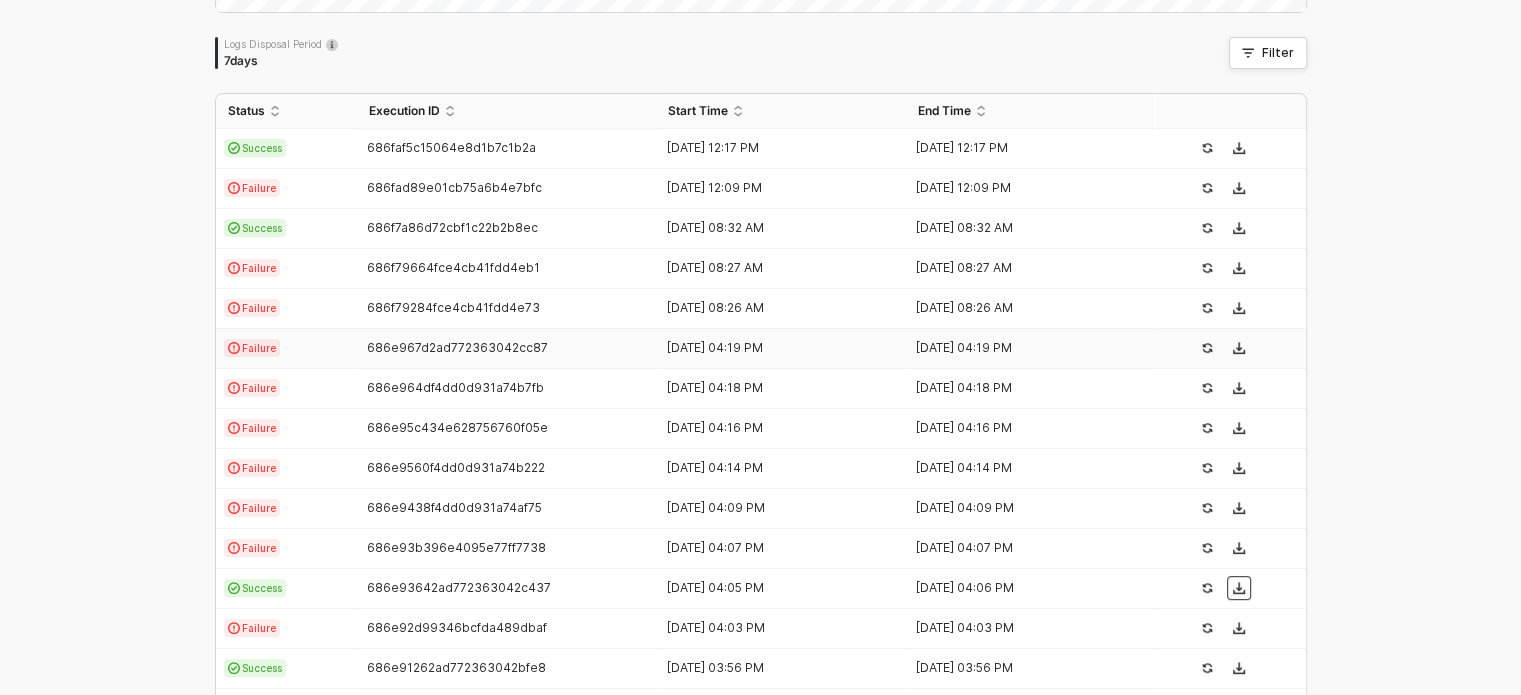 type 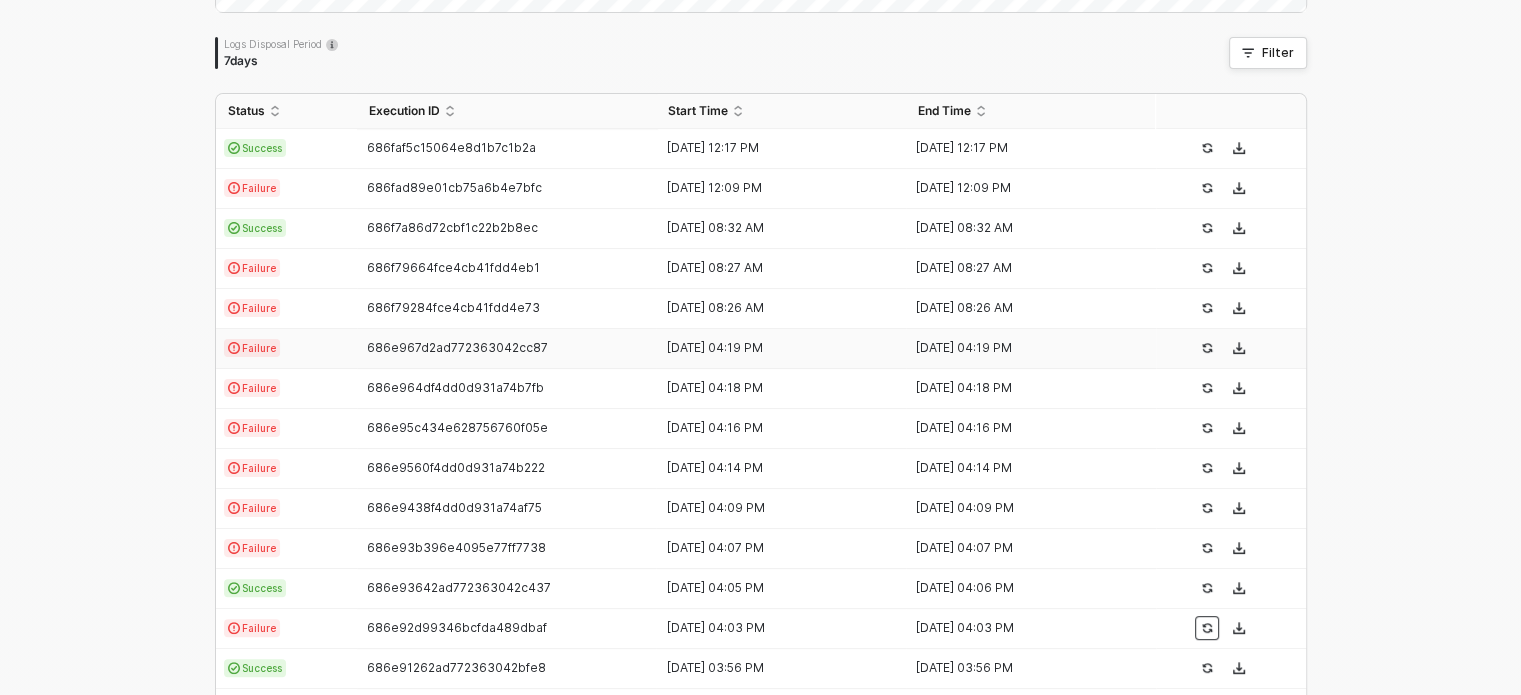 type 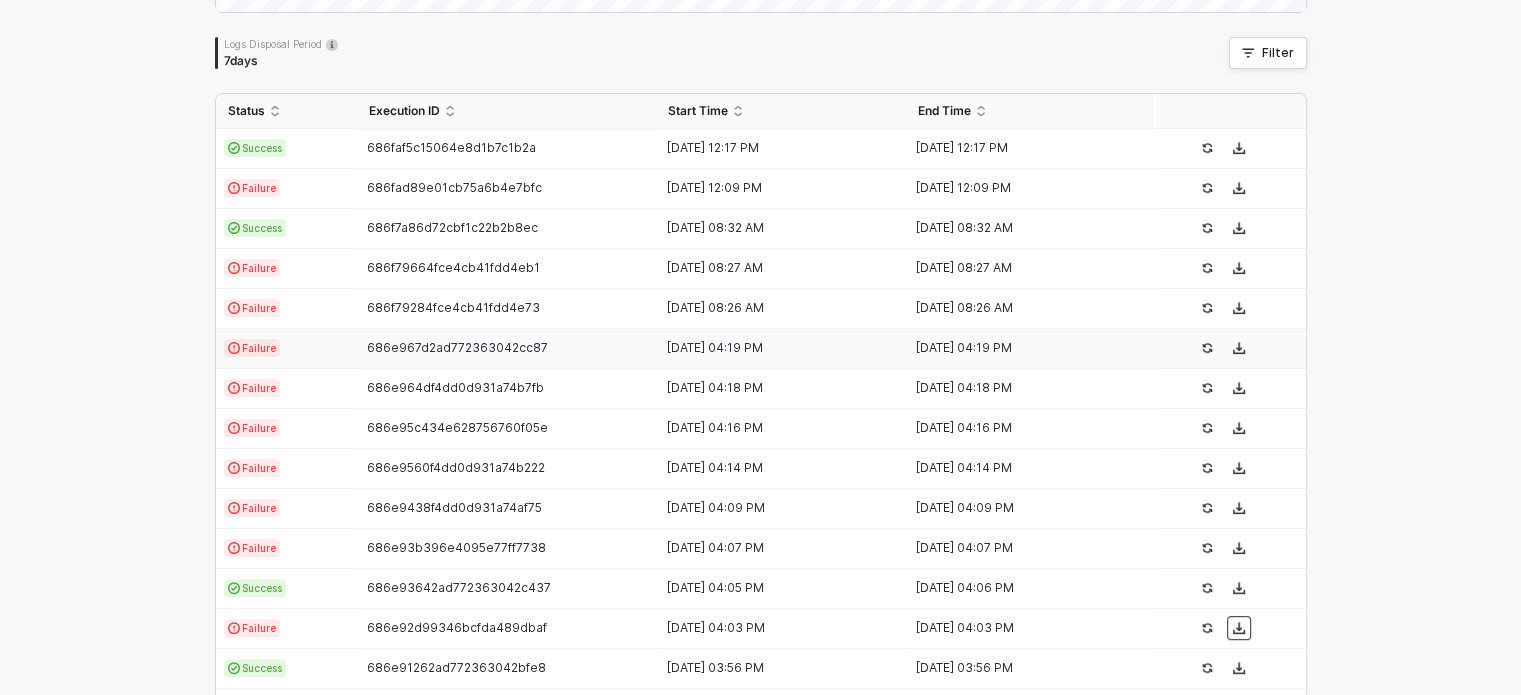 type 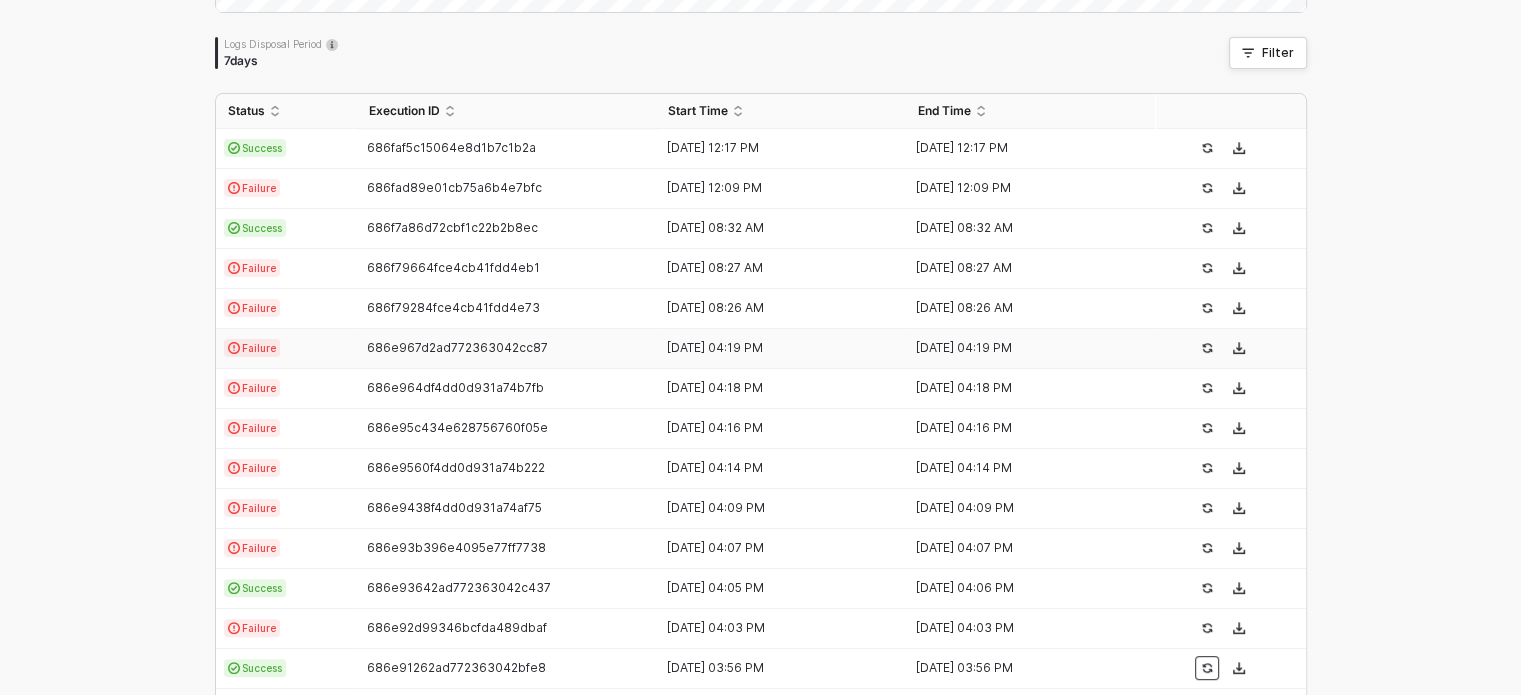 type 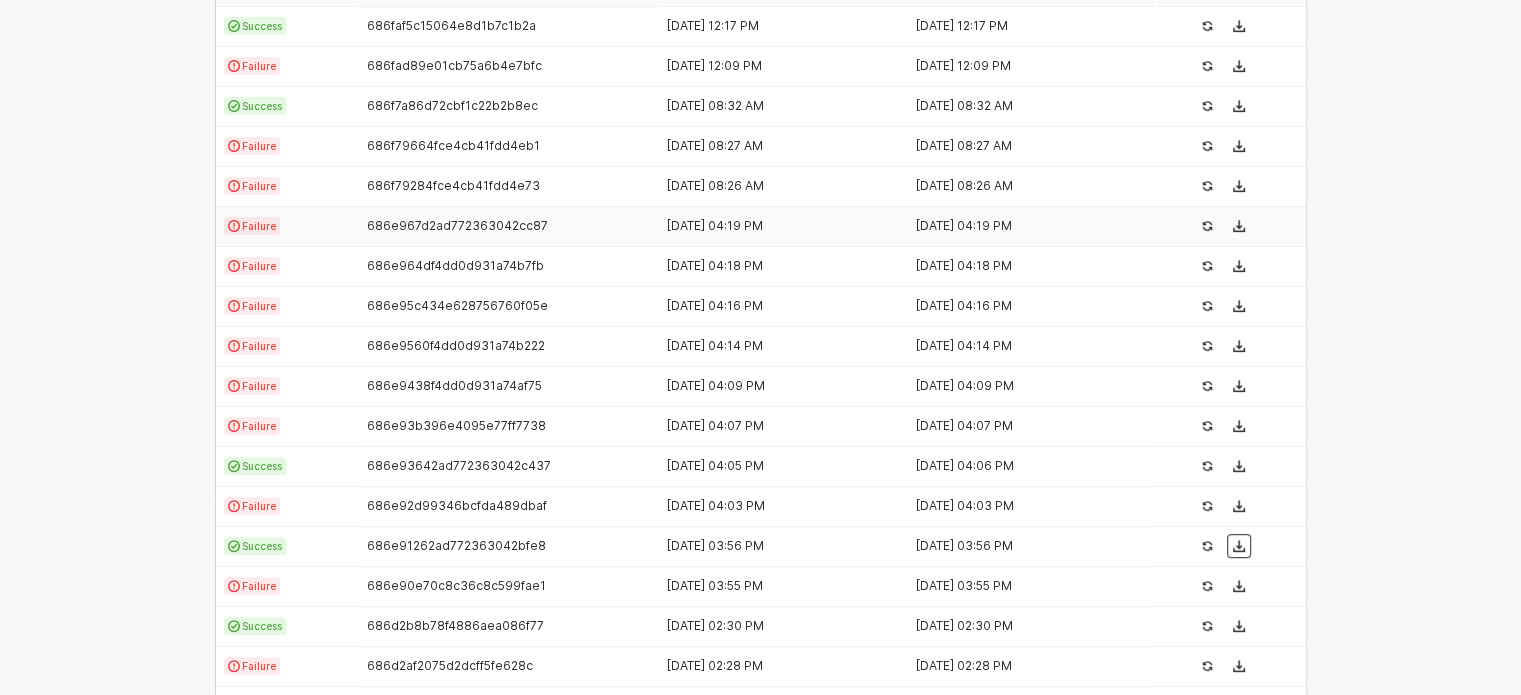type 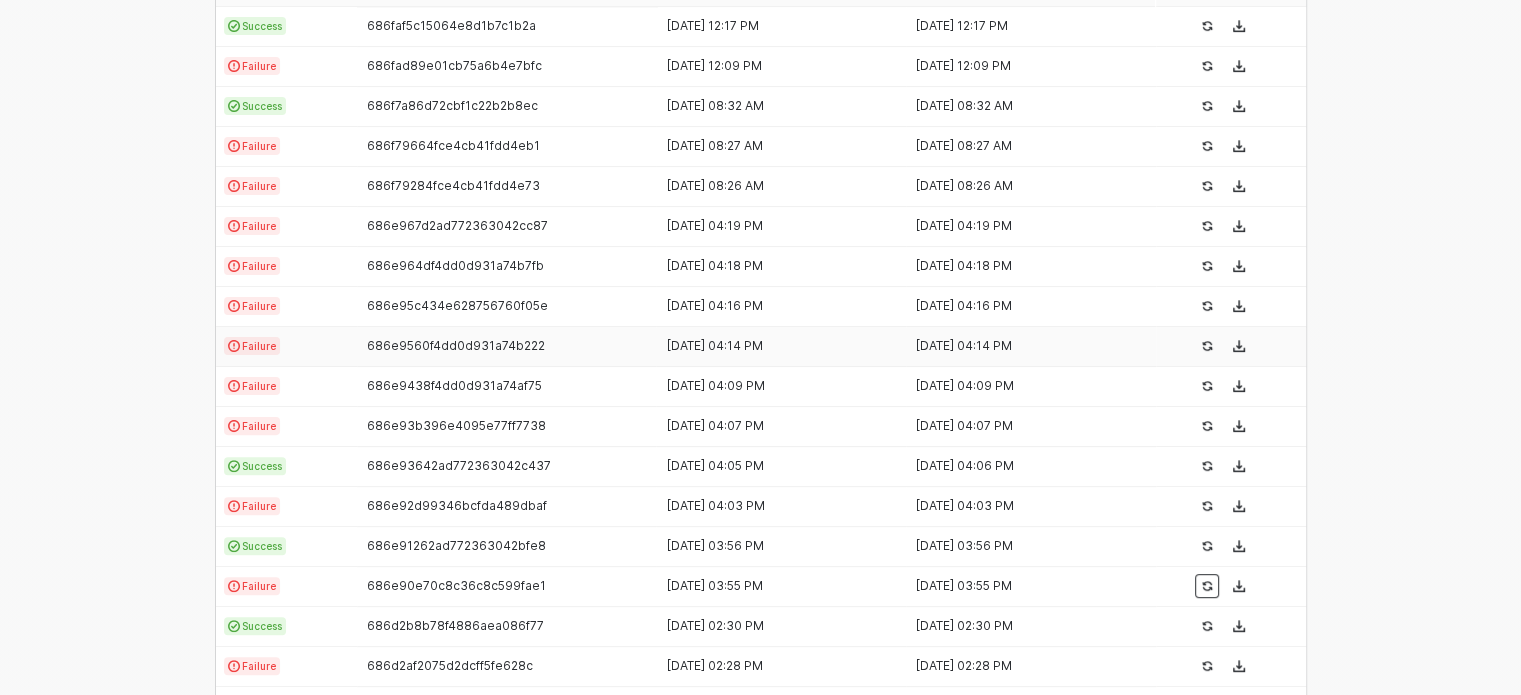 type 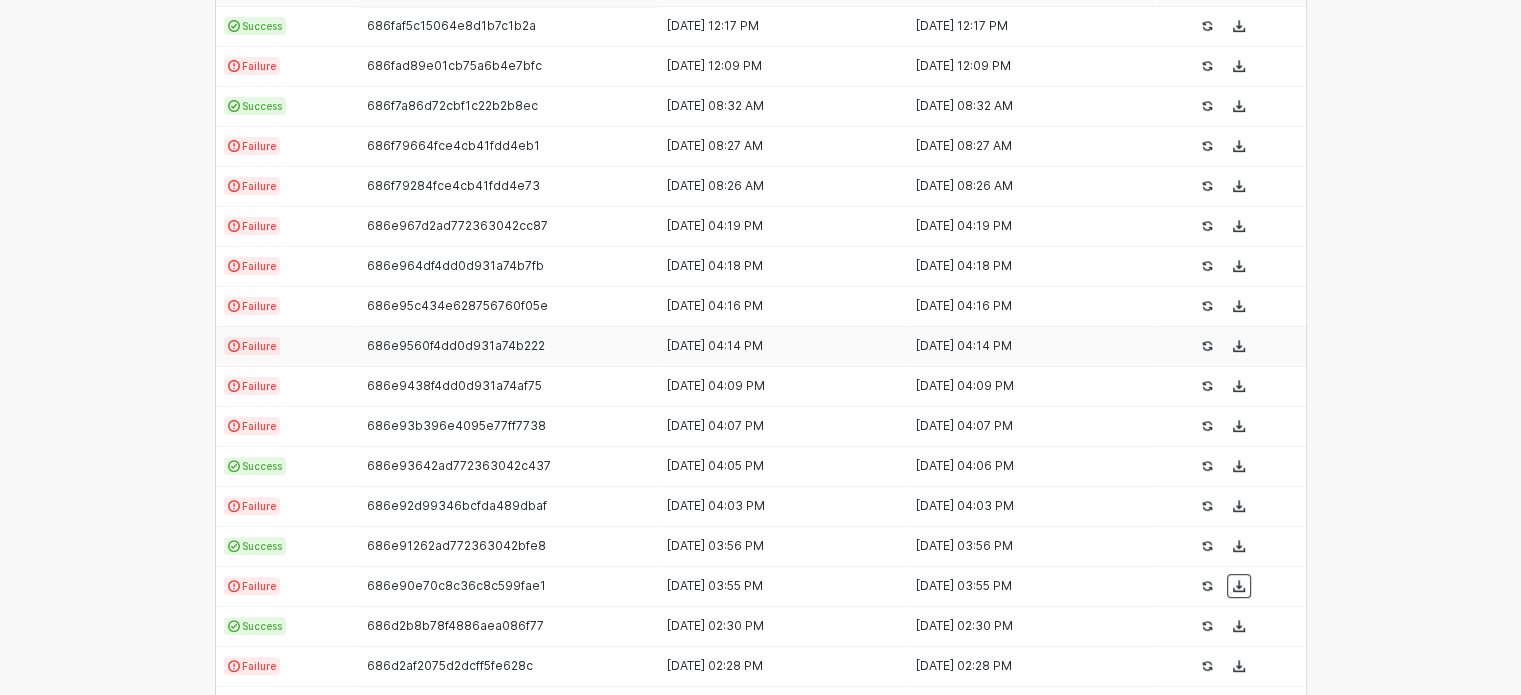 type 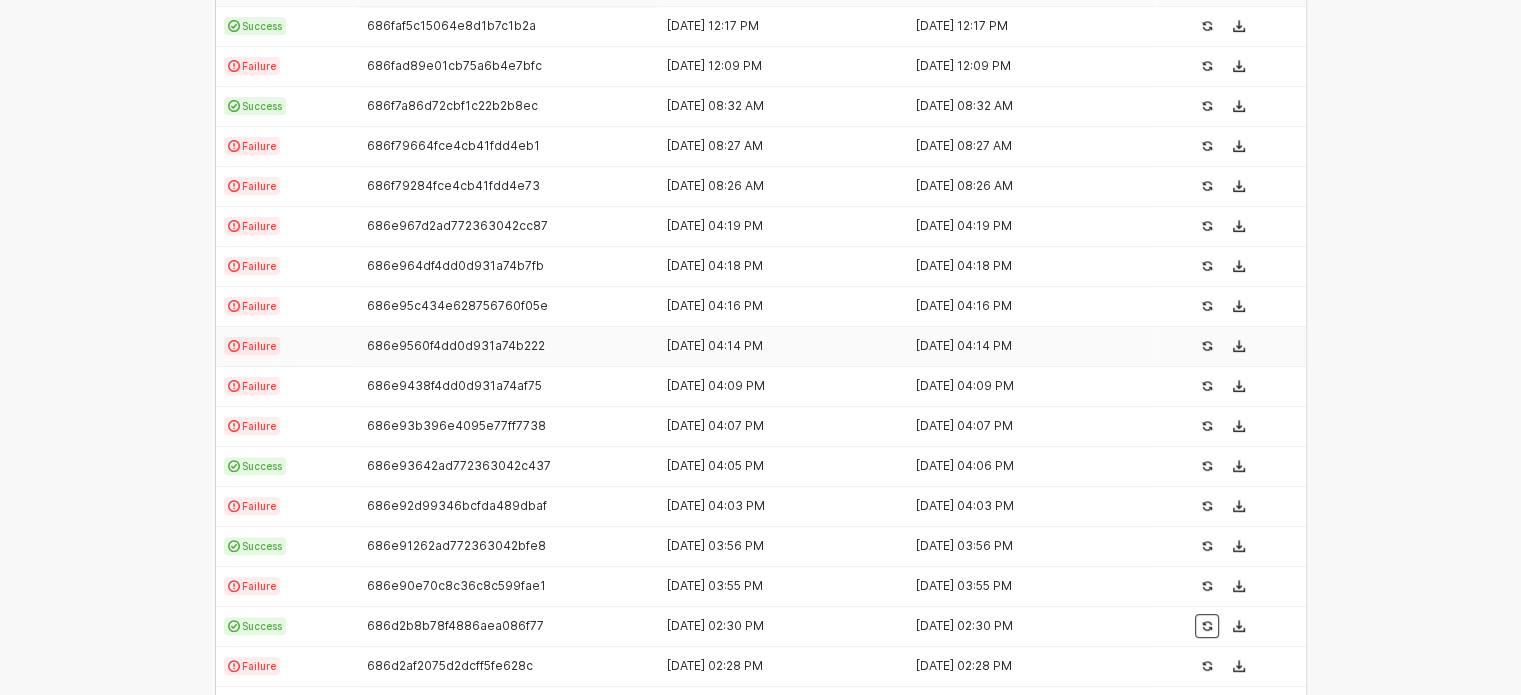 type 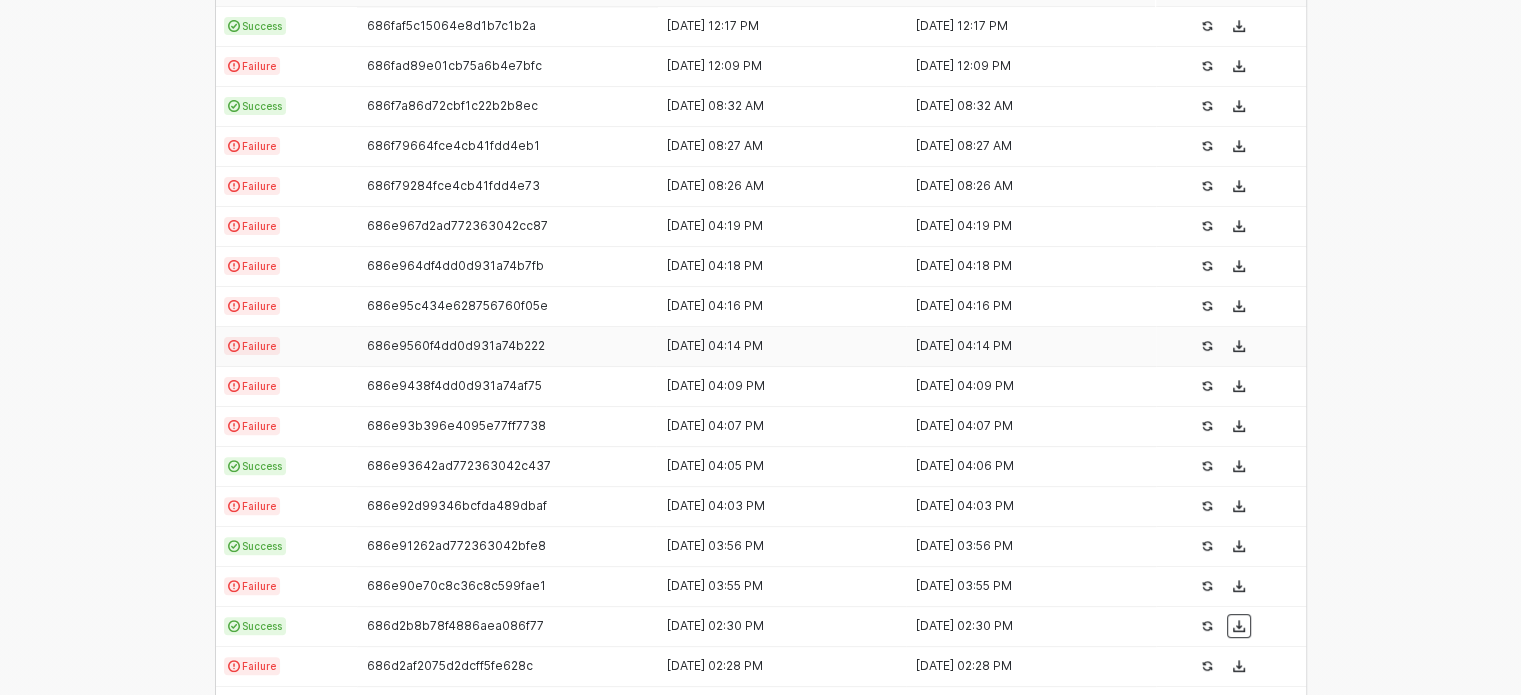 type 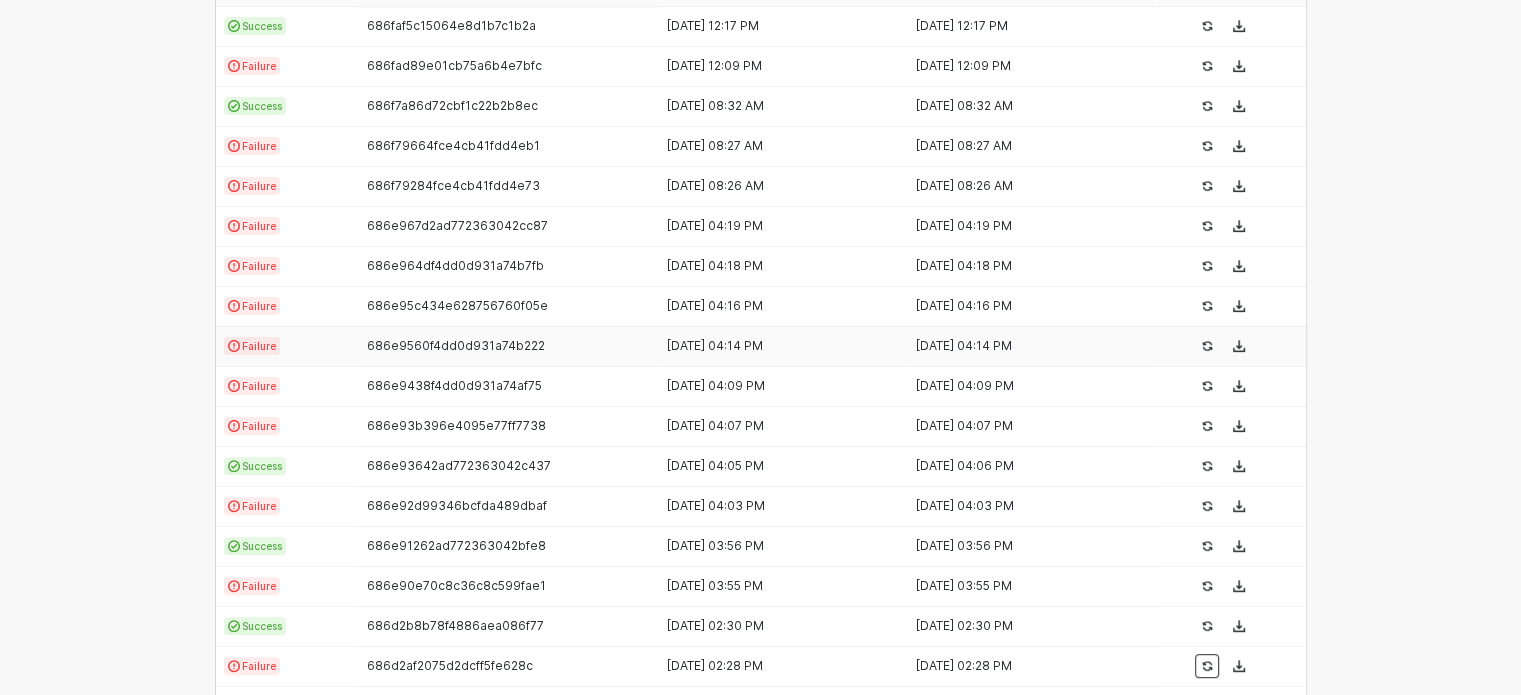 type 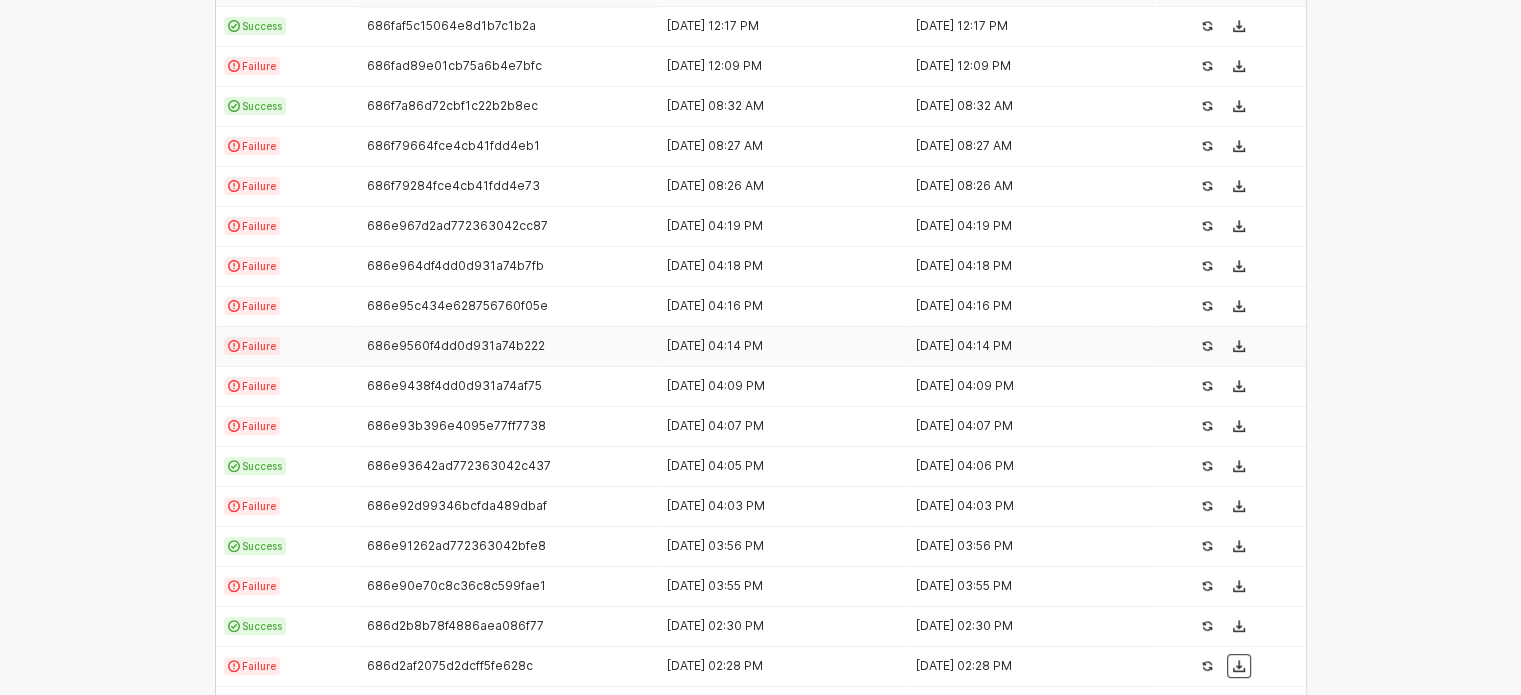 type 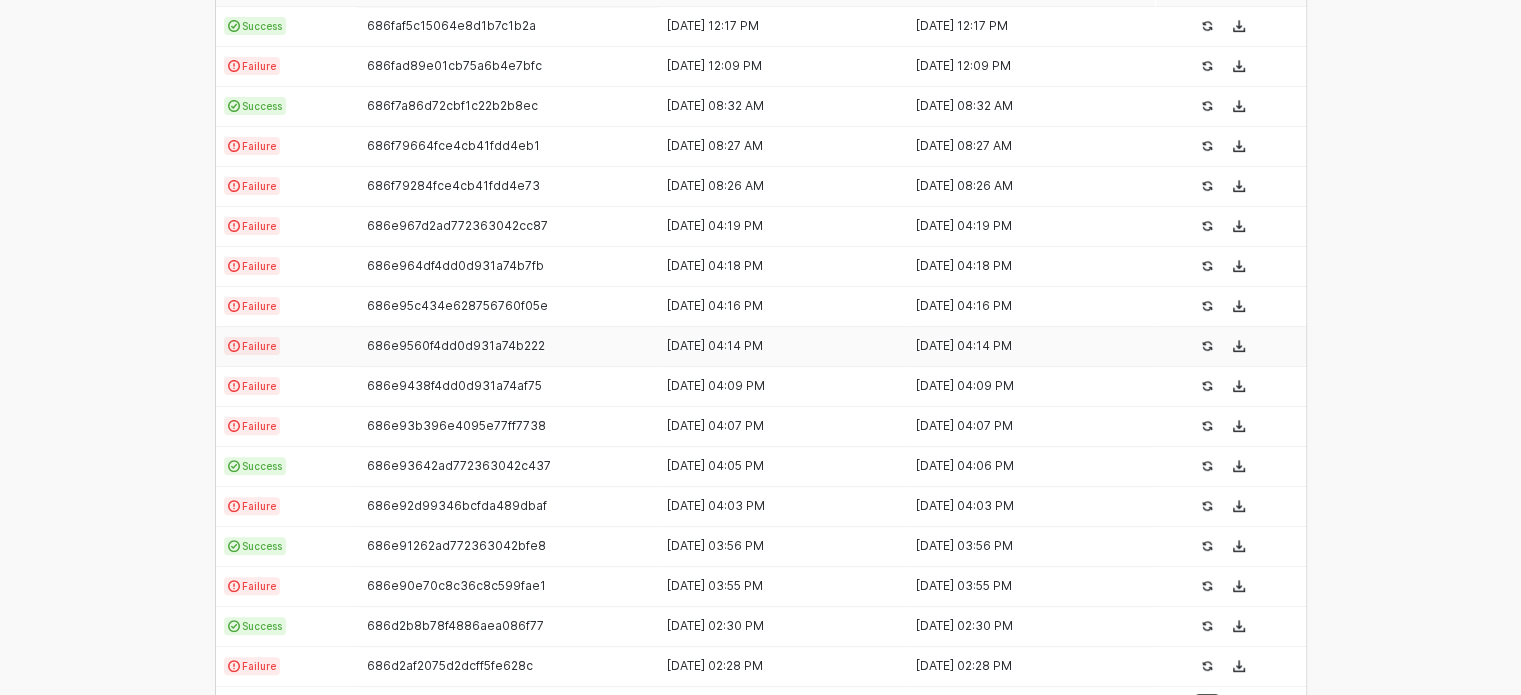 type 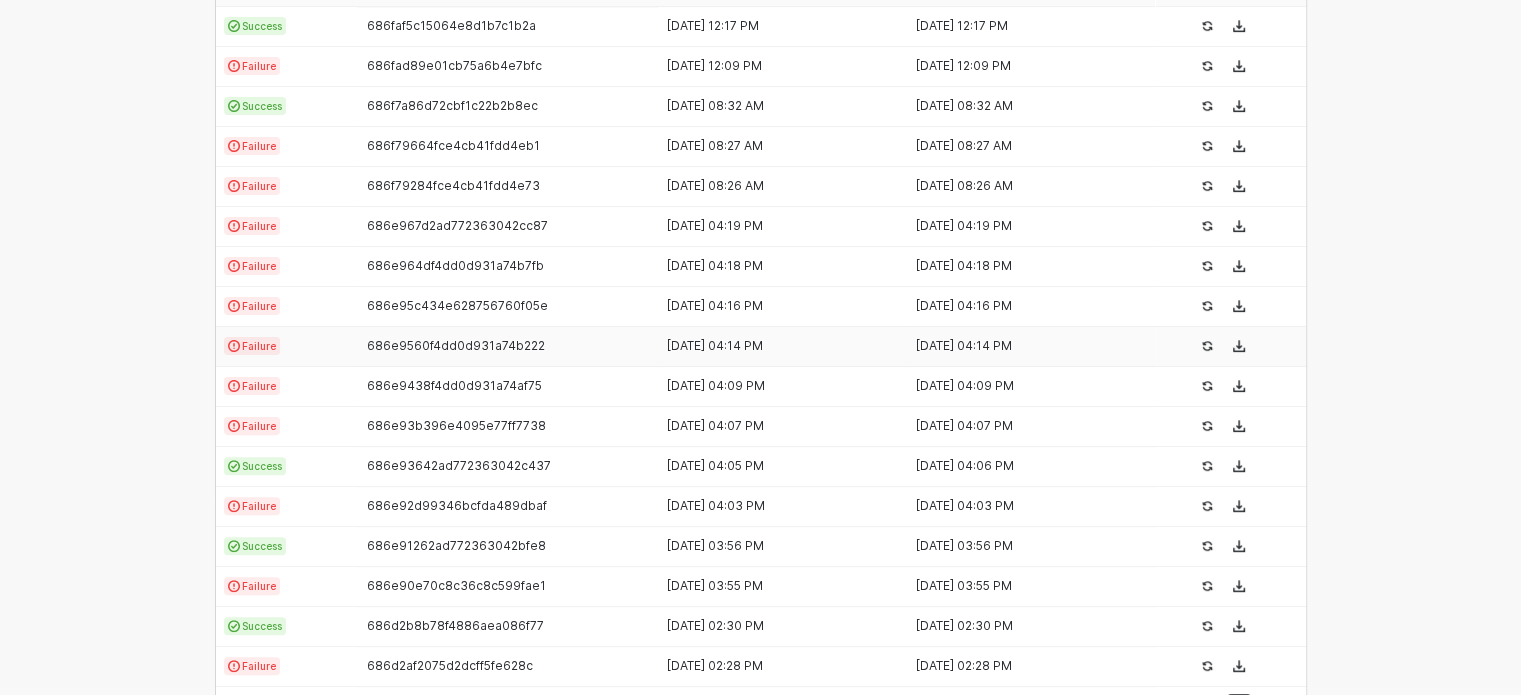 type 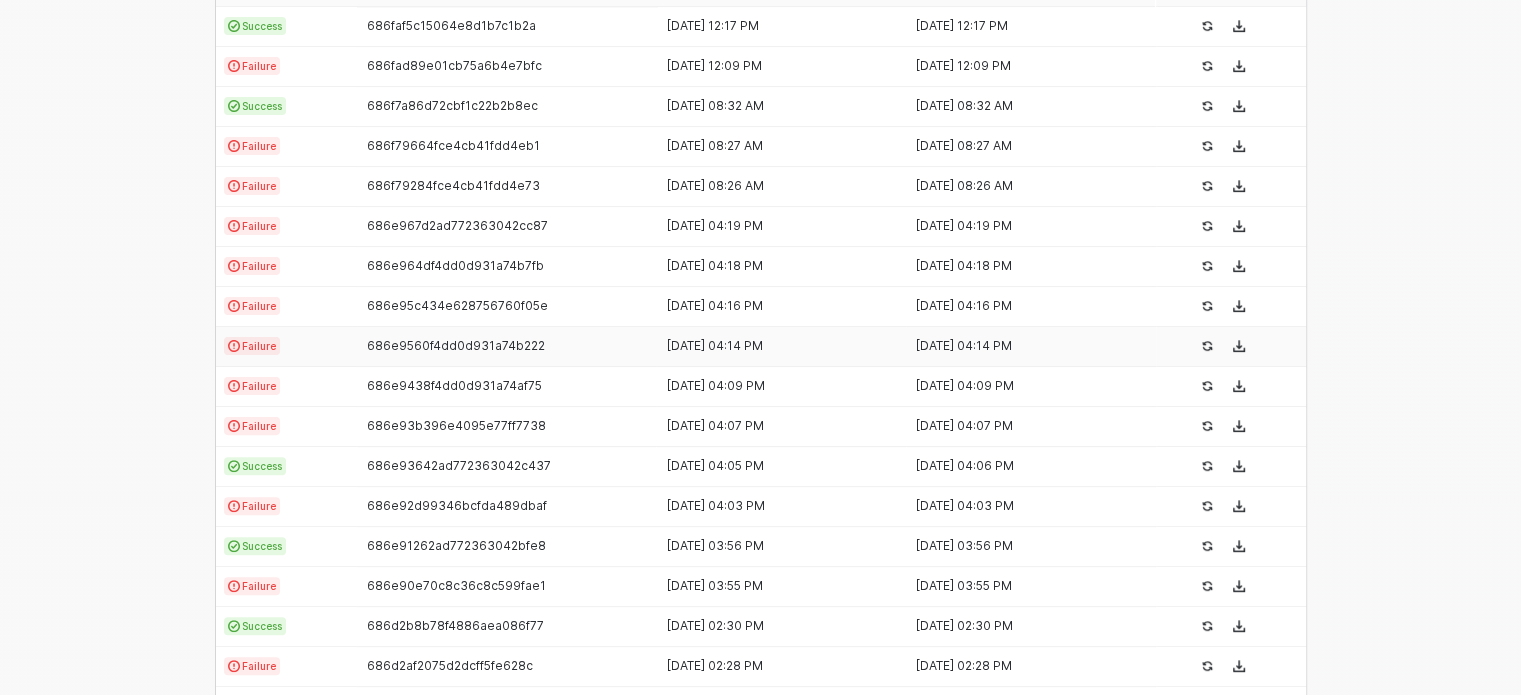 scroll, scrollTop: 719, scrollLeft: 0, axis: vertical 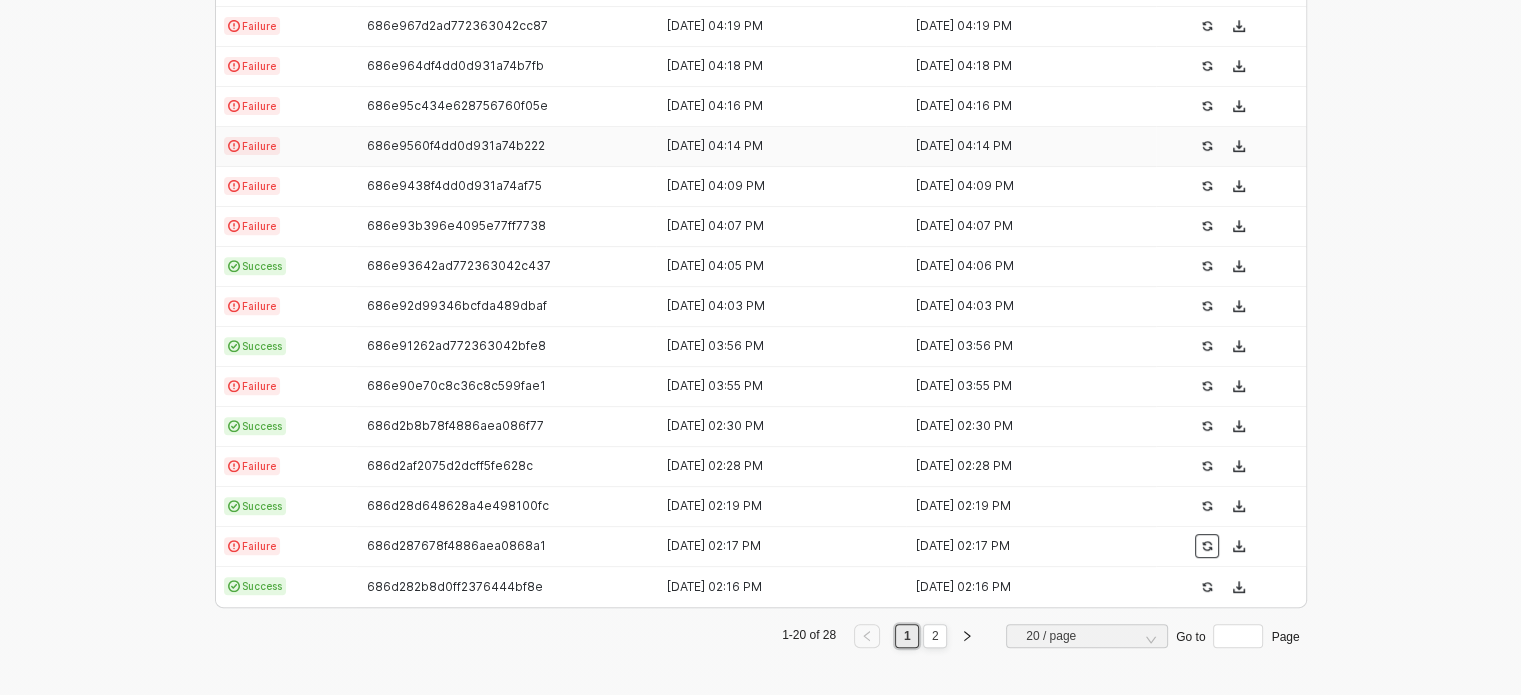 type 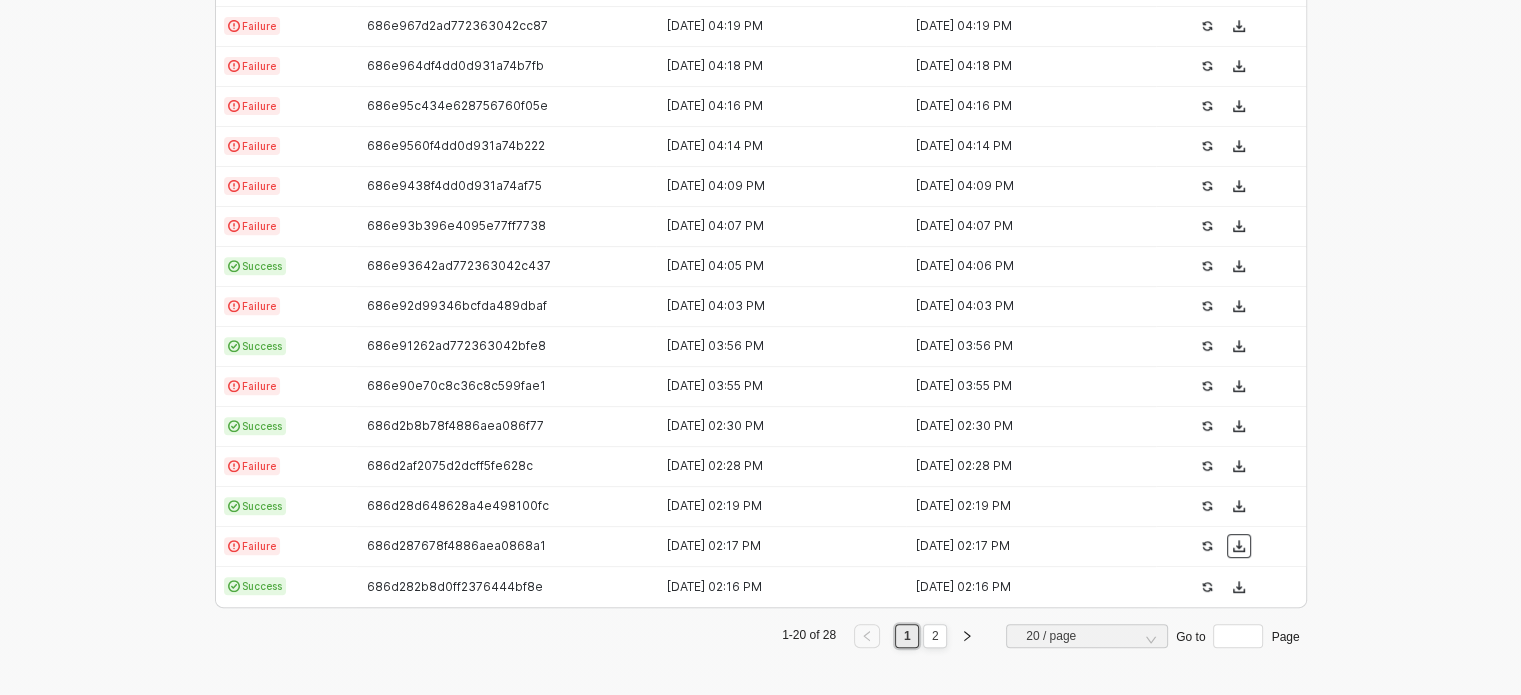 type 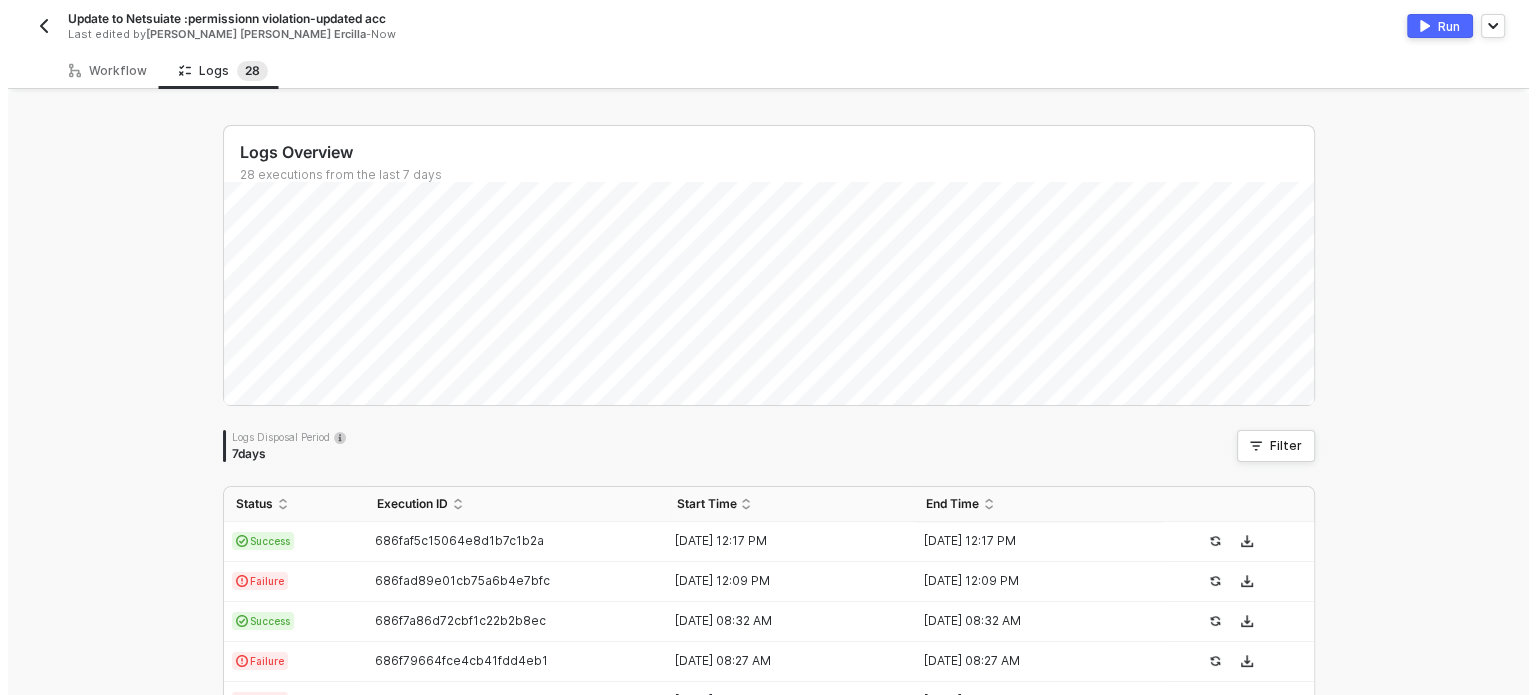 scroll, scrollTop: 0, scrollLeft: 0, axis: both 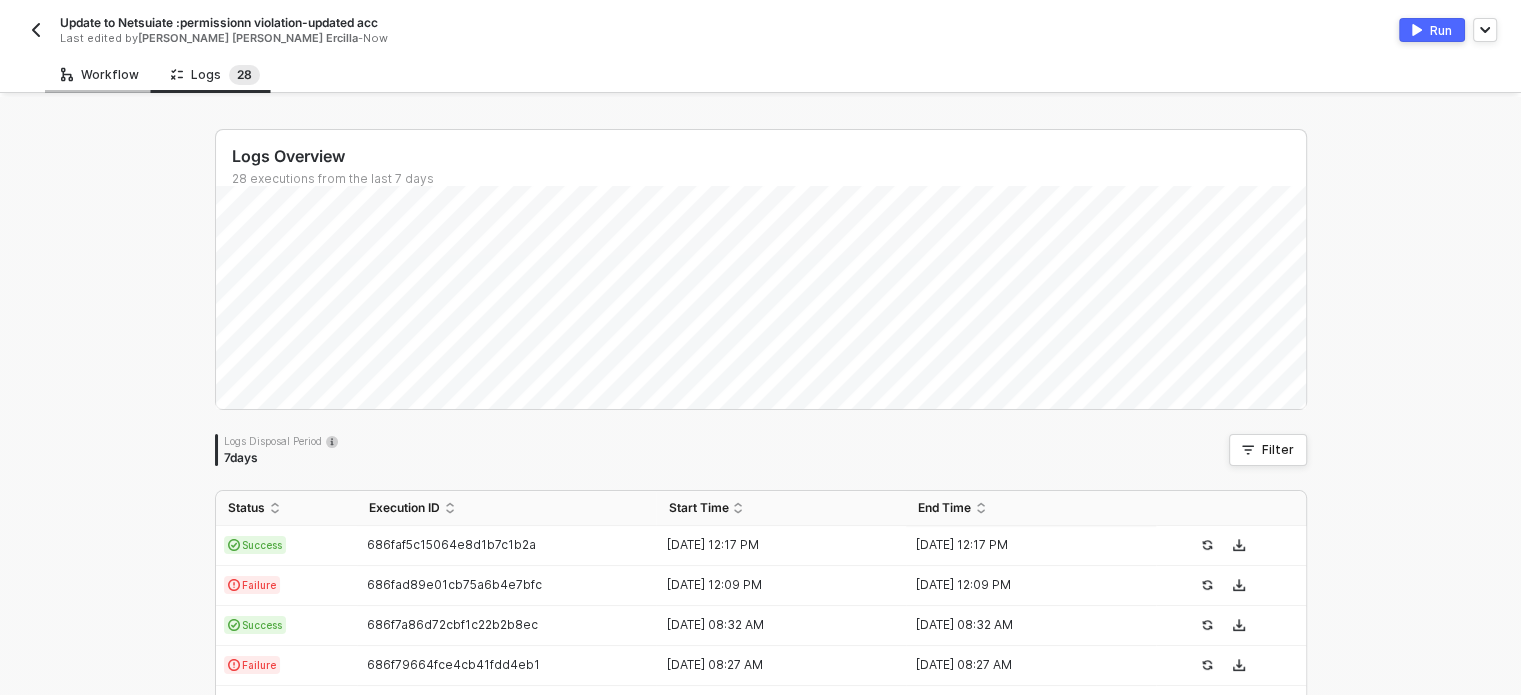 click on "Workflow" at bounding box center (100, 75) 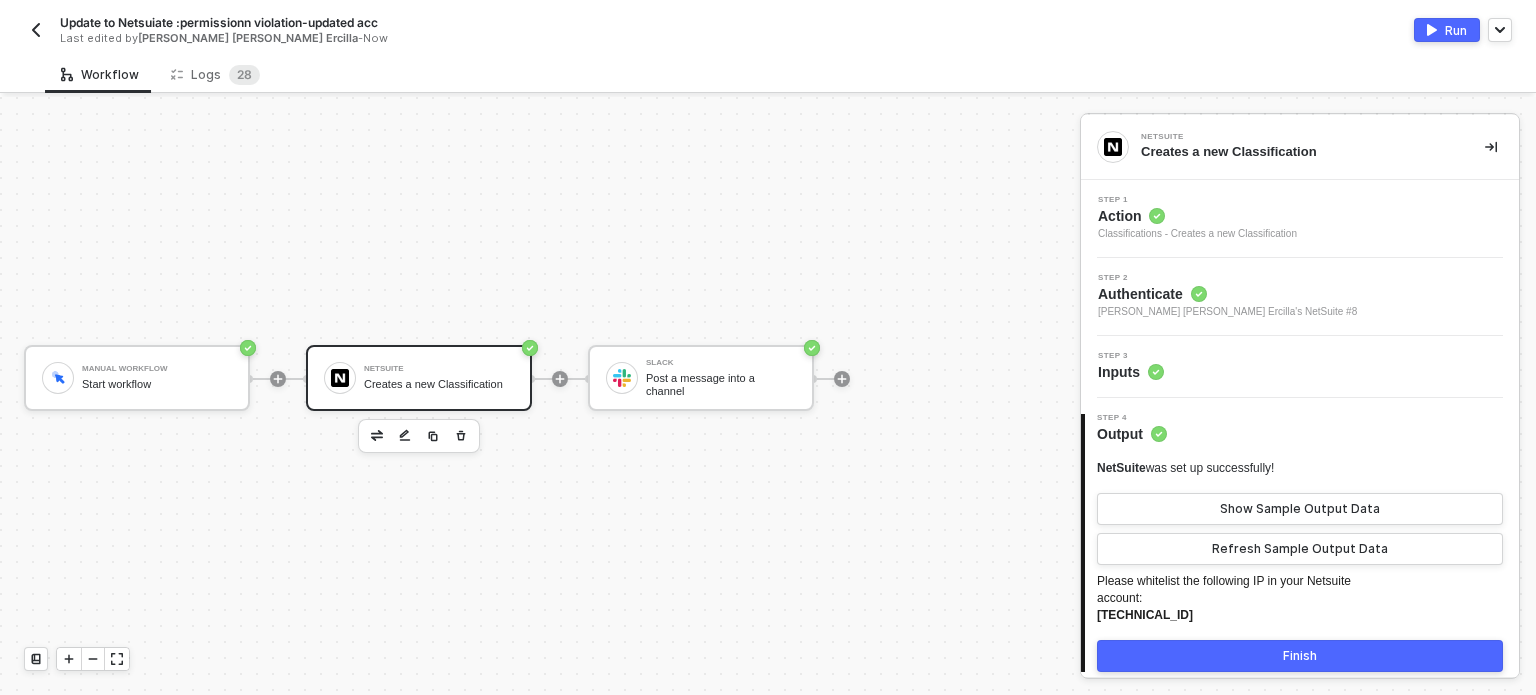 click on "Classifications - Creates a new Classification" at bounding box center [1197, 234] 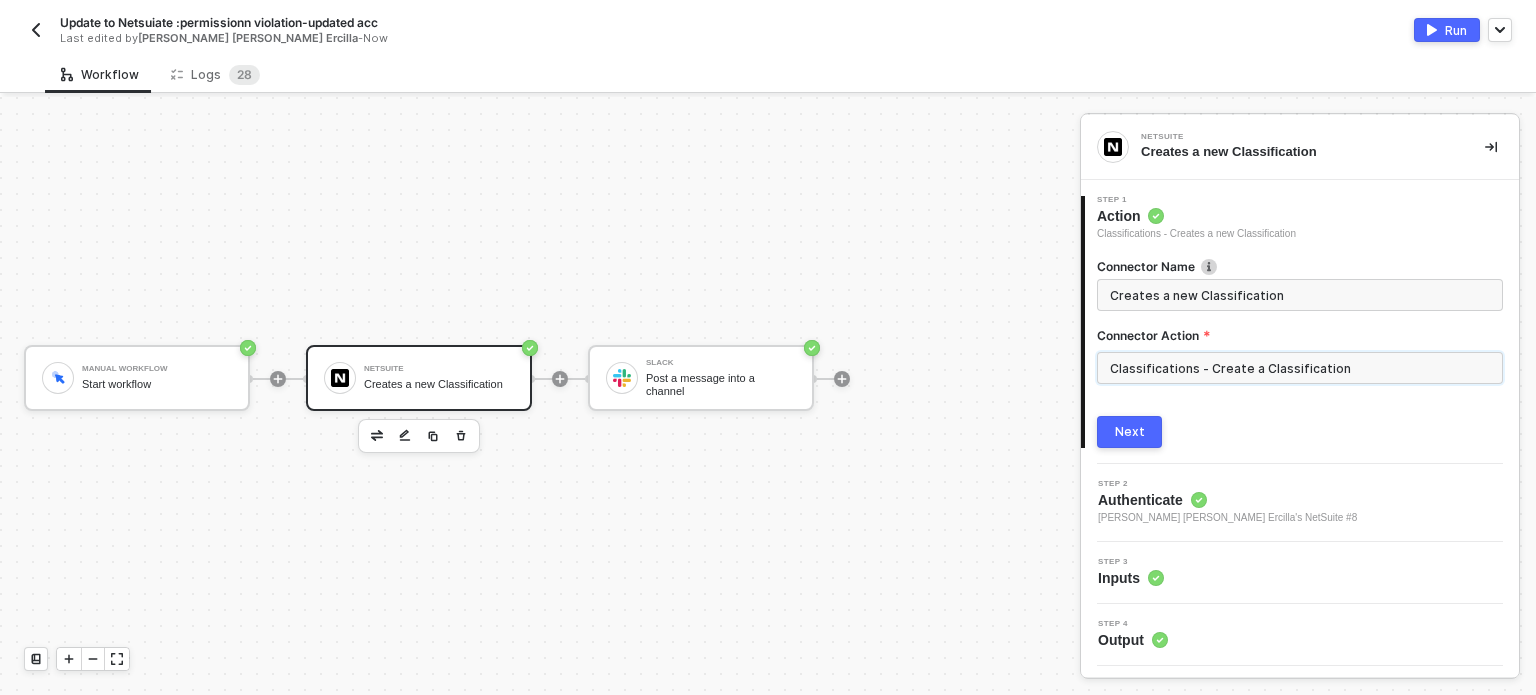 drag, startPoint x: 1200, startPoint y: 379, endPoint x: 1204, endPoint y: 350, distance: 29.274563 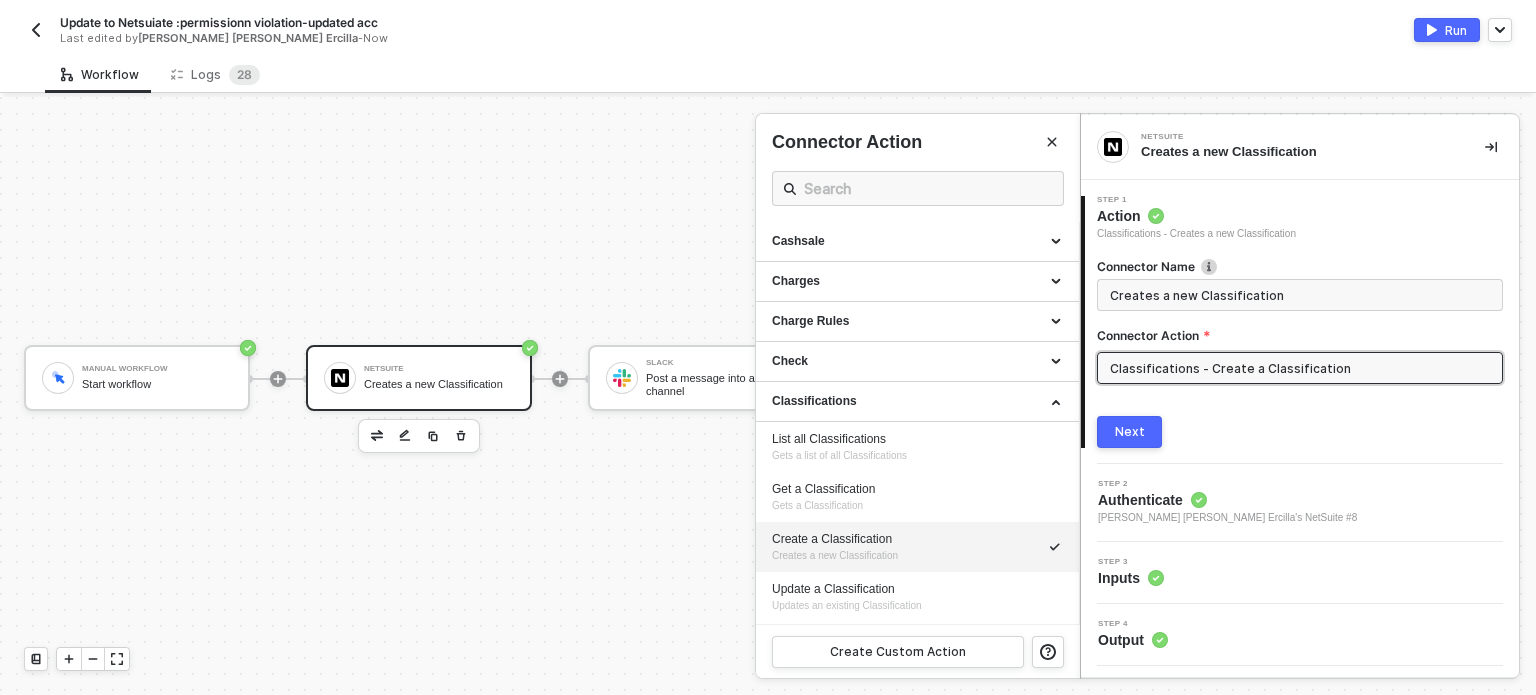 click on "Gets a Classification" at bounding box center [817, 505] 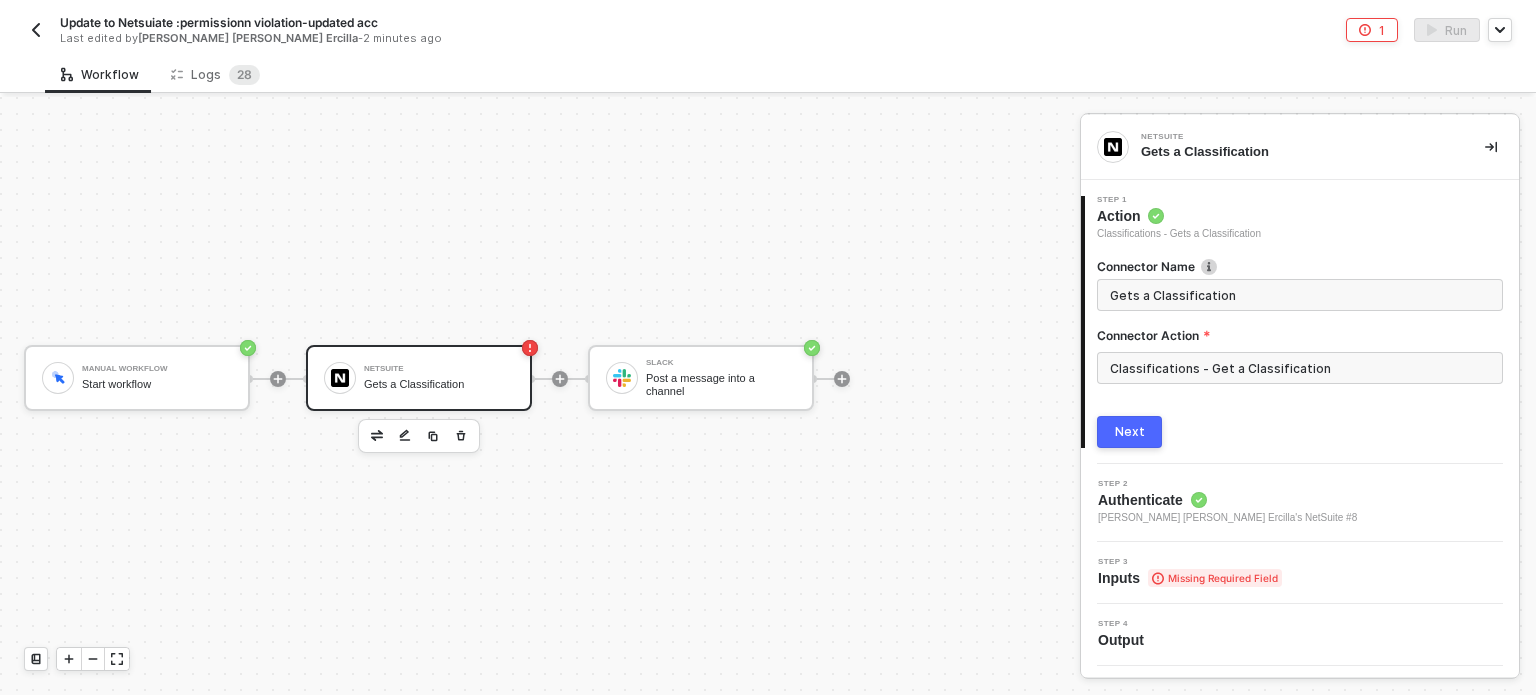 drag, startPoint x: 1136, startPoint y: 451, endPoint x: 1132, endPoint y: 467, distance: 16.492422 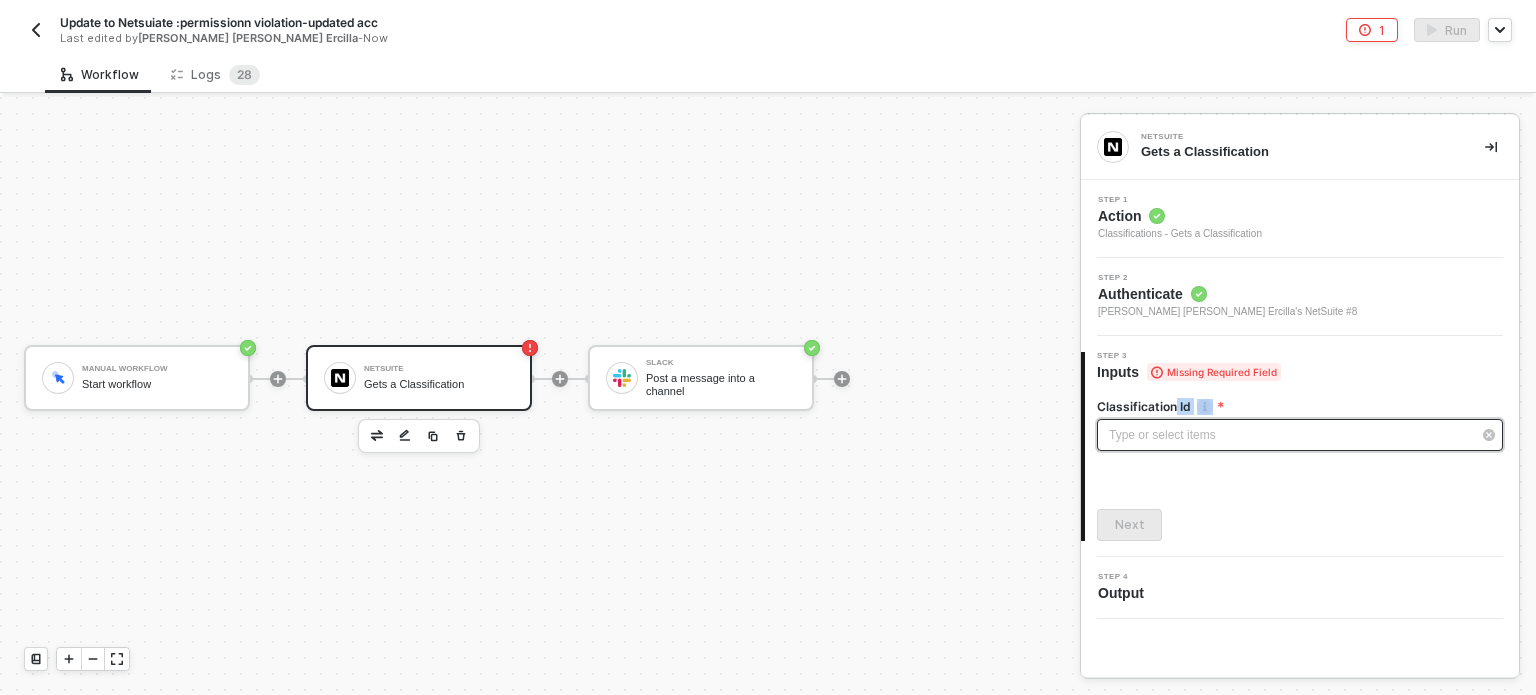 click on "Classification Id Type or select items ﻿" at bounding box center (1300, 430) 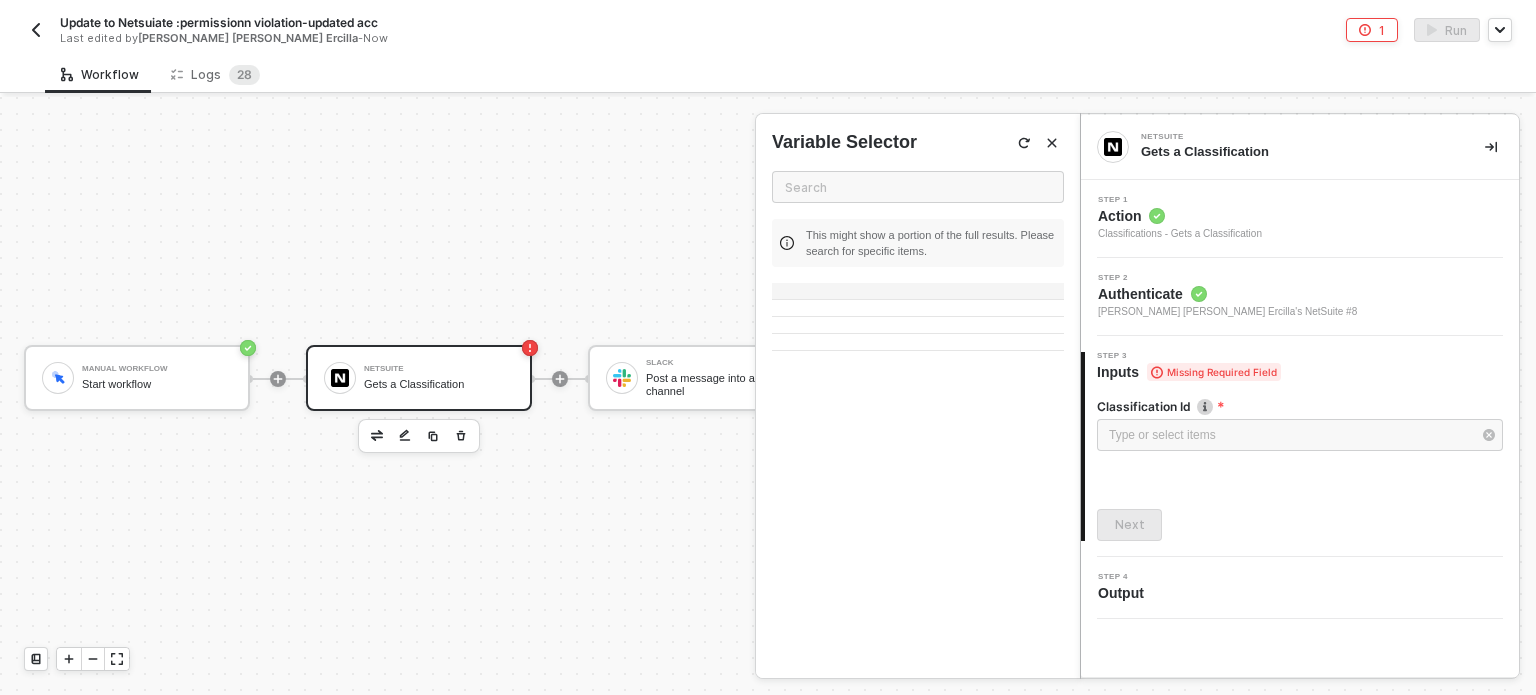 click at bounding box center [918, 291] 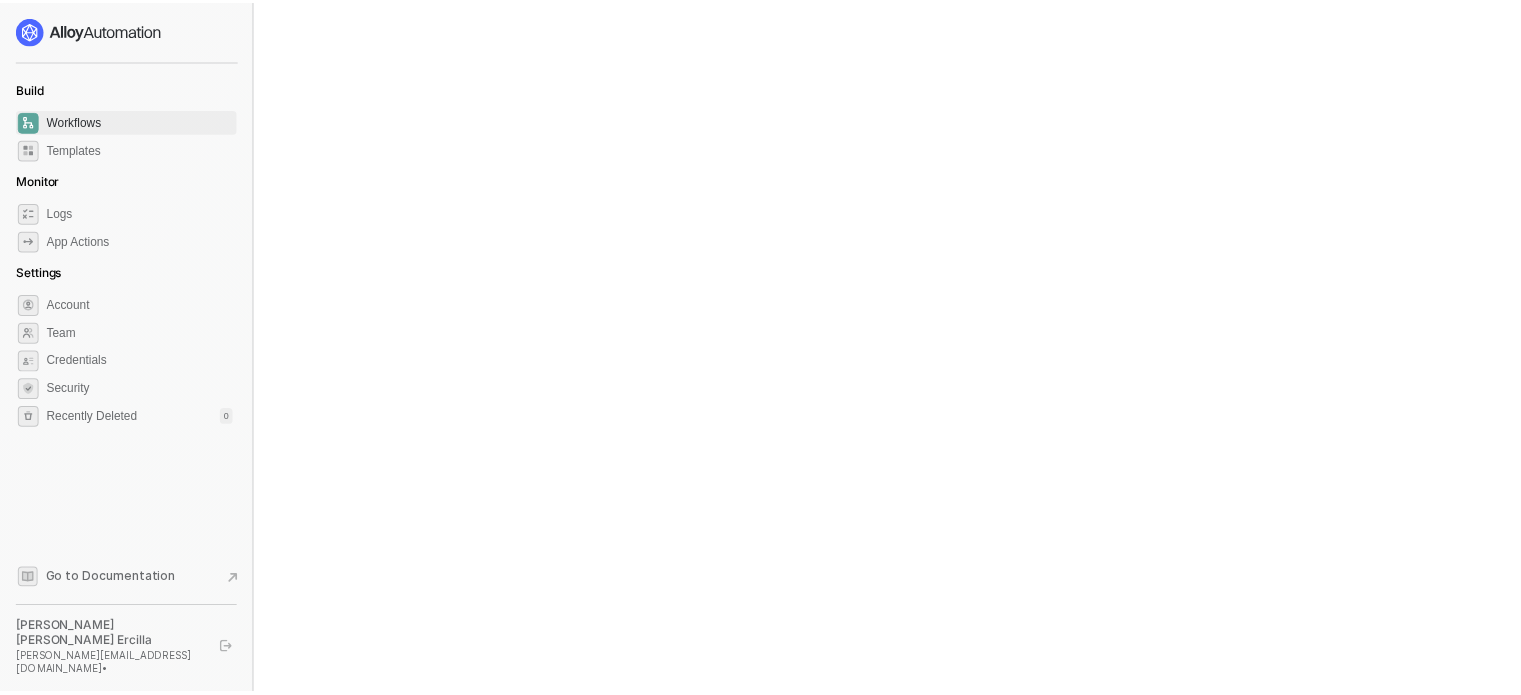 scroll, scrollTop: 0, scrollLeft: 0, axis: both 